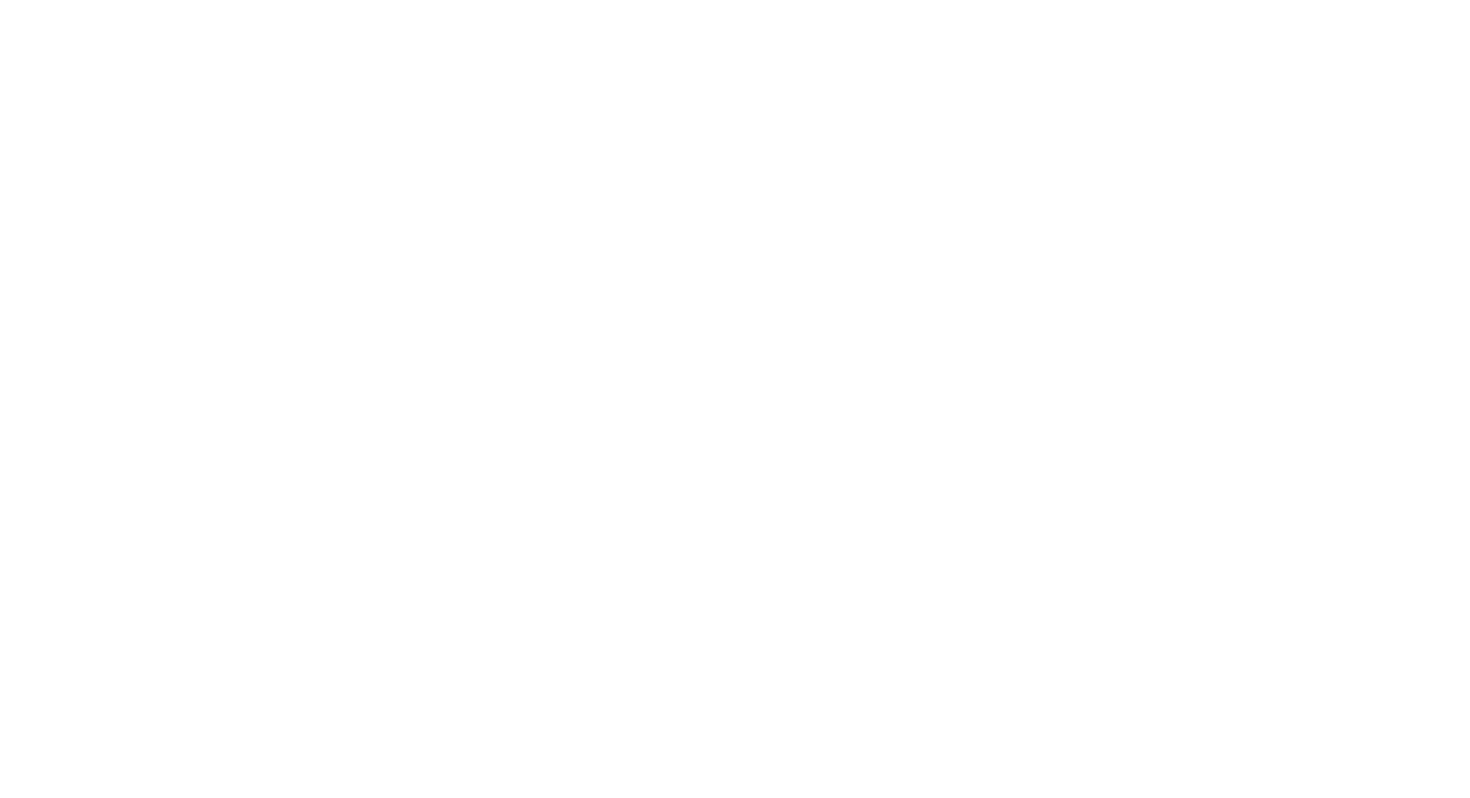 scroll, scrollTop: 0, scrollLeft: 0, axis: both 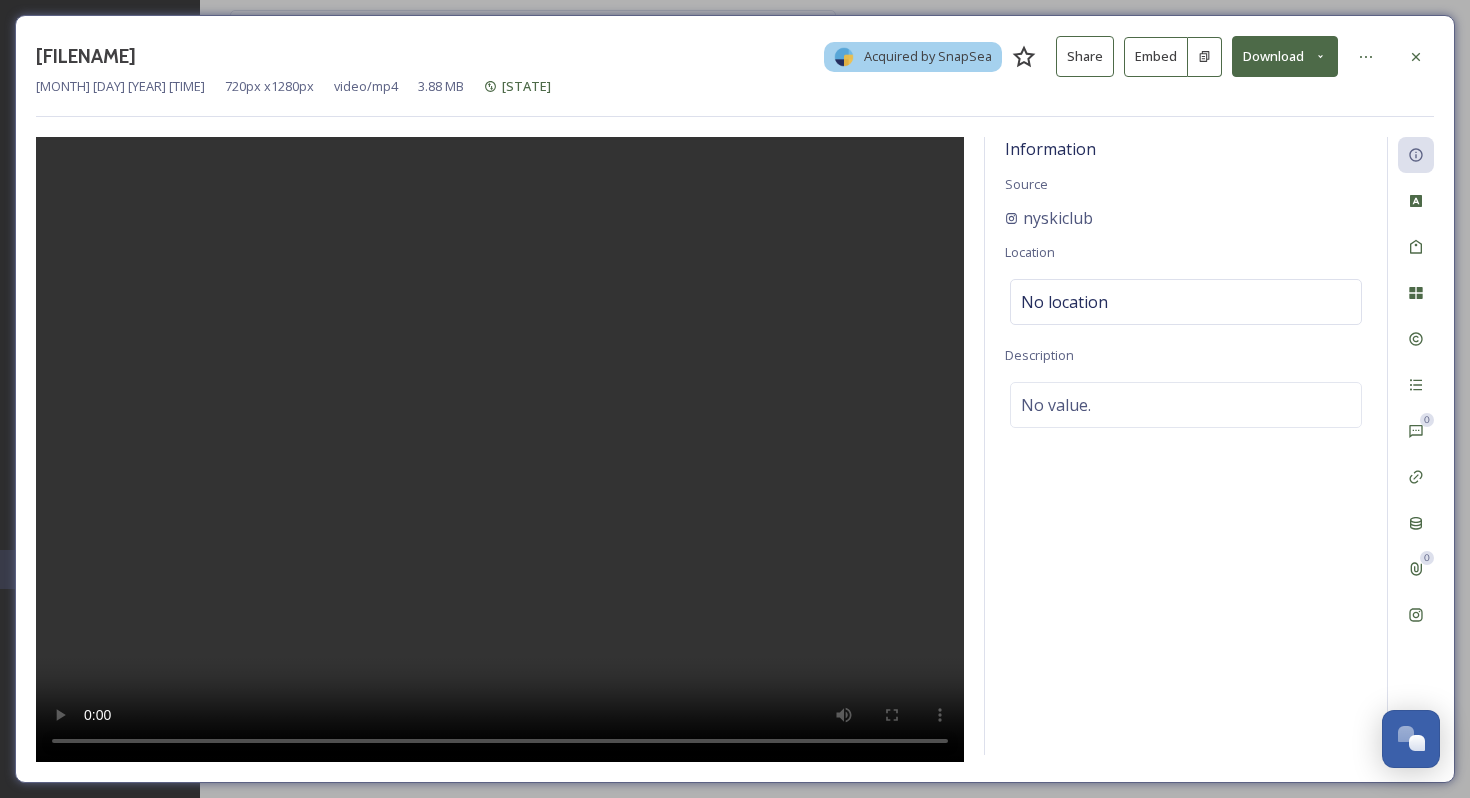click on "Download" at bounding box center [1285, 56] 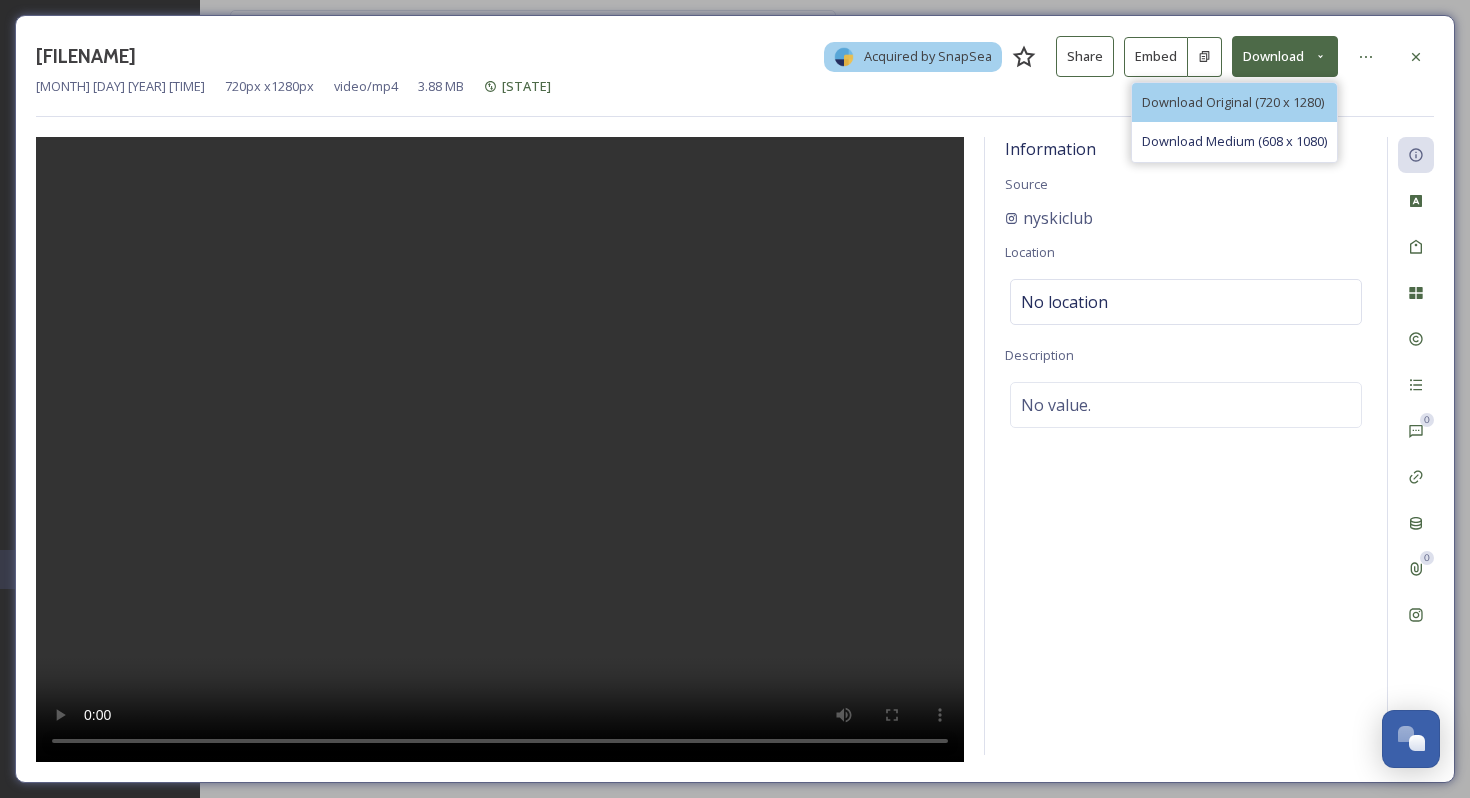 click on "Download Original (720 x 1280)" at bounding box center (1233, 102) 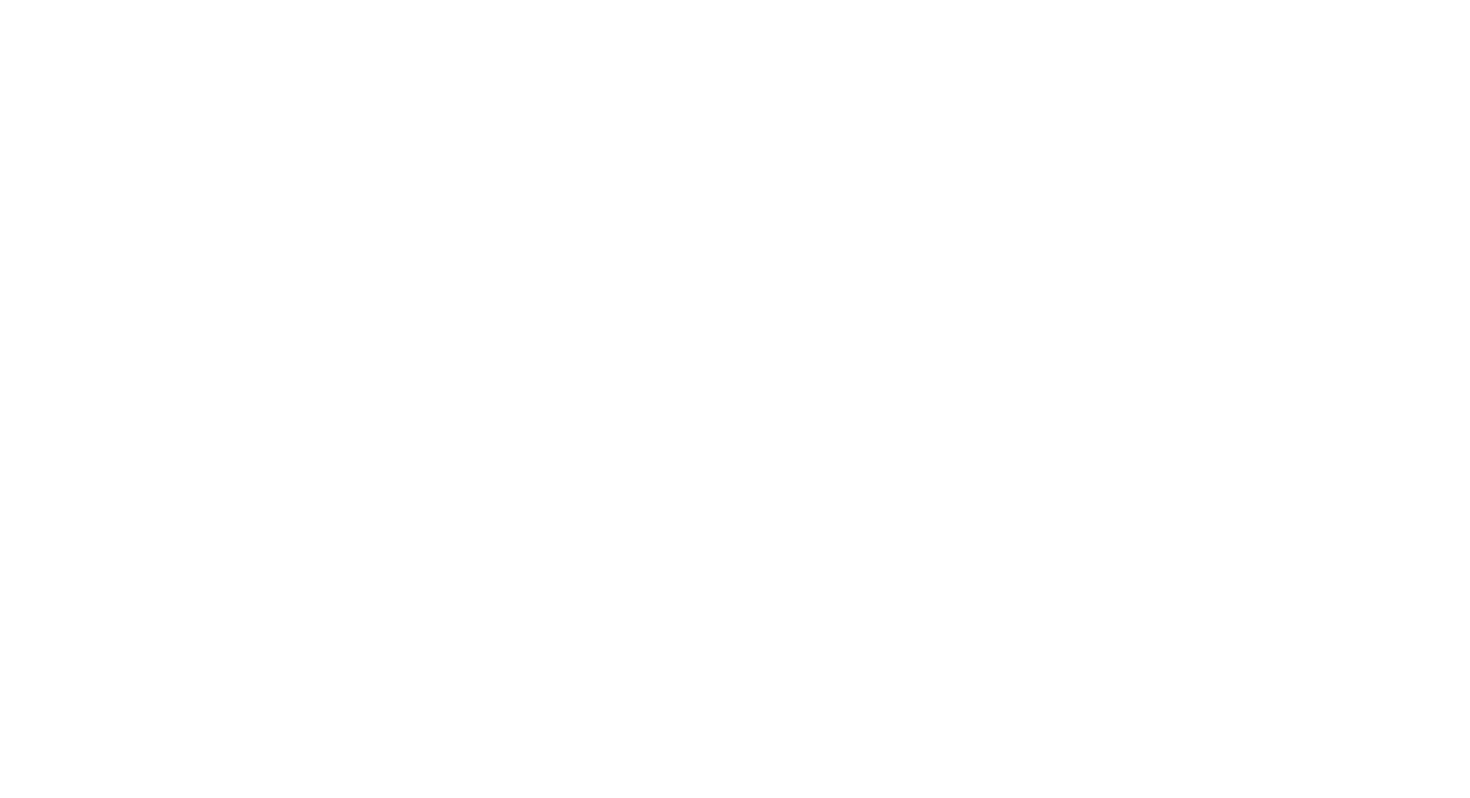 scroll, scrollTop: 0, scrollLeft: 0, axis: both 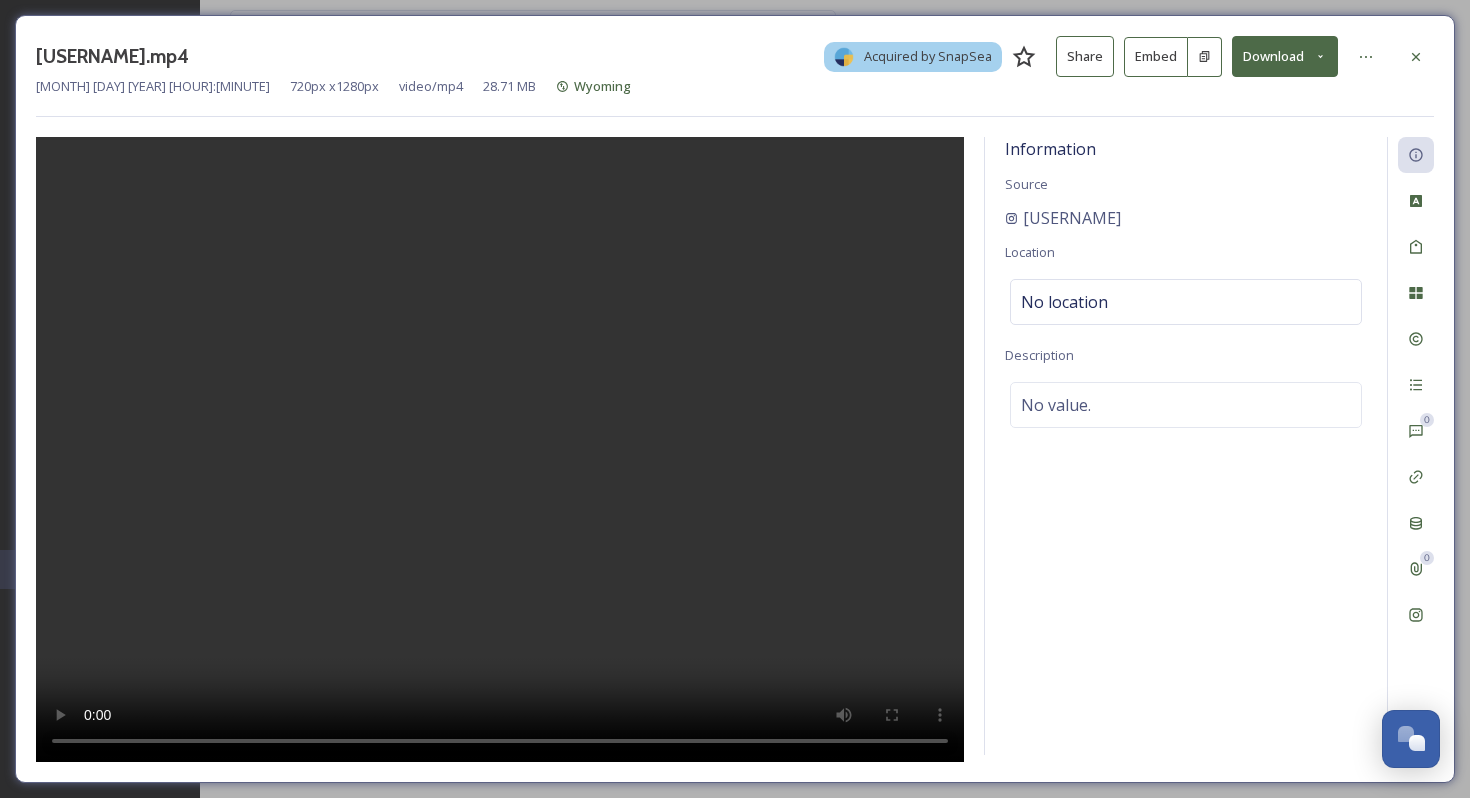 click on "Download" at bounding box center [1285, 56] 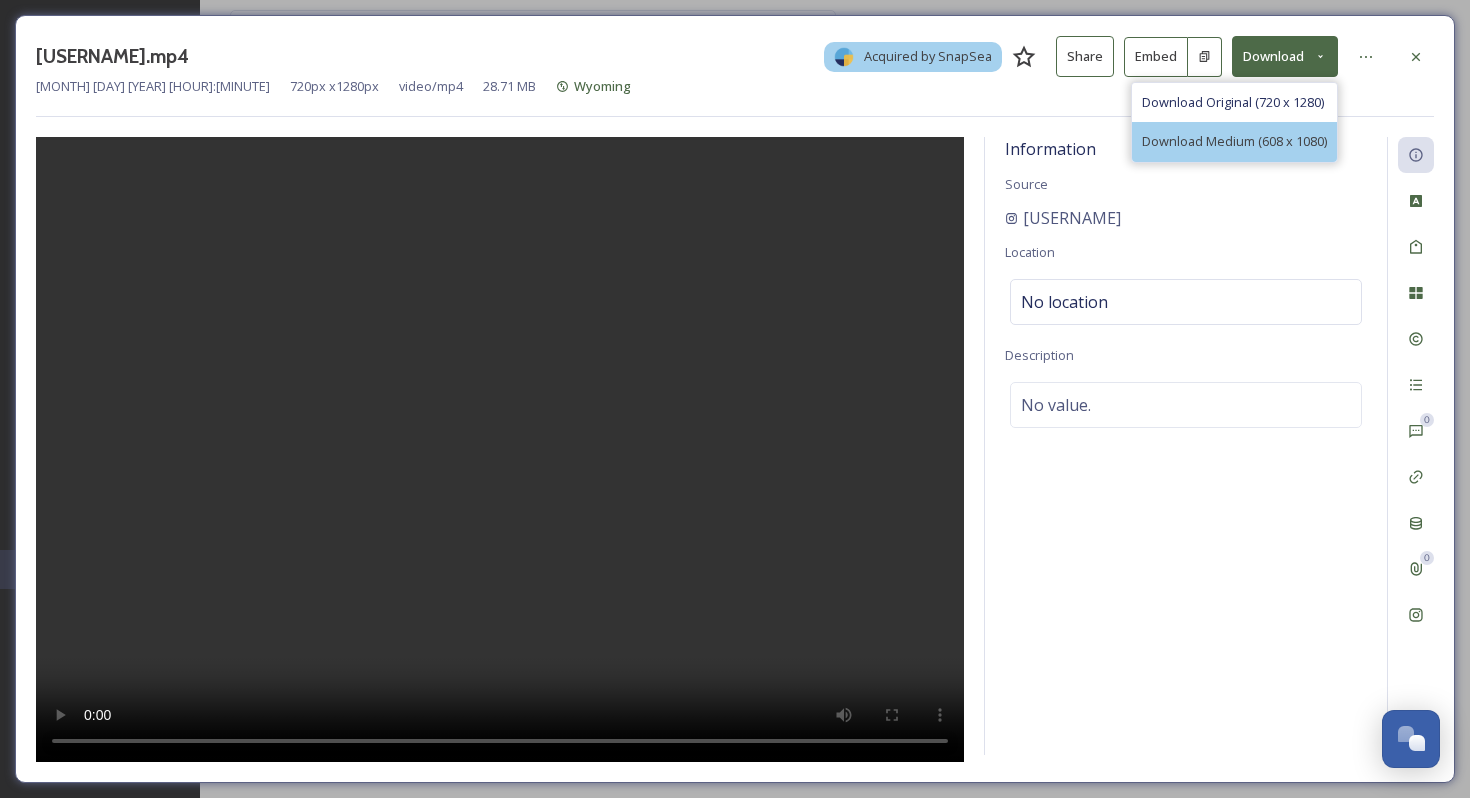 click on "Download Medium (608 x 1080)" at bounding box center [1234, 141] 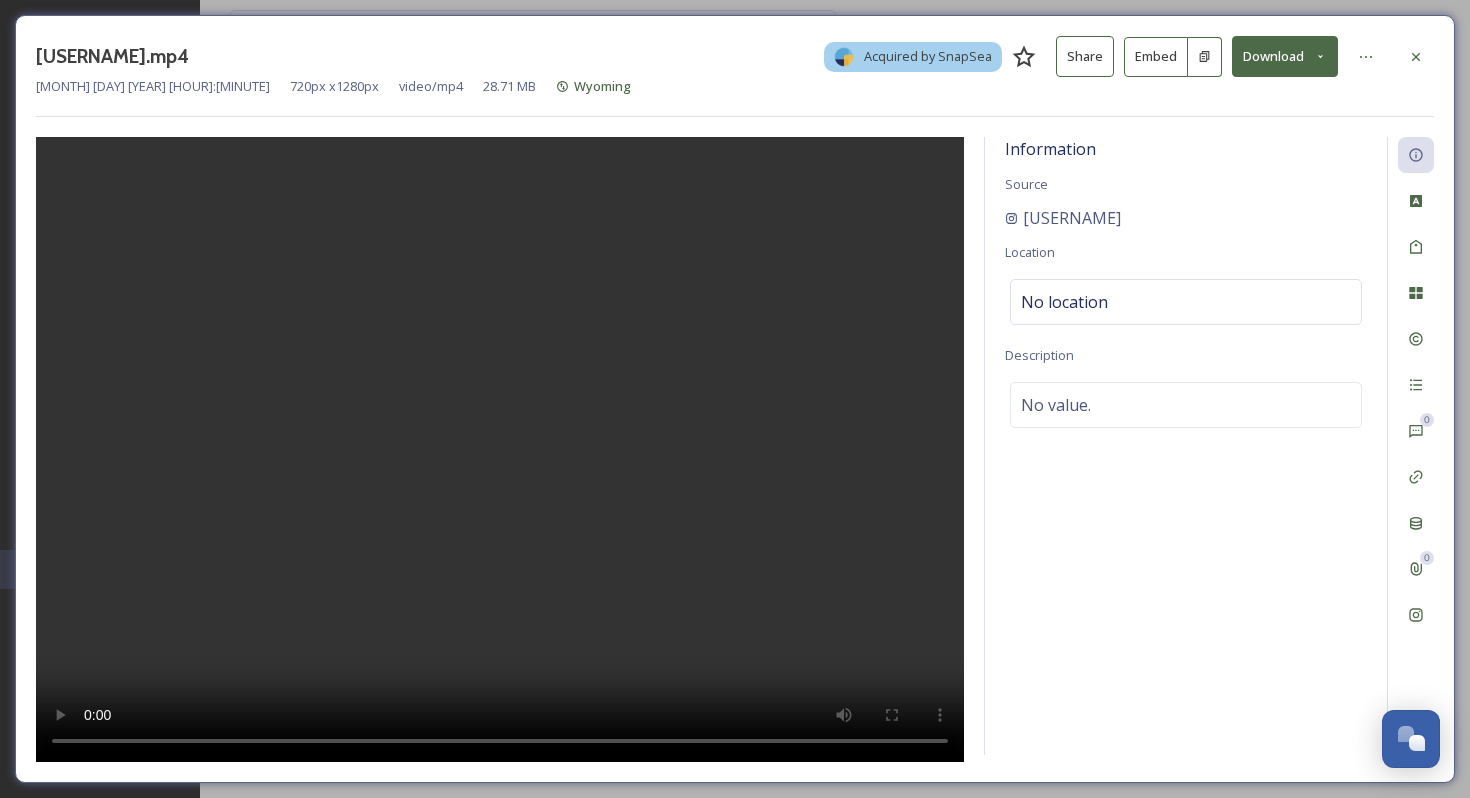click on "Download" at bounding box center [1285, 56] 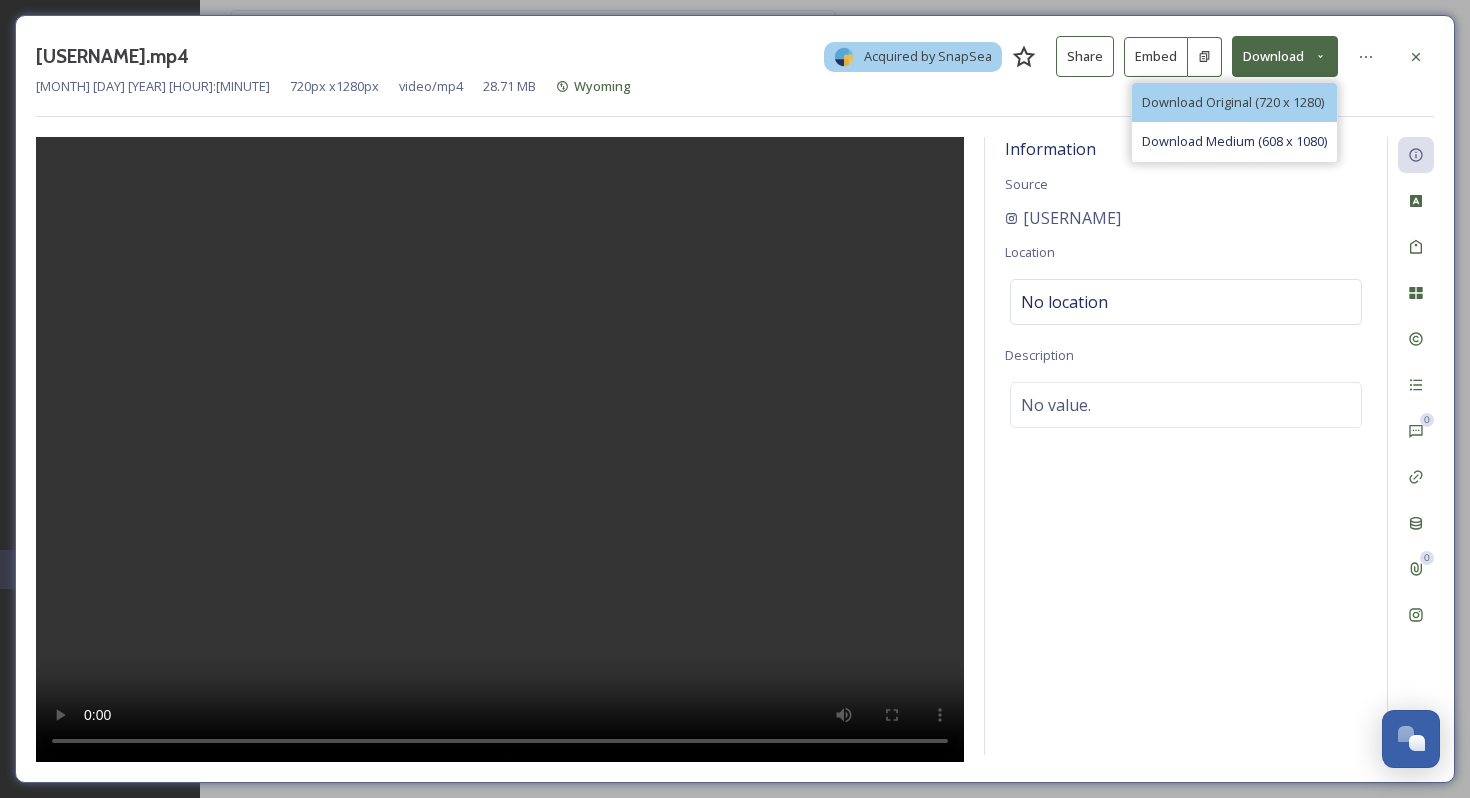 click on "Download Original (720 x 1280)" at bounding box center [1233, 102] 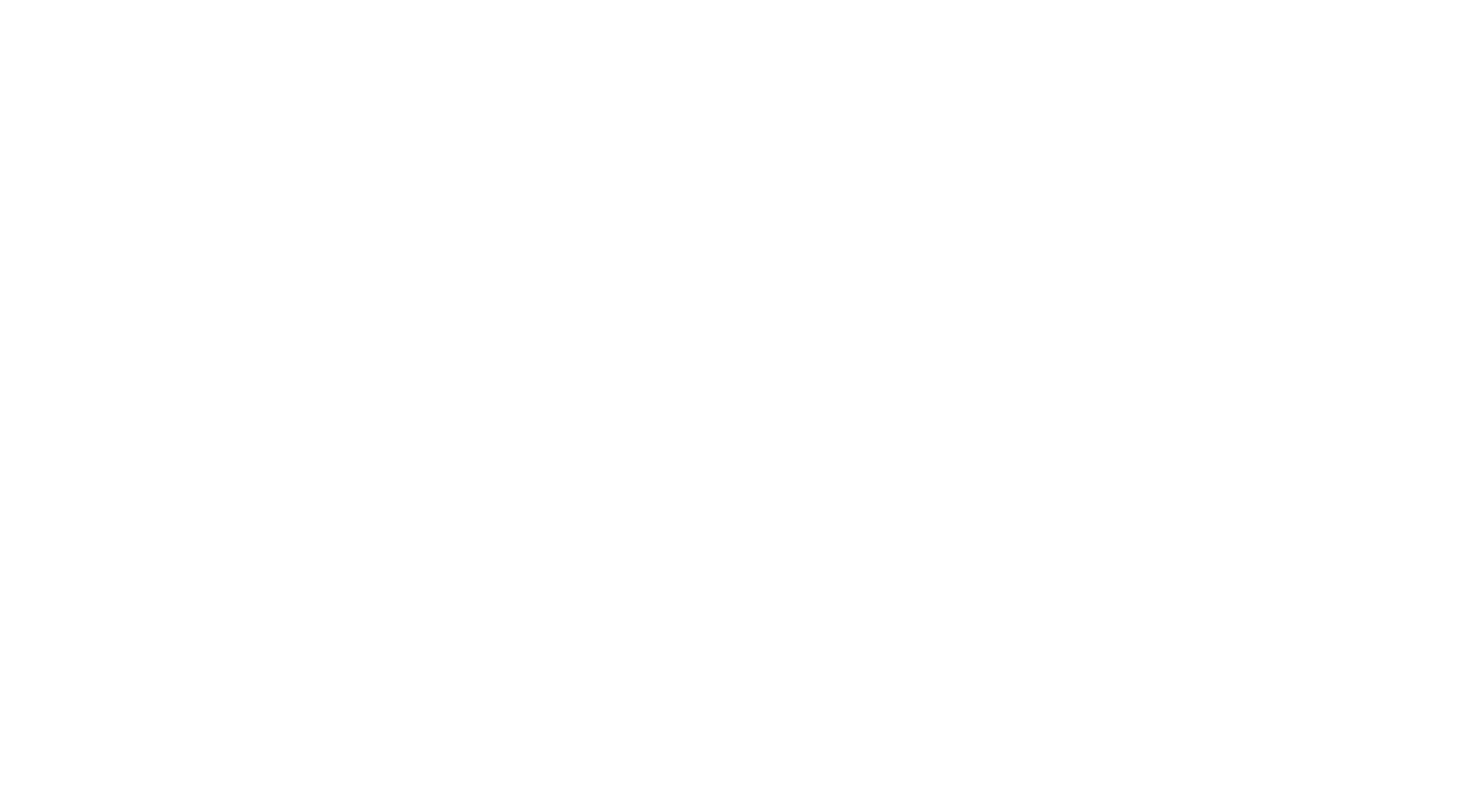 scroll, scrollTop: 0, scrollLeft: 0, axis: both 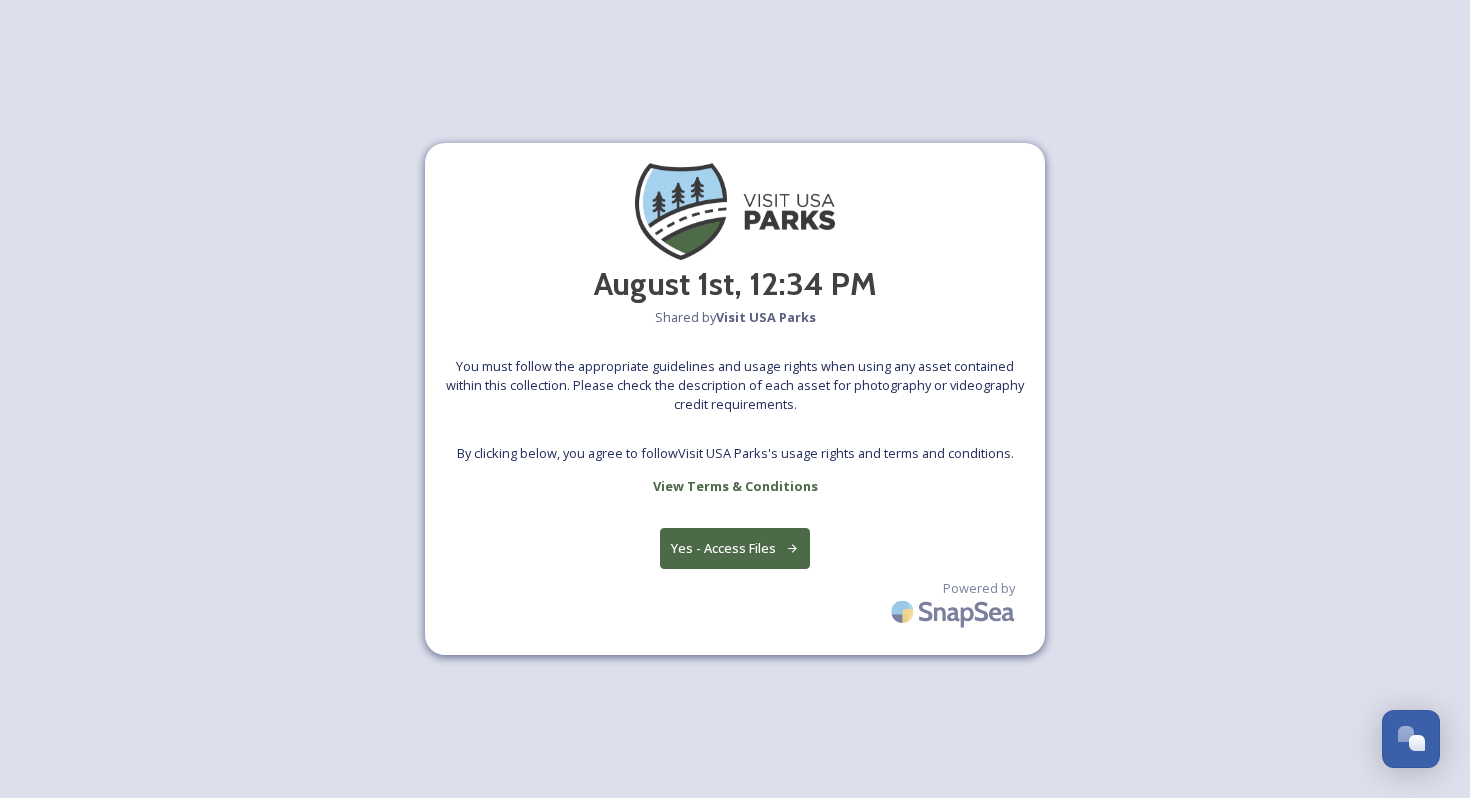 click on "August 1st, 12:34 PM Shared by Visit USA Parks You must follow the appropriate guidelines and usage rights when using any asset contained within this collection. Please check the description of each asset for photography or videography credit requirements. By clicking below, you agree to follow Visit USA Parks 's usage rights and terms and conditions. View Terms & Conditions Yes - Access Files Powered by" at bounding box center (735, 399) 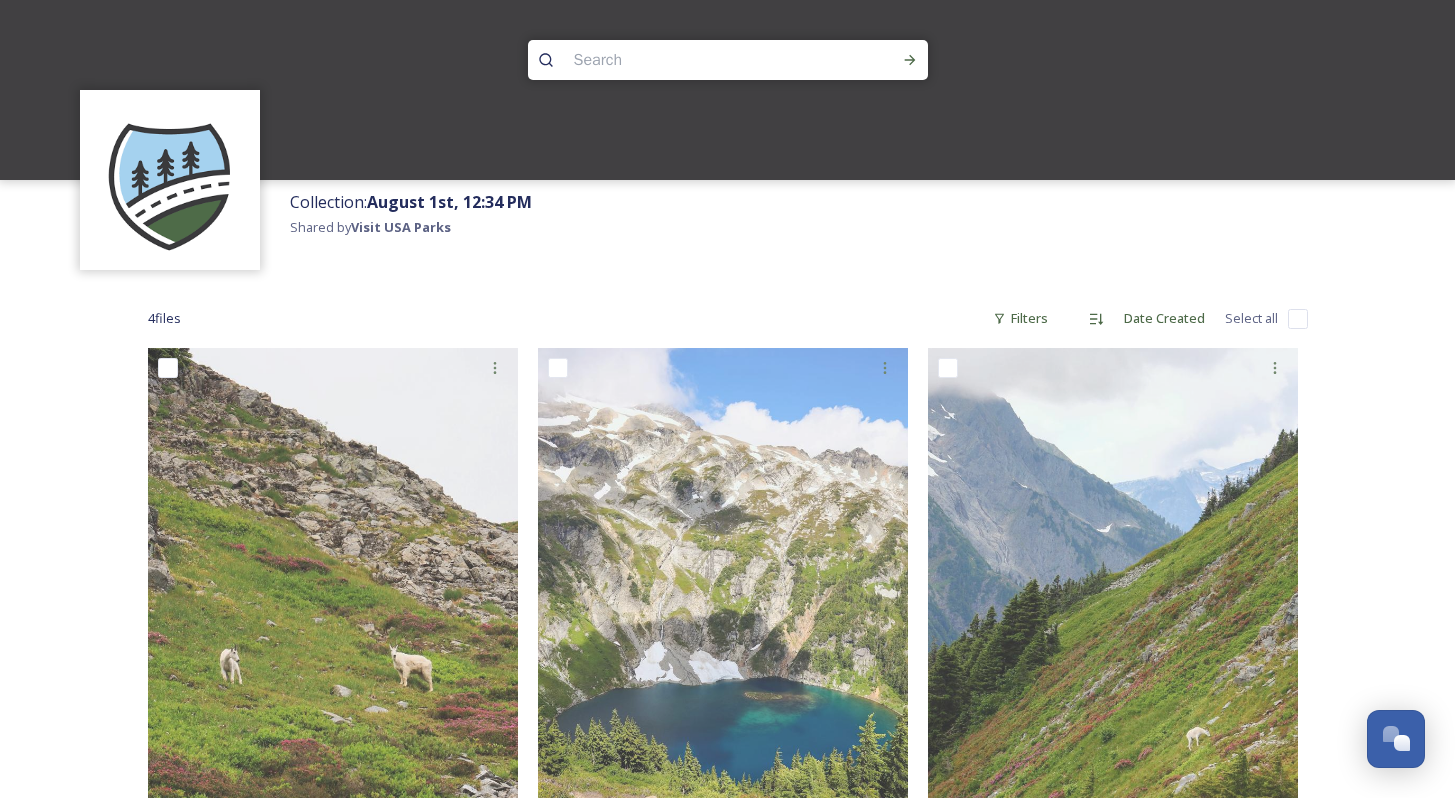 click at bounding box center [1298, 319] 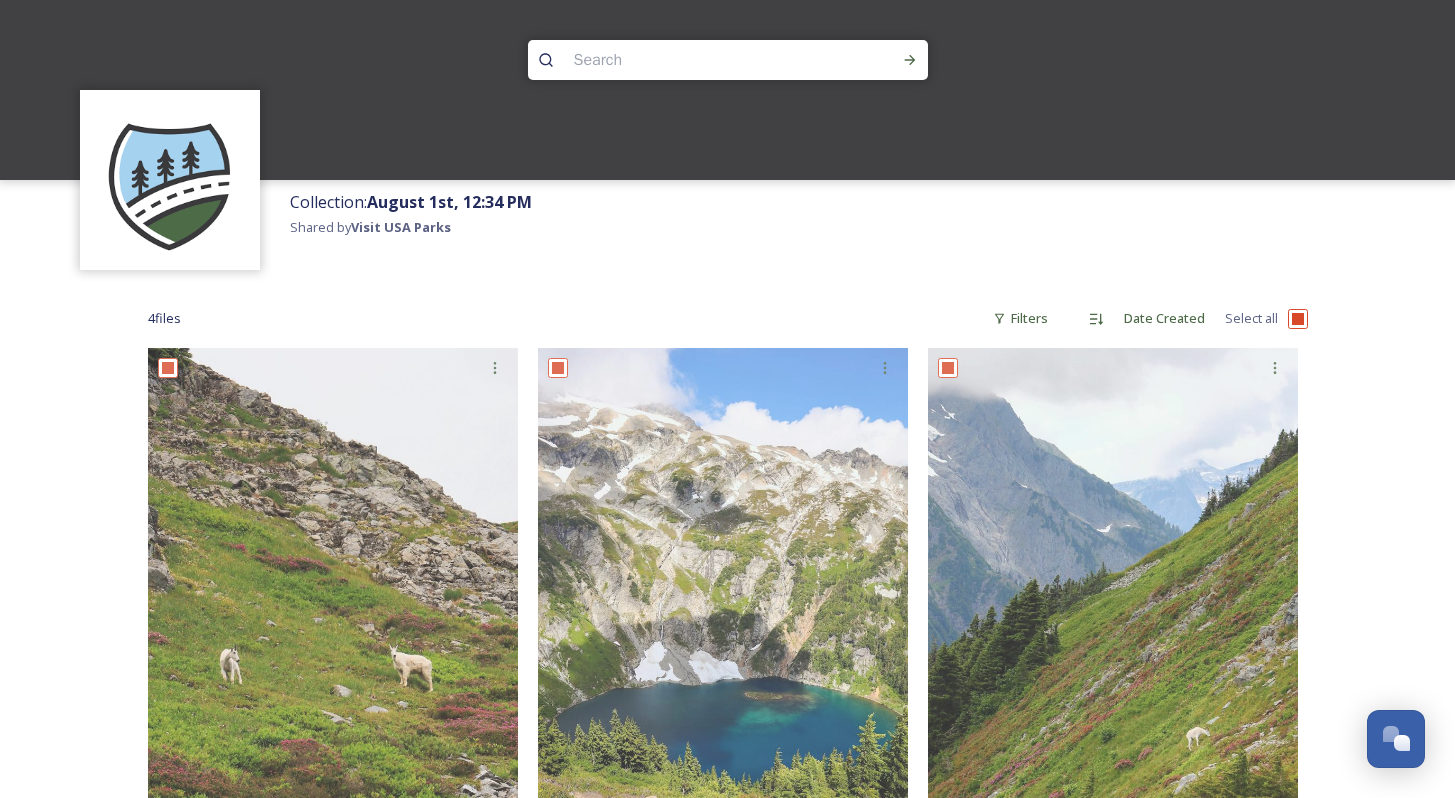 checkbox on "true" 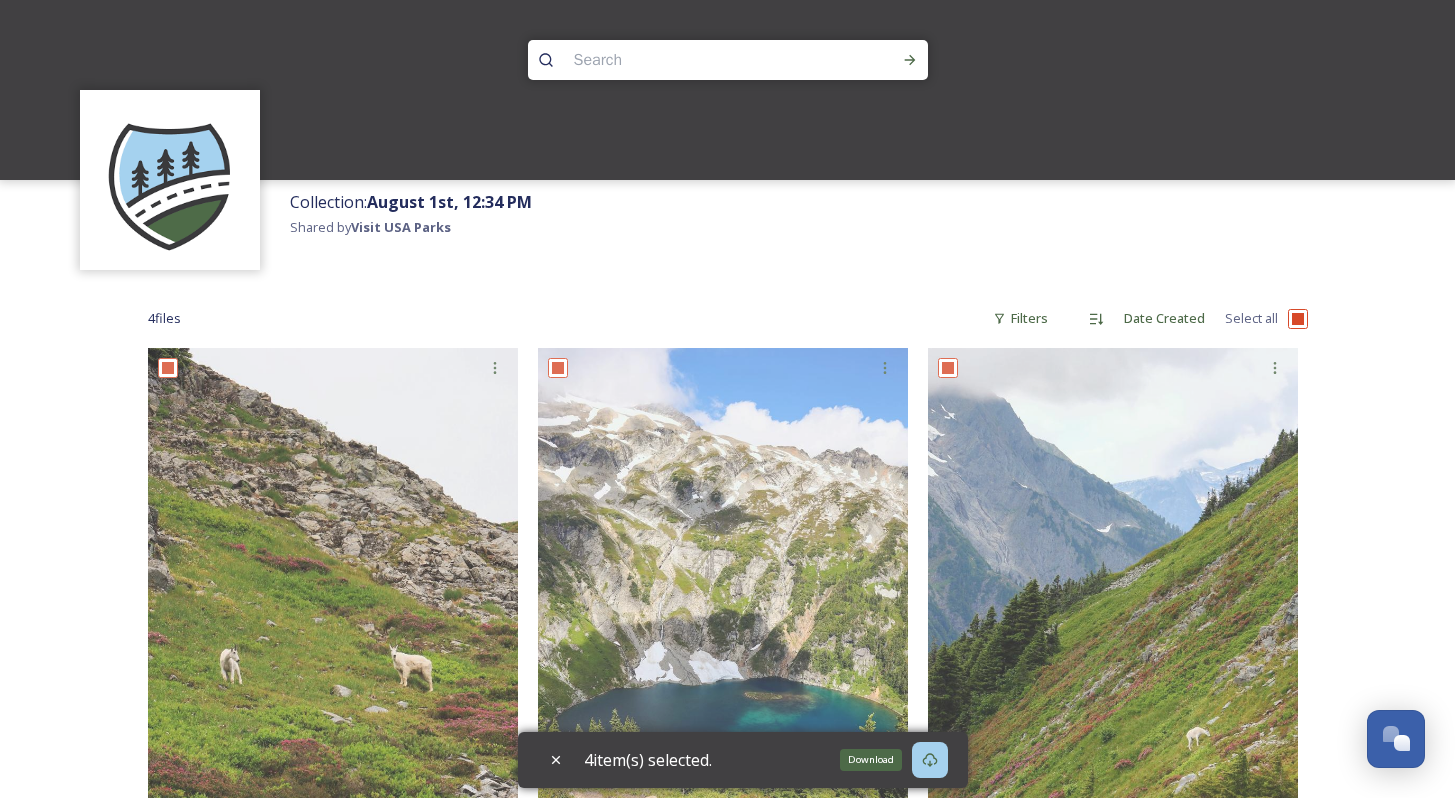 click on "Download" at bounding box center (930, 760) 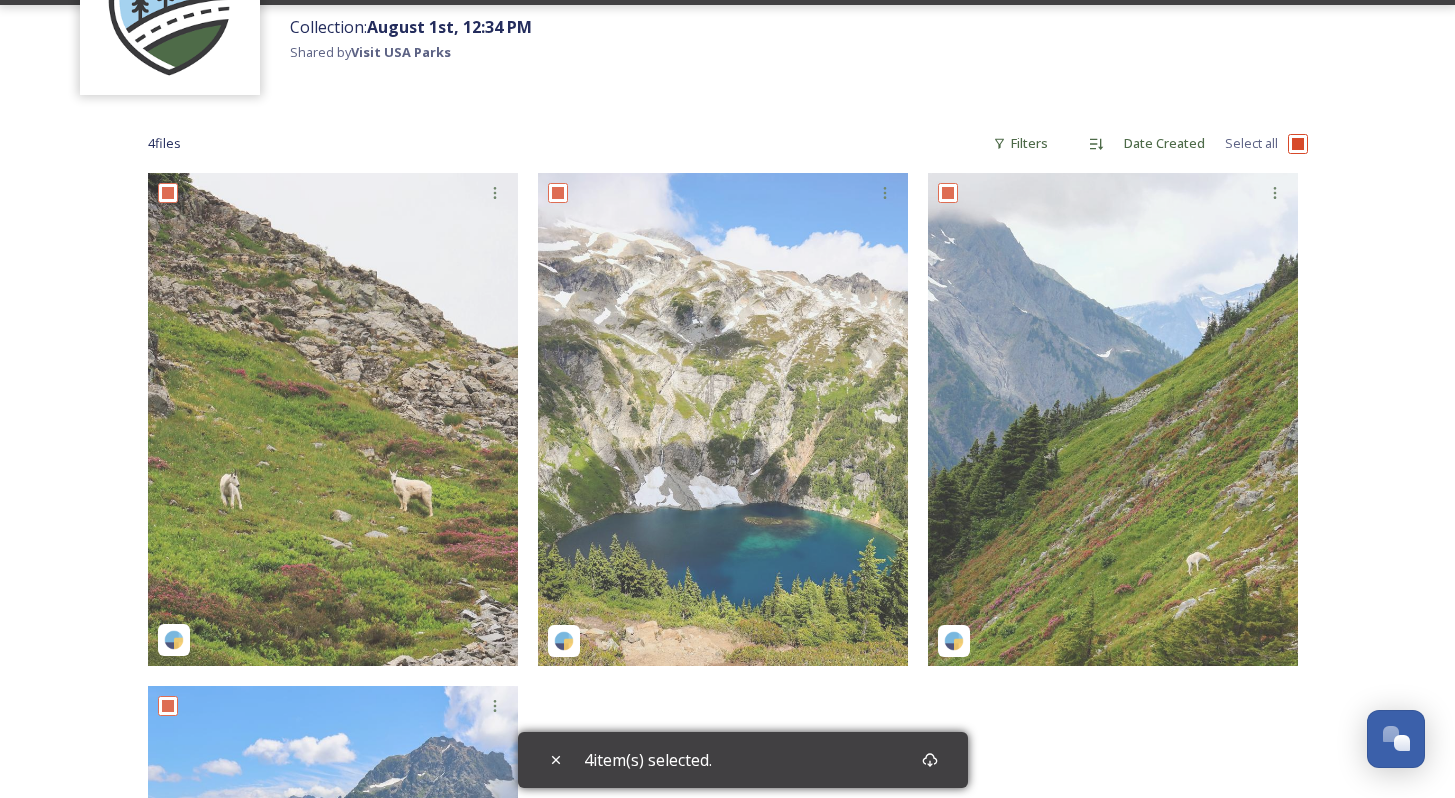 scroll, scrollTop: 0, scrollLeft: 0, axis: both 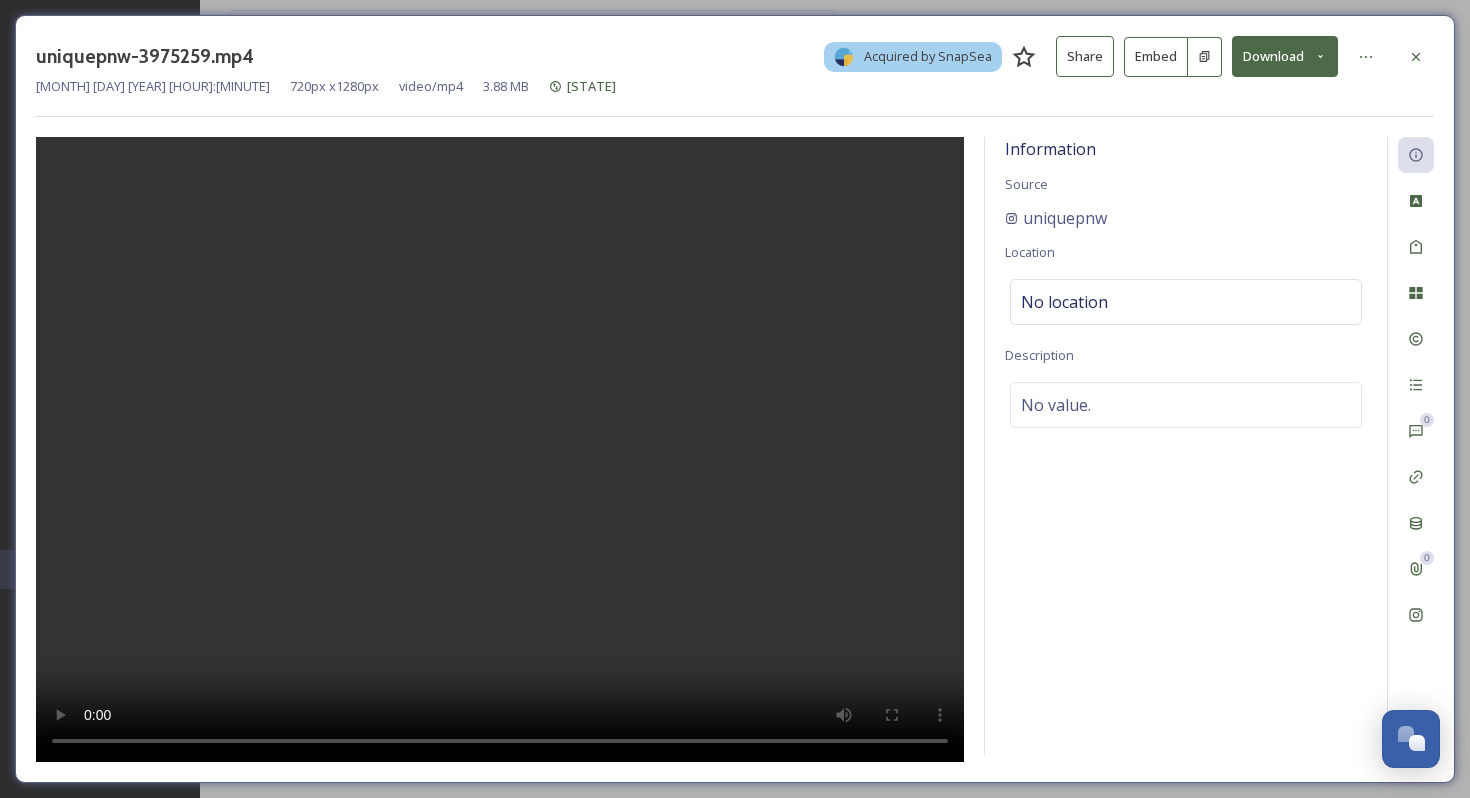 click on "Download" at bounding box center [1285, 56] 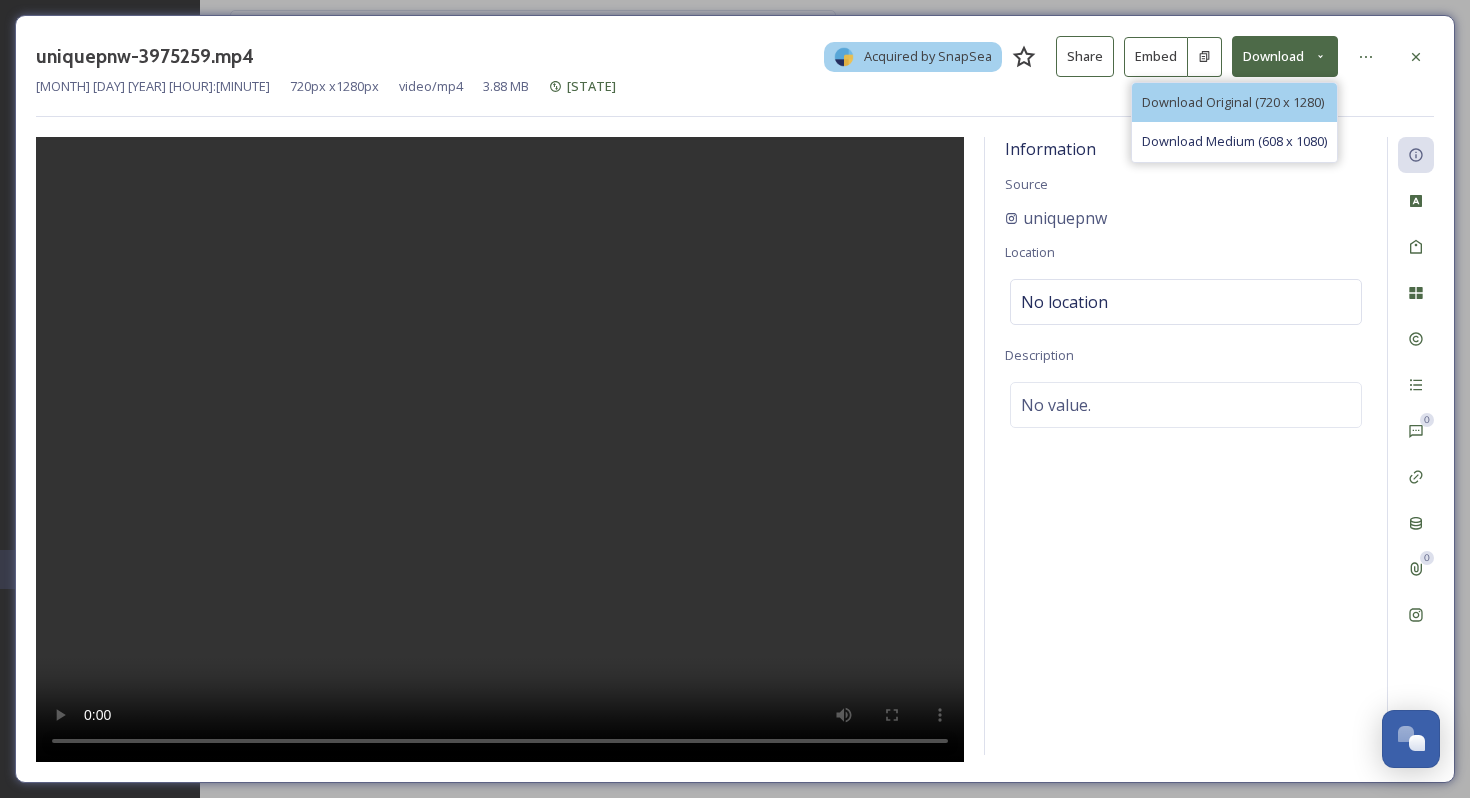 click on "Download Original (720 x 1280)" at bounding box center (1233, 102) 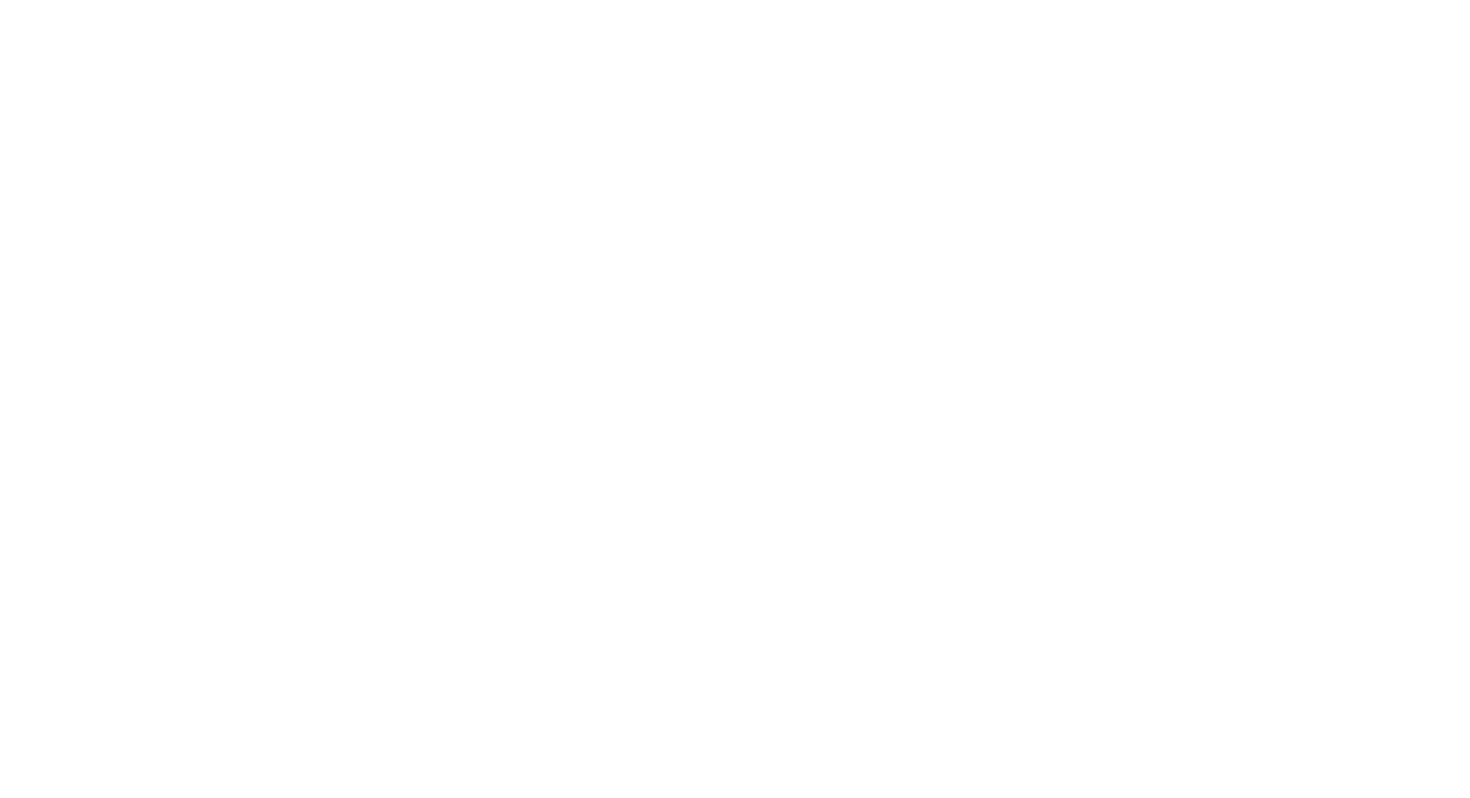 scroll, scrollTop: 0, scrollLeft: 0, axis: both 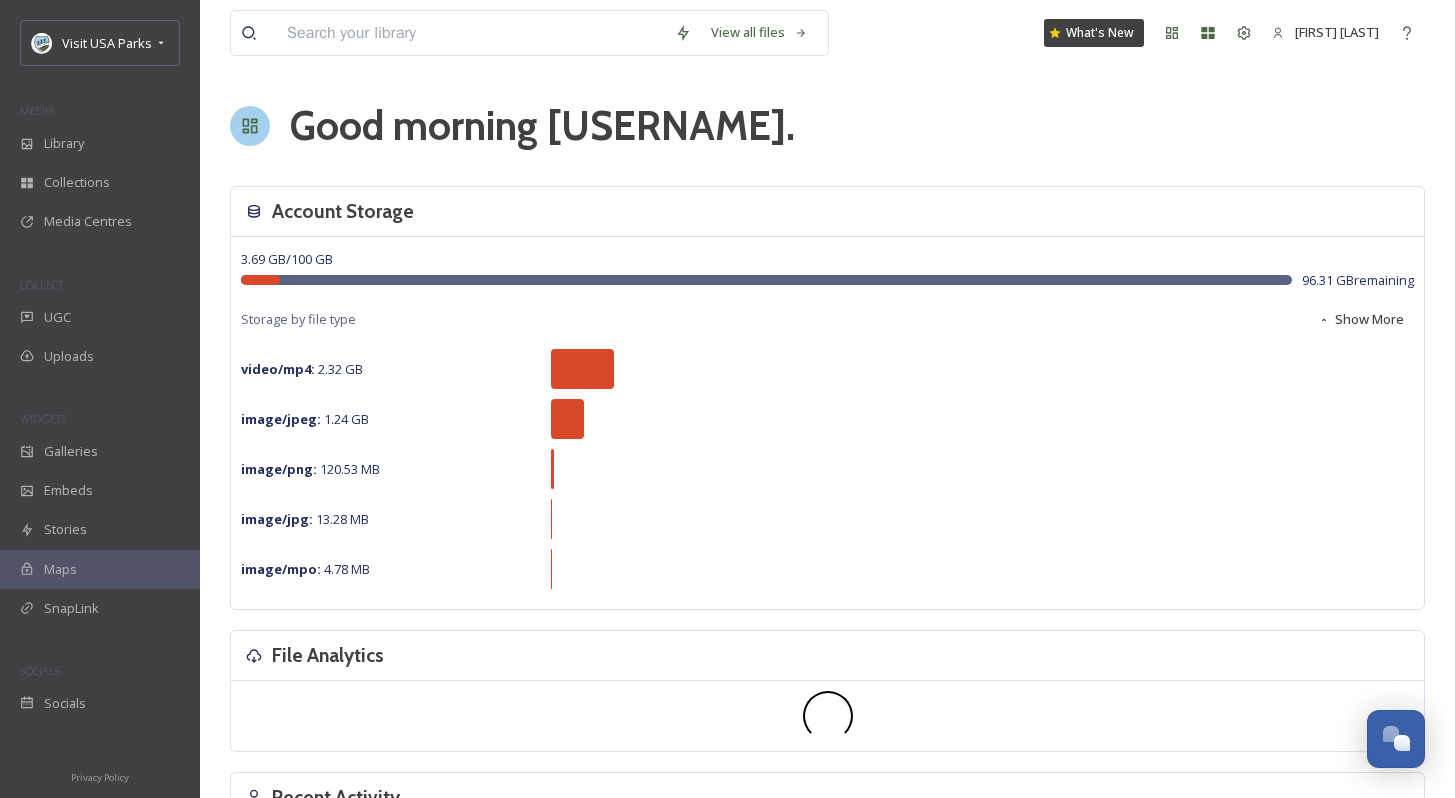 click on "Visit USA Parks" at bounding box center (100, 44) 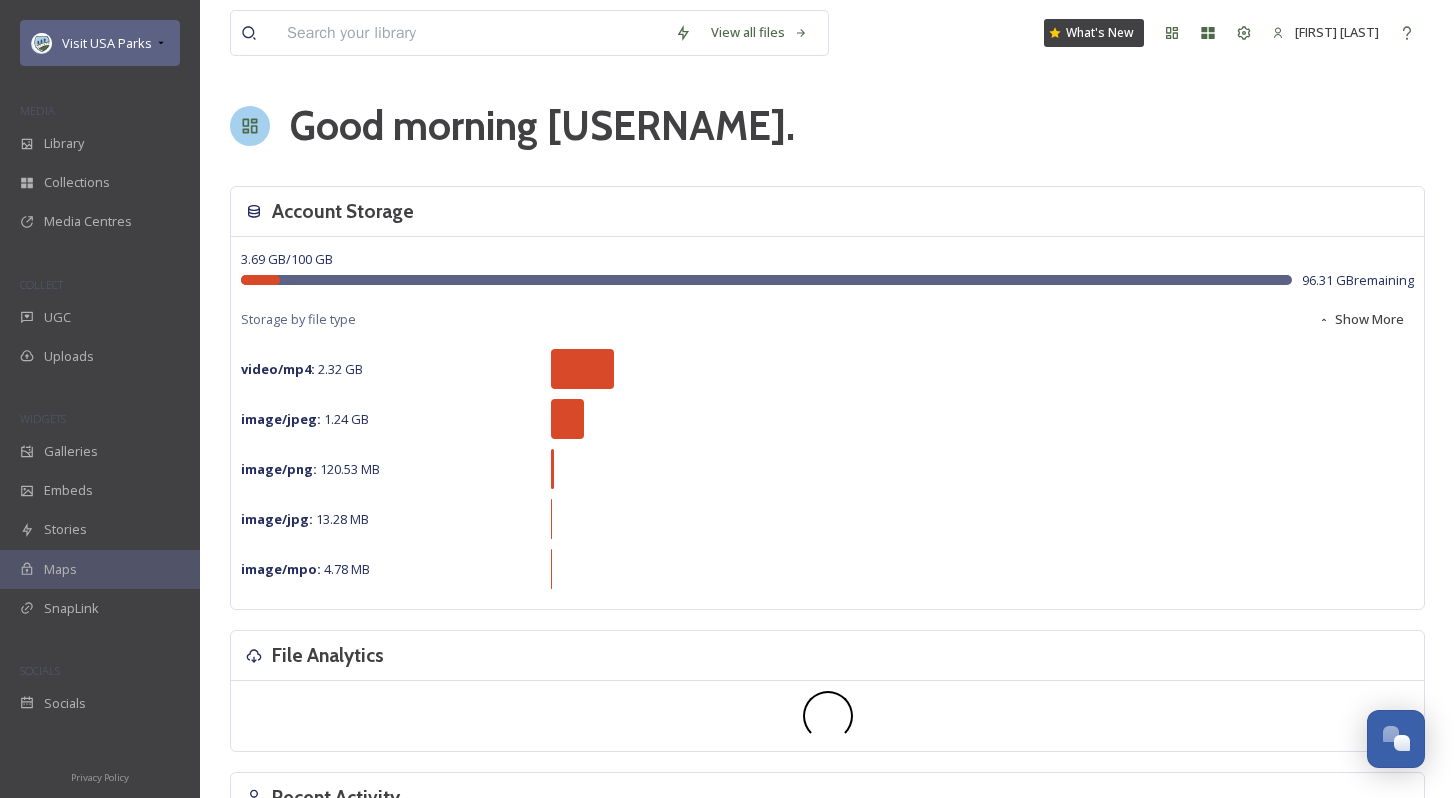 click on "Visit USA Parks" at bounding box center (100, 43) 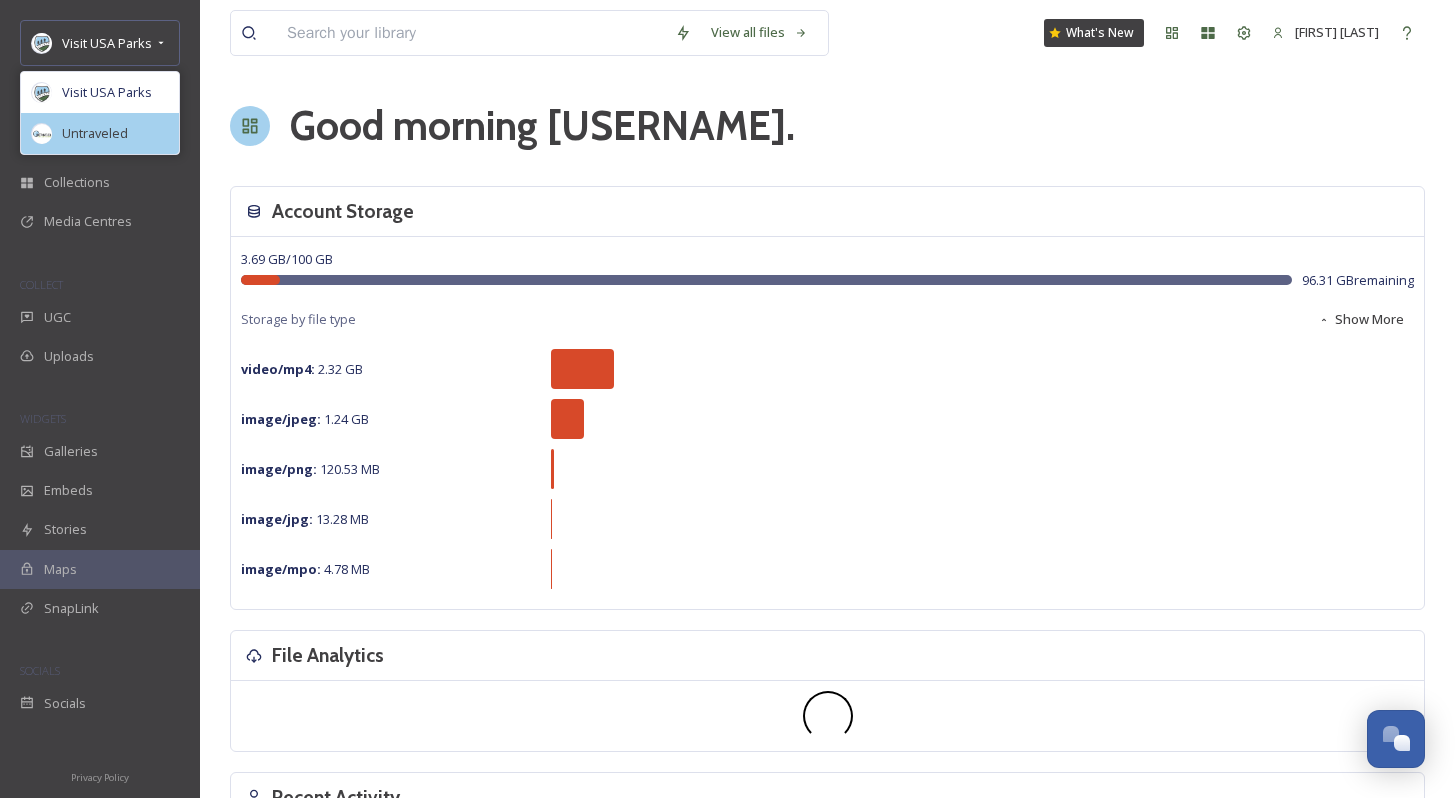 click on "Untraveled" at bounding box center [95, 133] 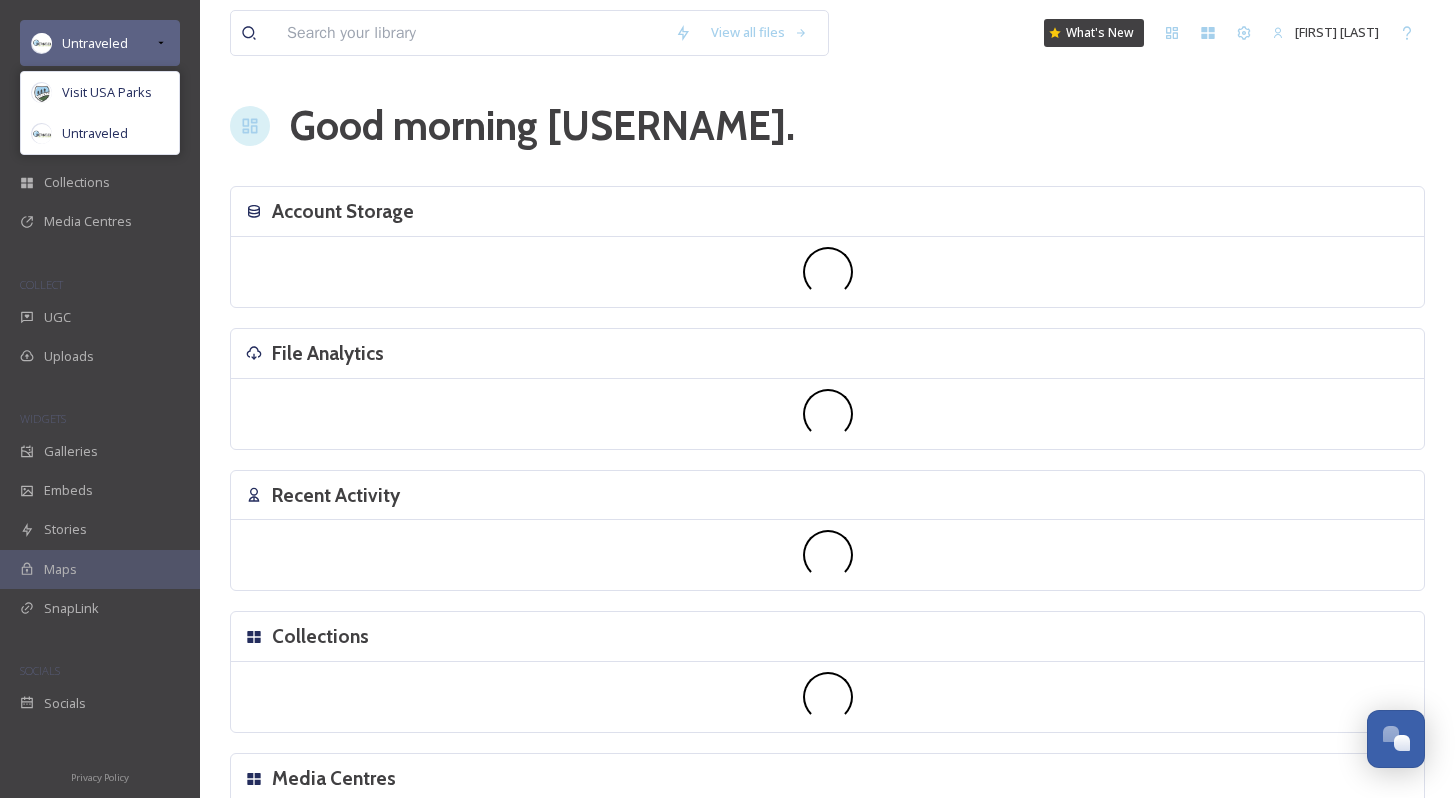 click on "Untraveled" at bounding box center [100, 43] 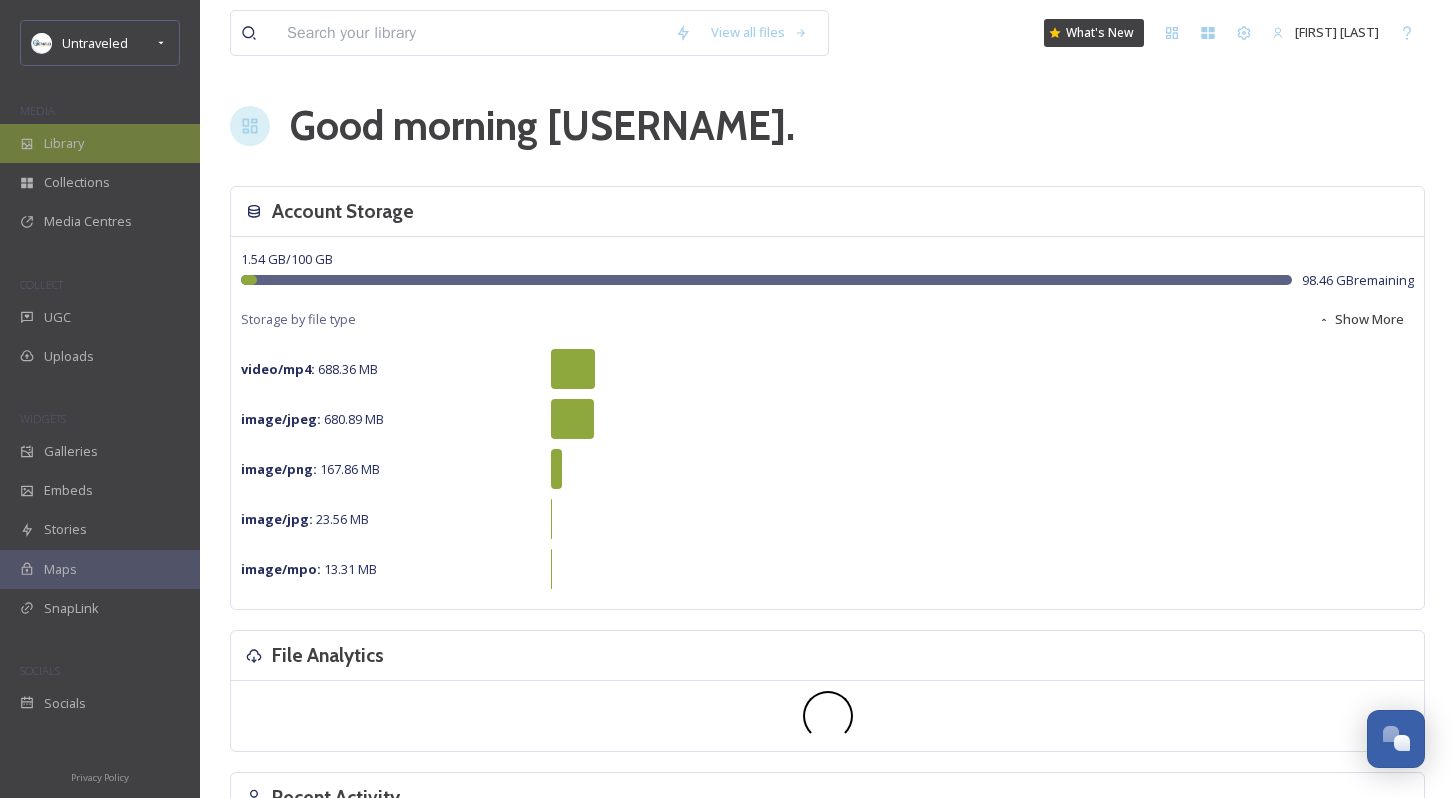 click on "Library" at bounding box center [100, 143] 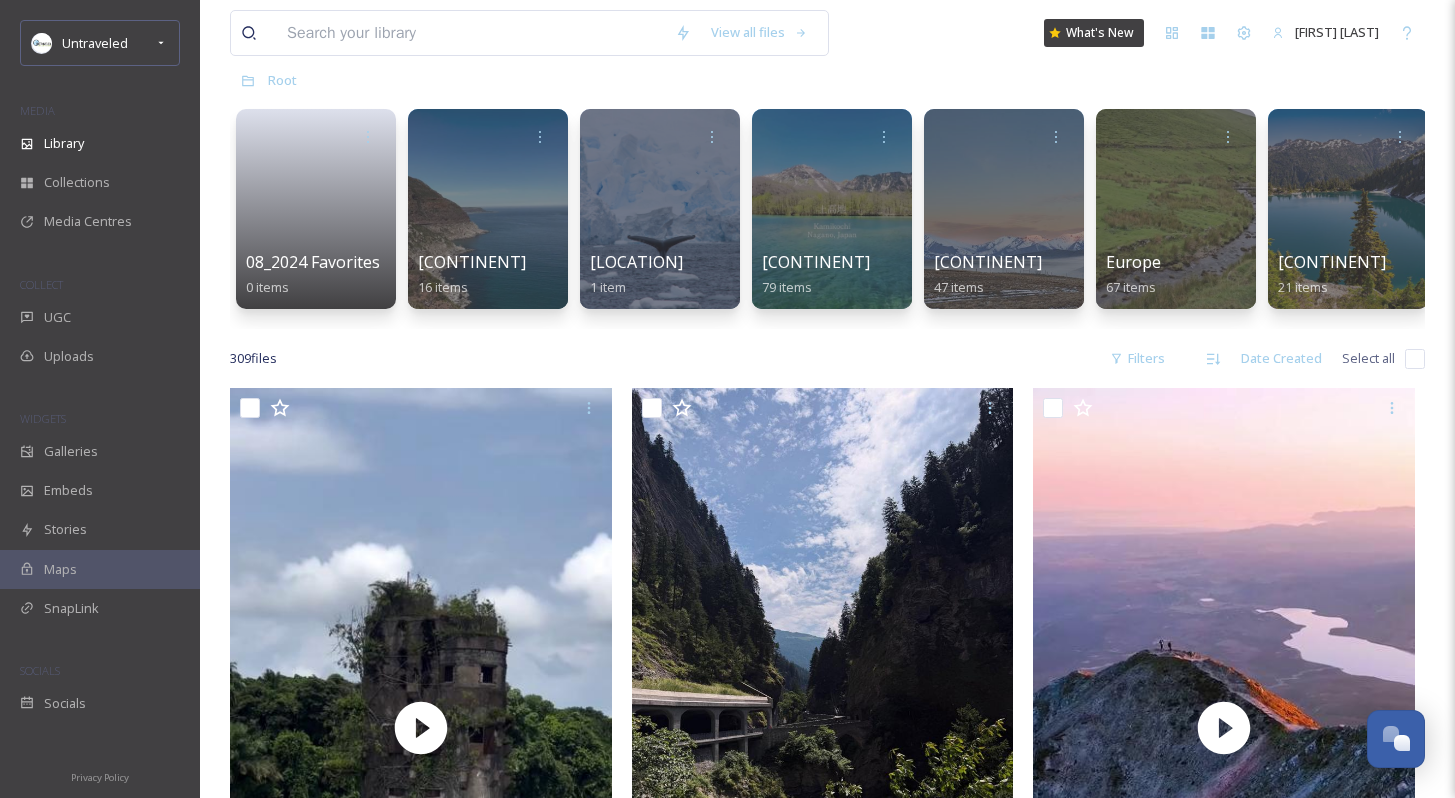 scroll, scrollTop: 176, scrollLeft: 0, axis: vertical 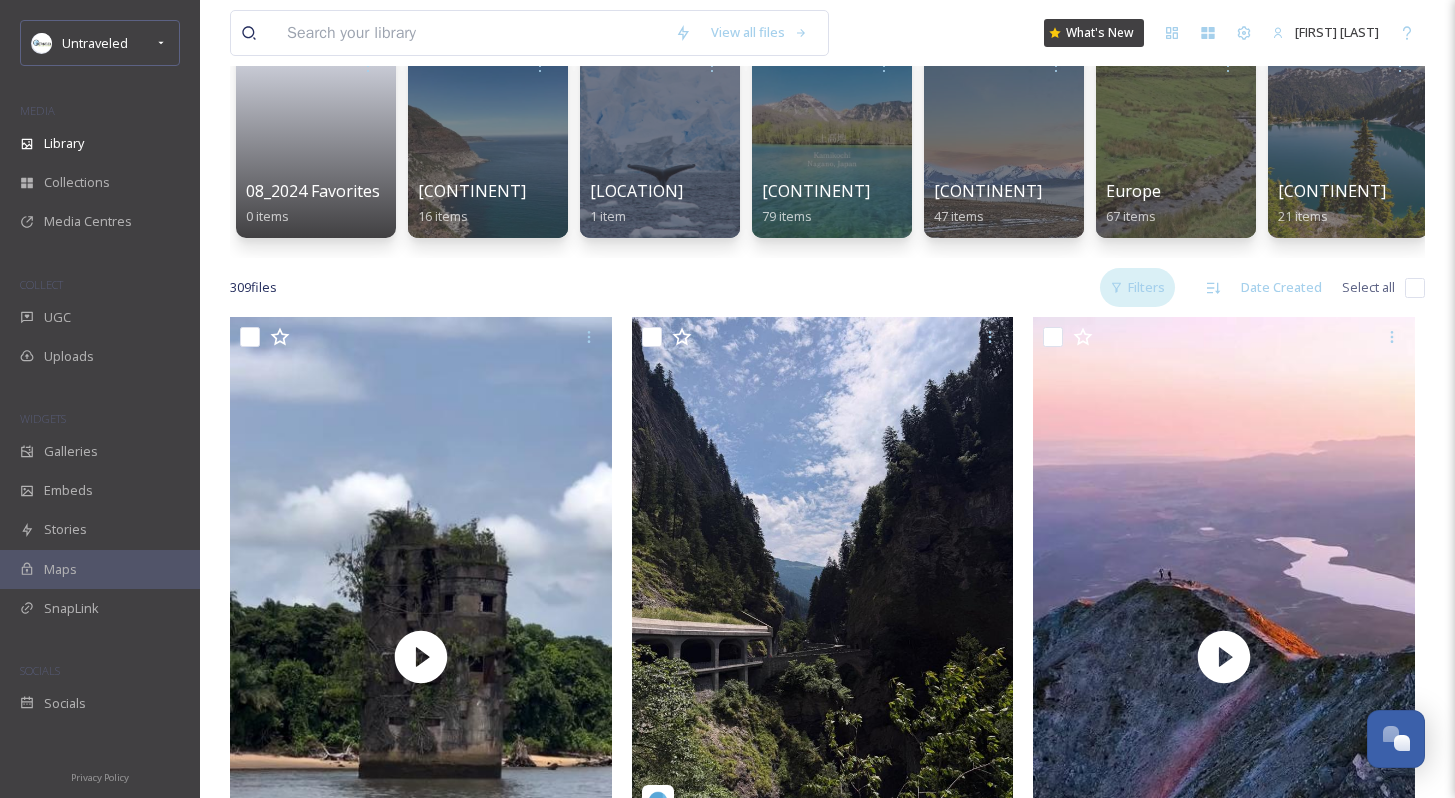 click on "Filters" at bounding box center [1137, 287] 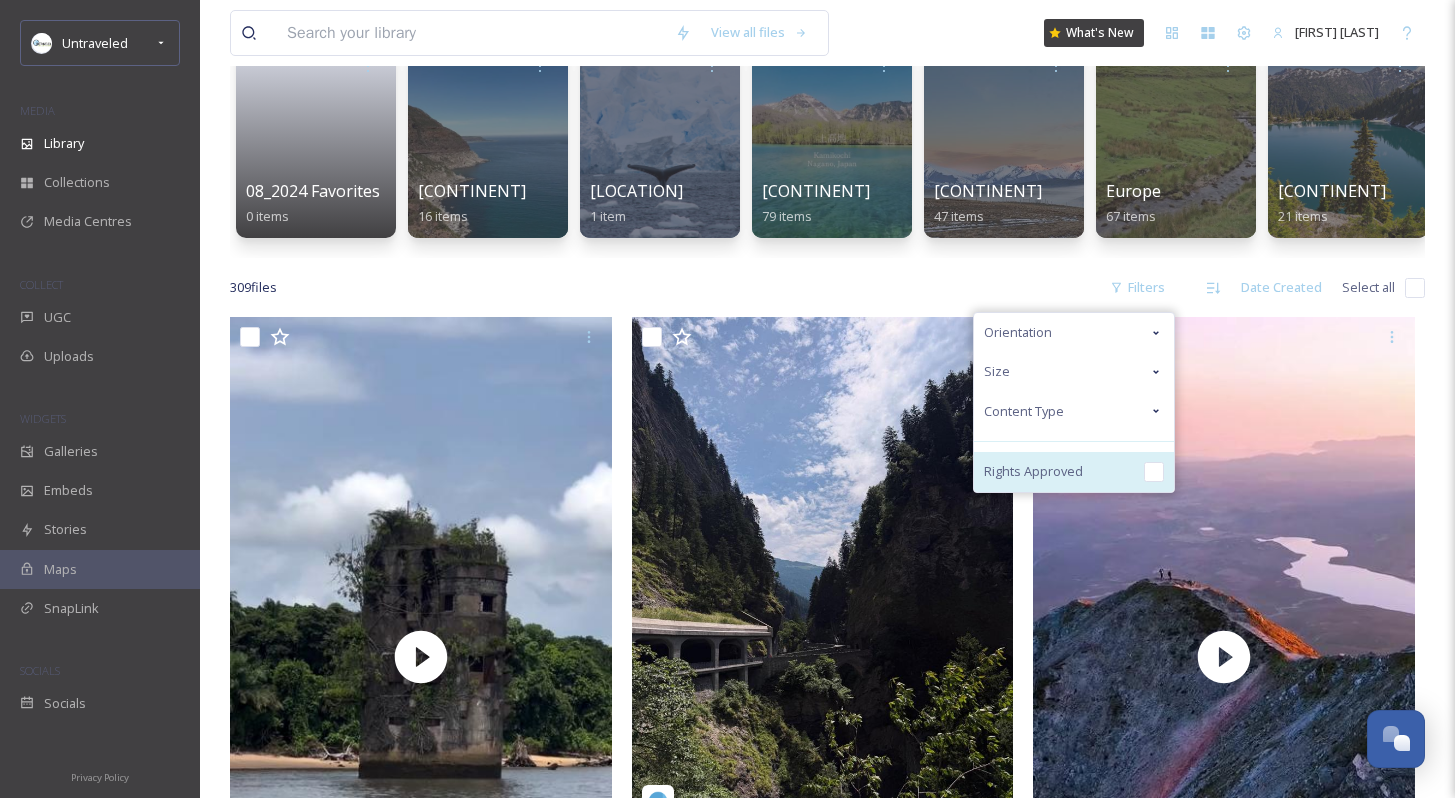 click on "Rights Approved" at bounding box center (1033, 471) 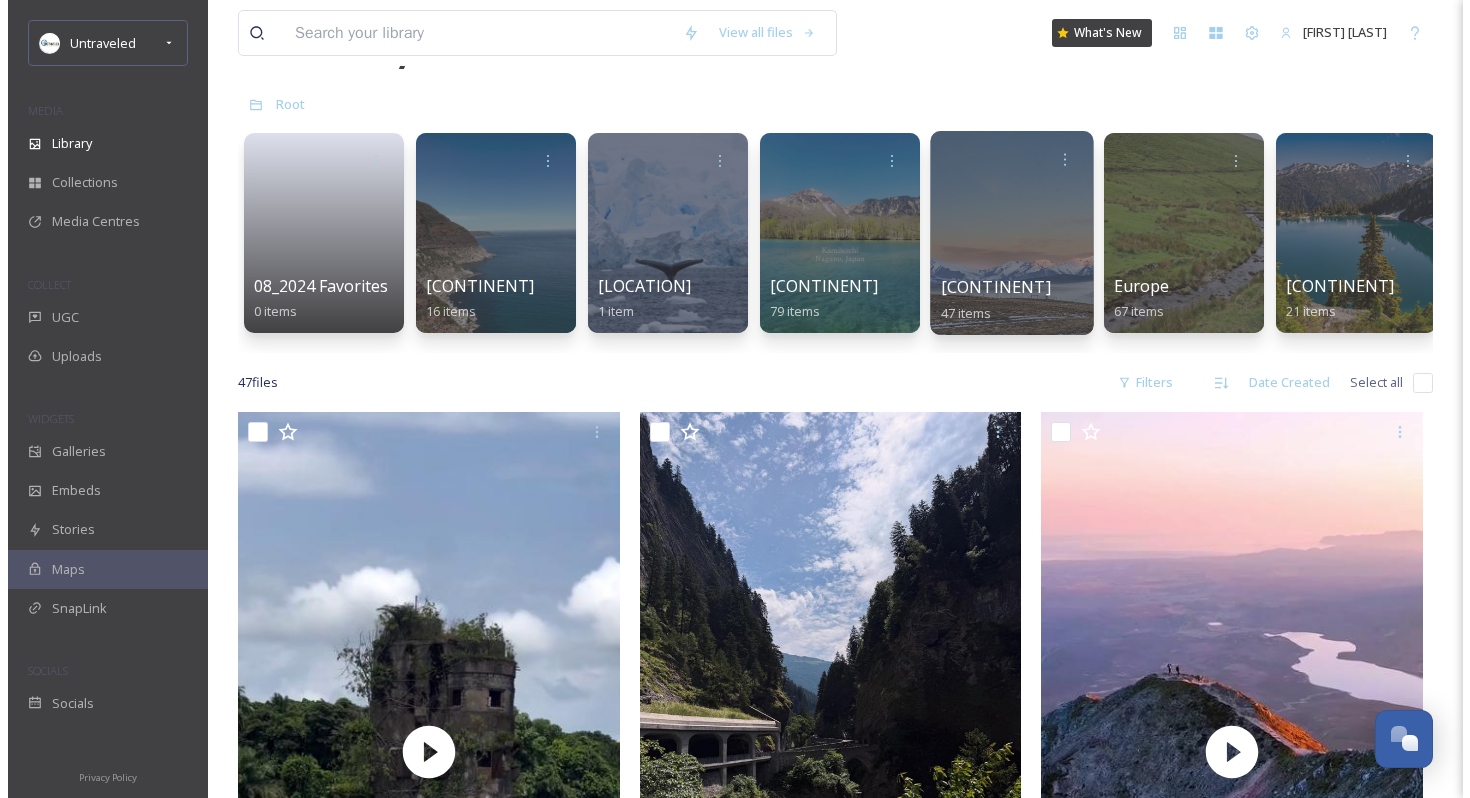 scroll, scrollTop: 444, scrollLeft: 0, axis: vertical 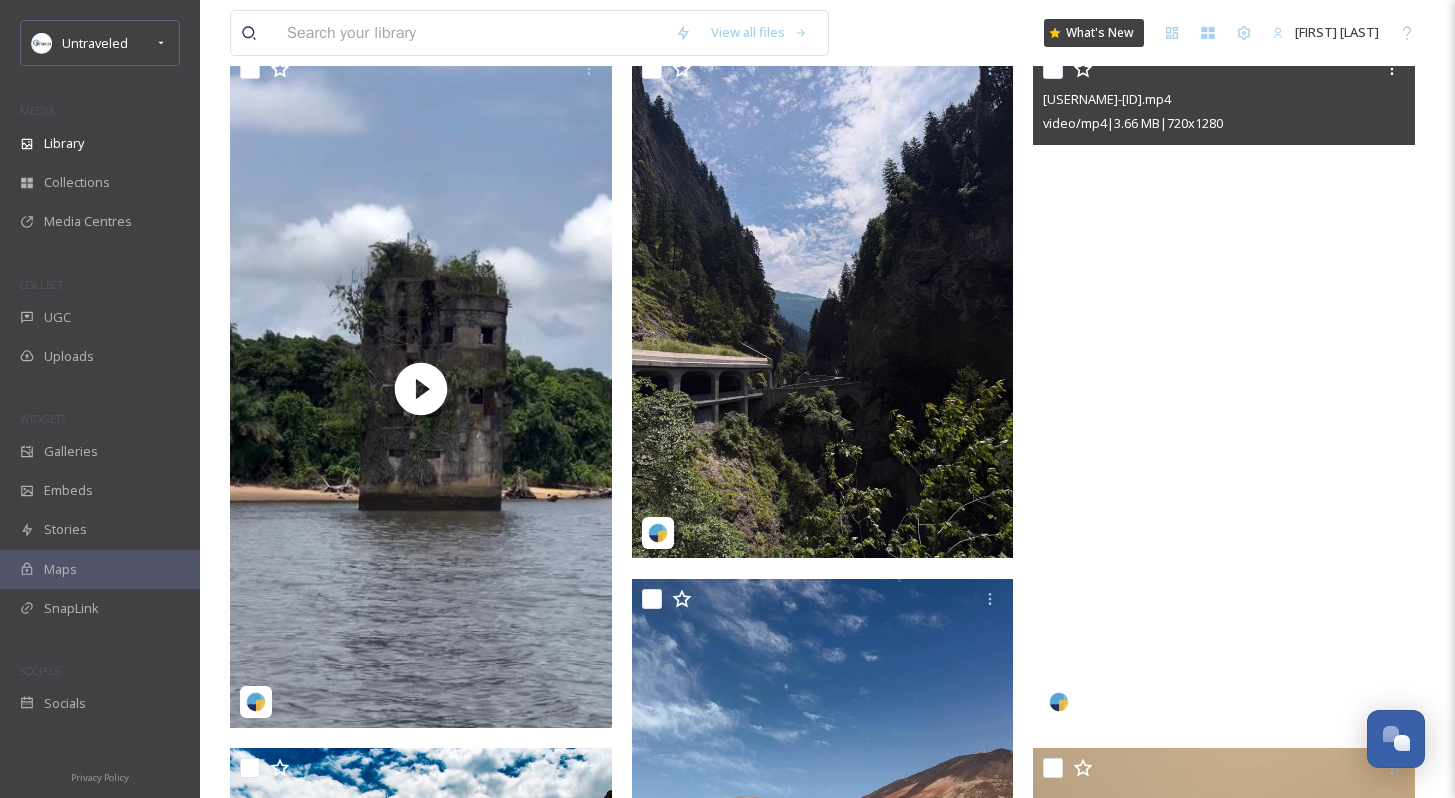 click at bounding box center (1224, 388) 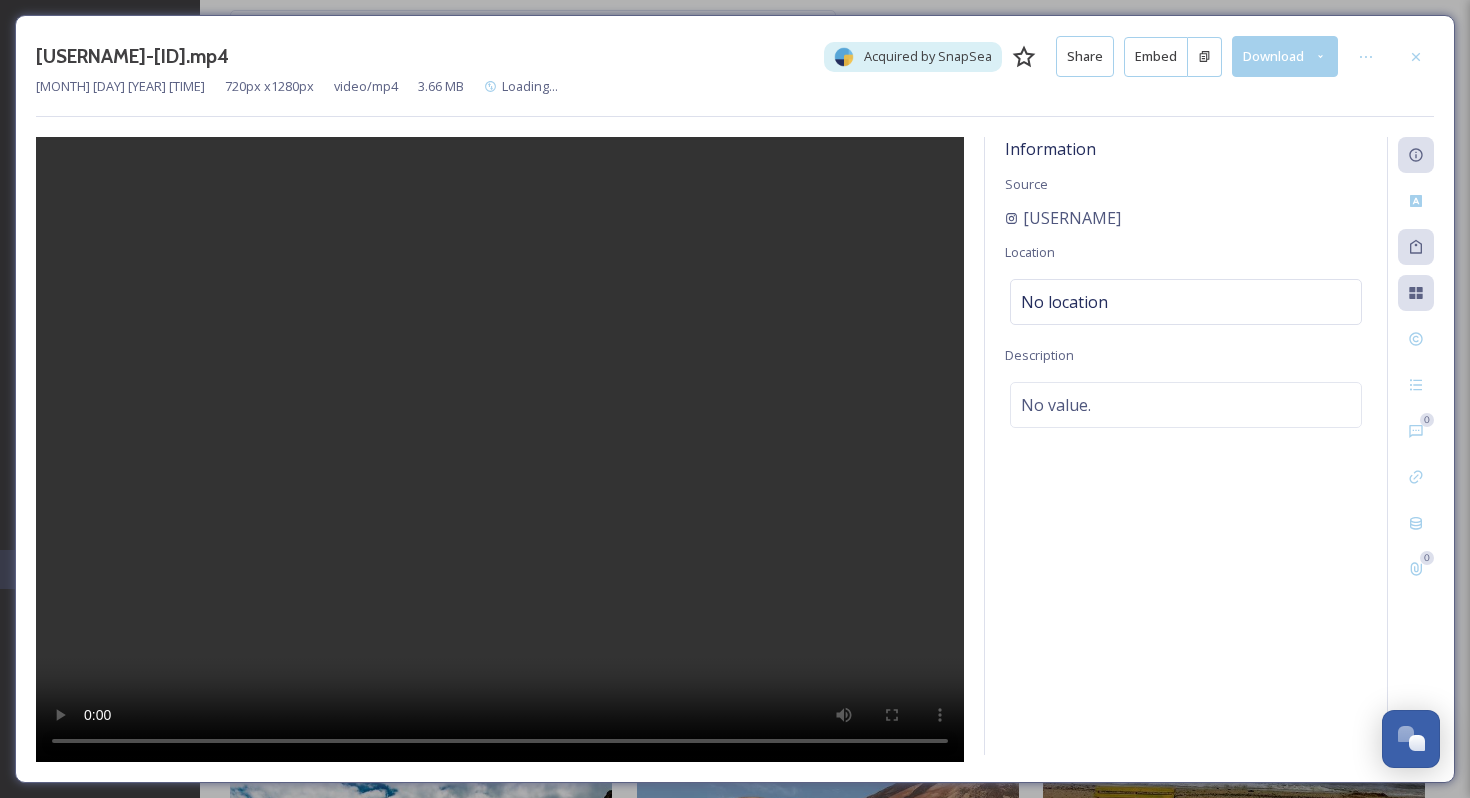 type 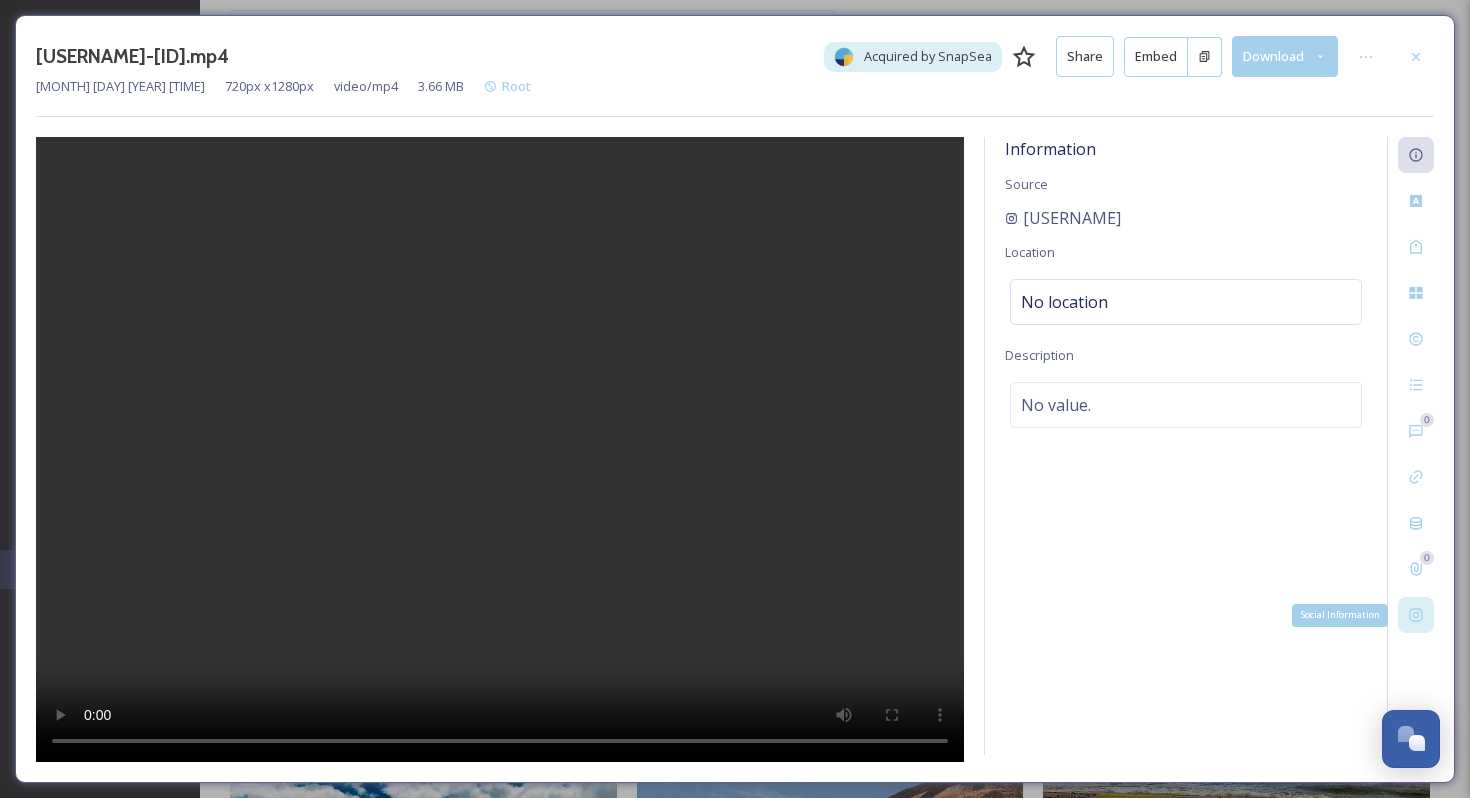 click on "Social Information" at bounding box center (1416, 615) 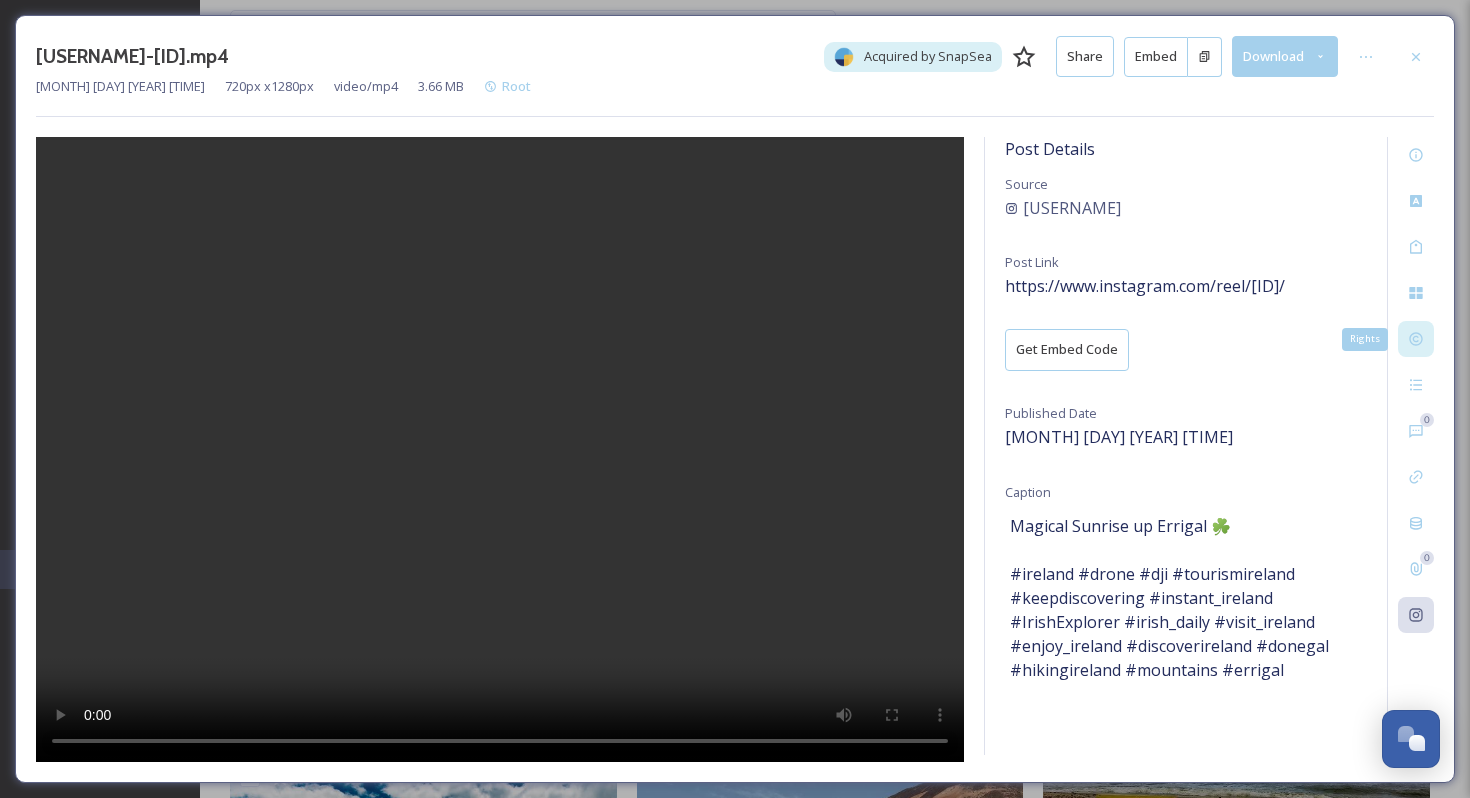 click on "Rights" at bounding box center [1416, 339] 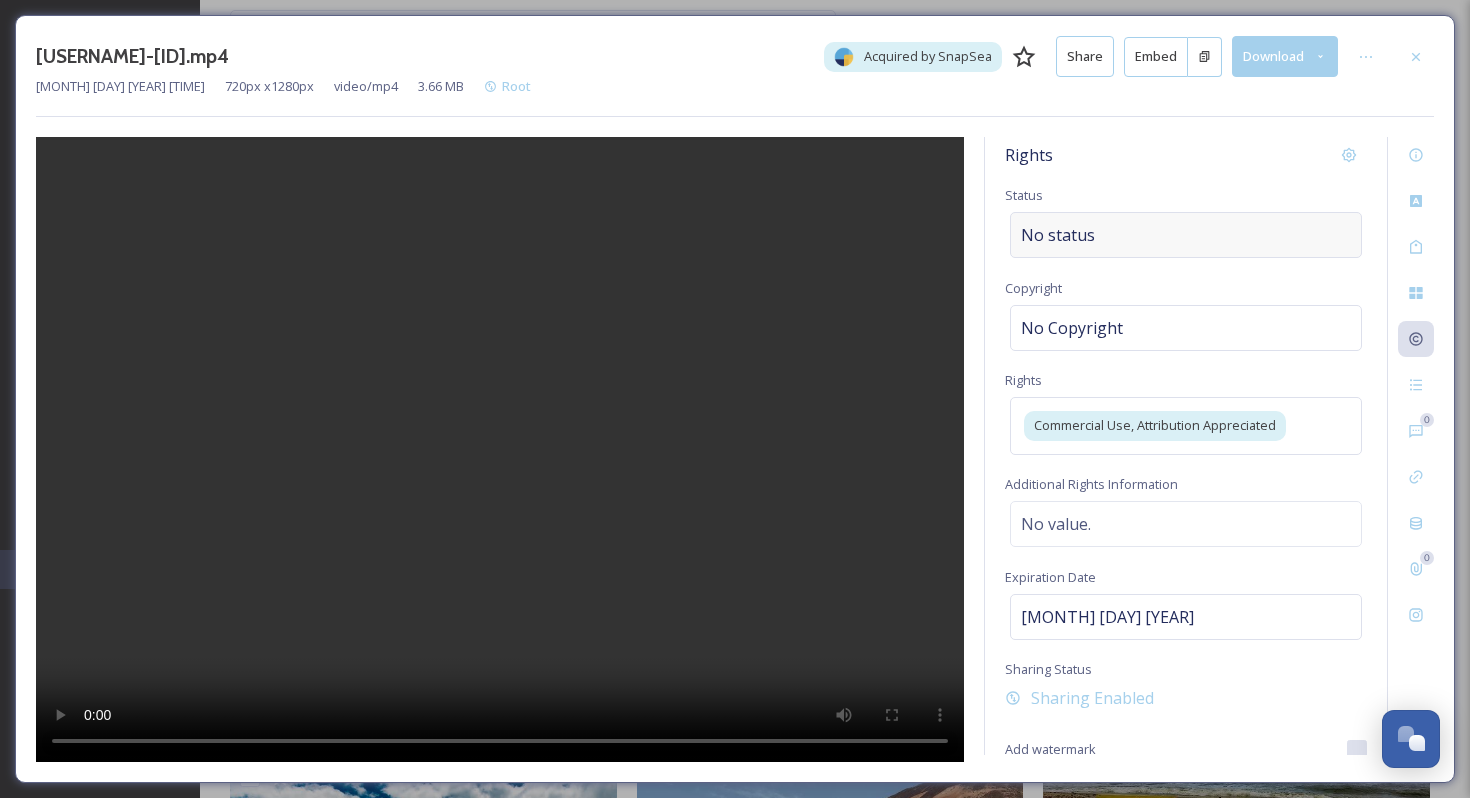 click on "No status" at bounding box center (1186, 235) 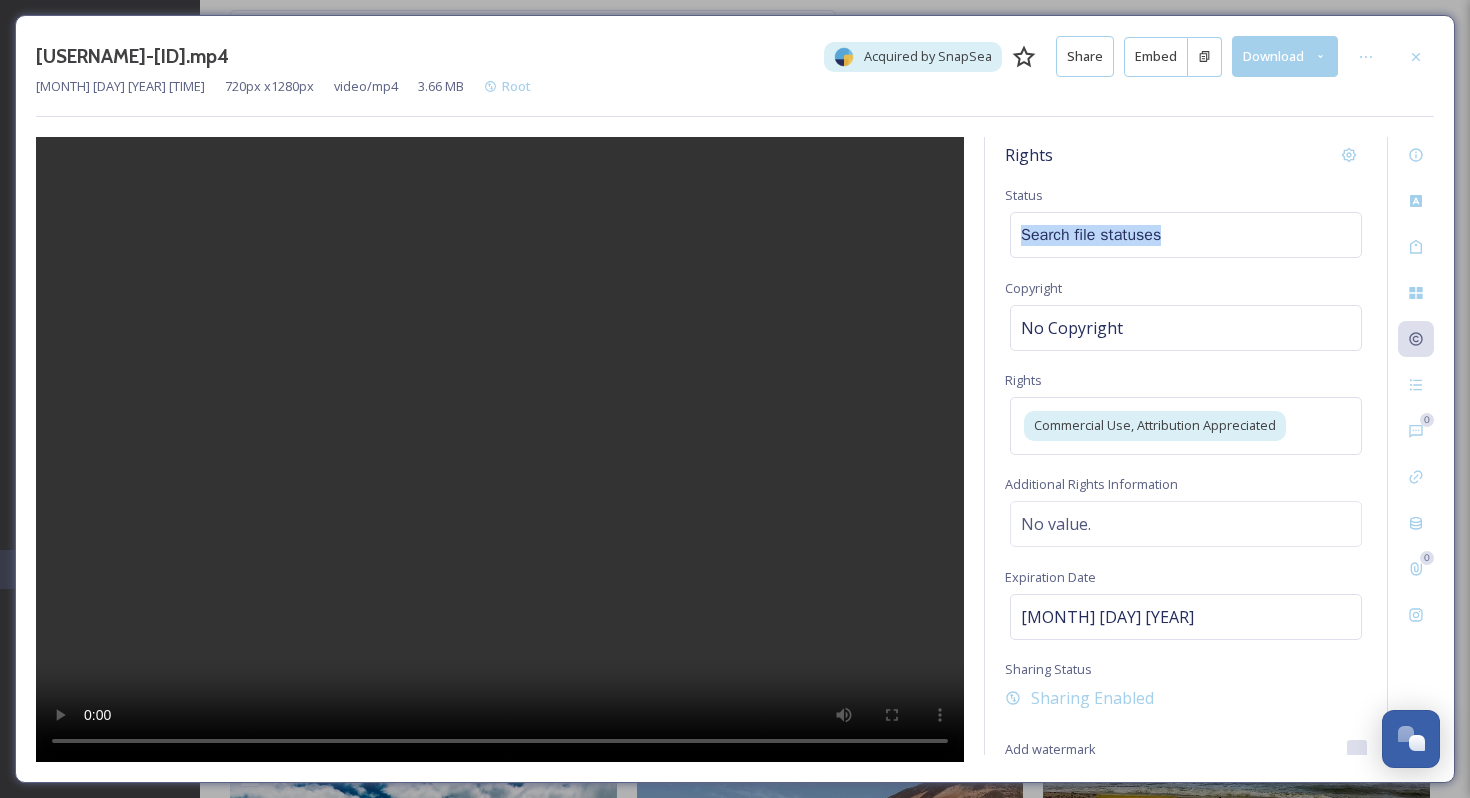 click at bounding box center [1186, 235] 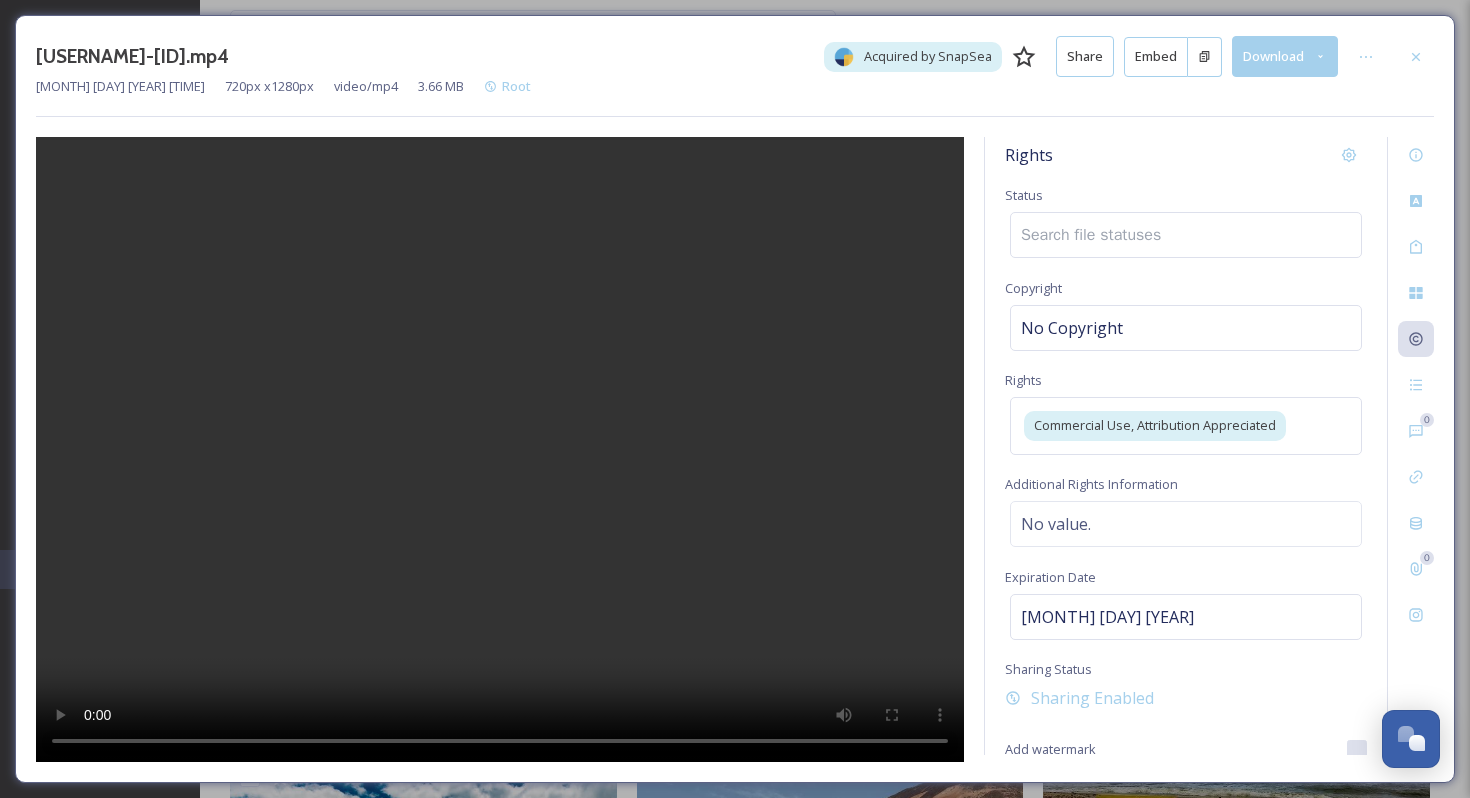 click at bounding box center (1097, 235) 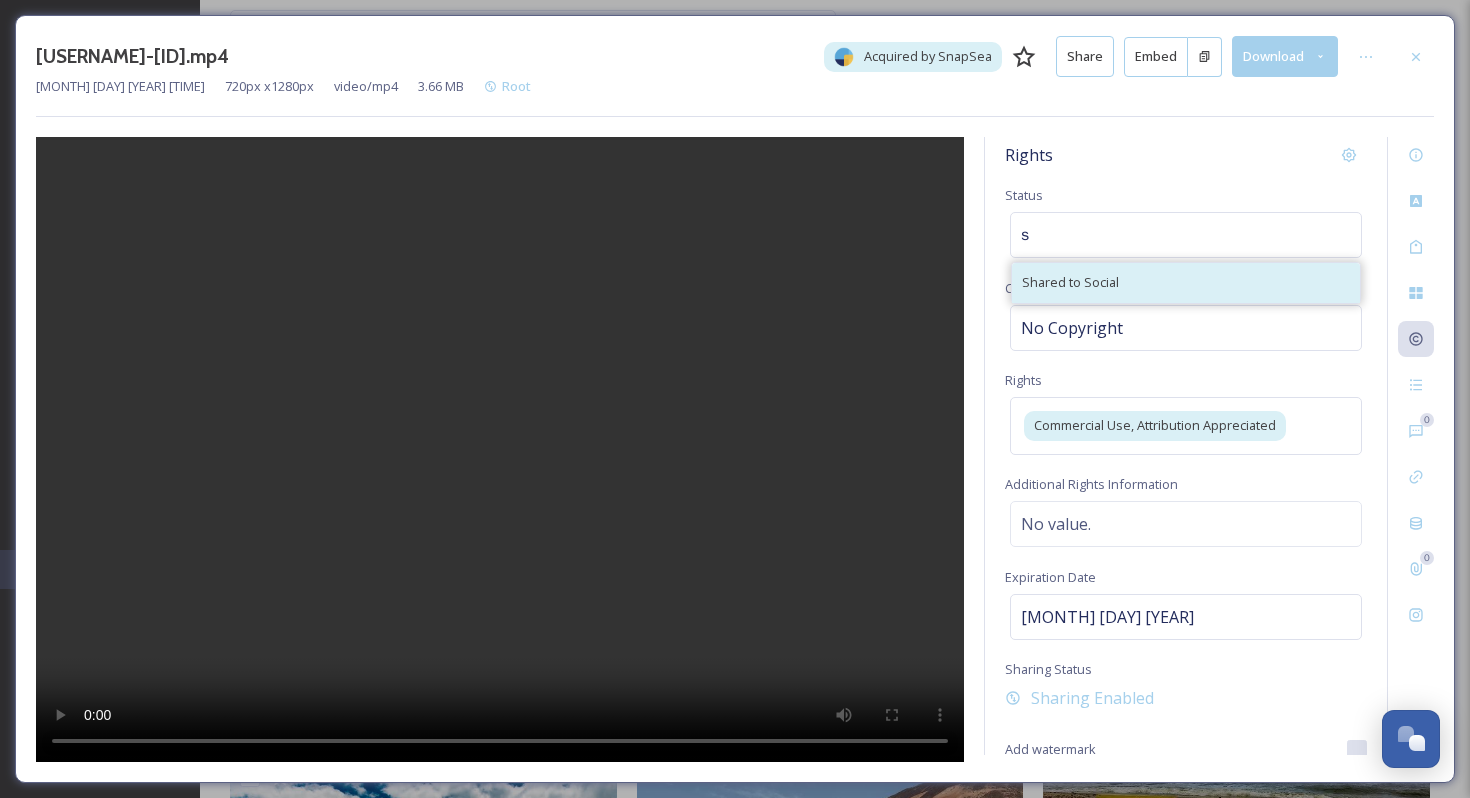type on "s" 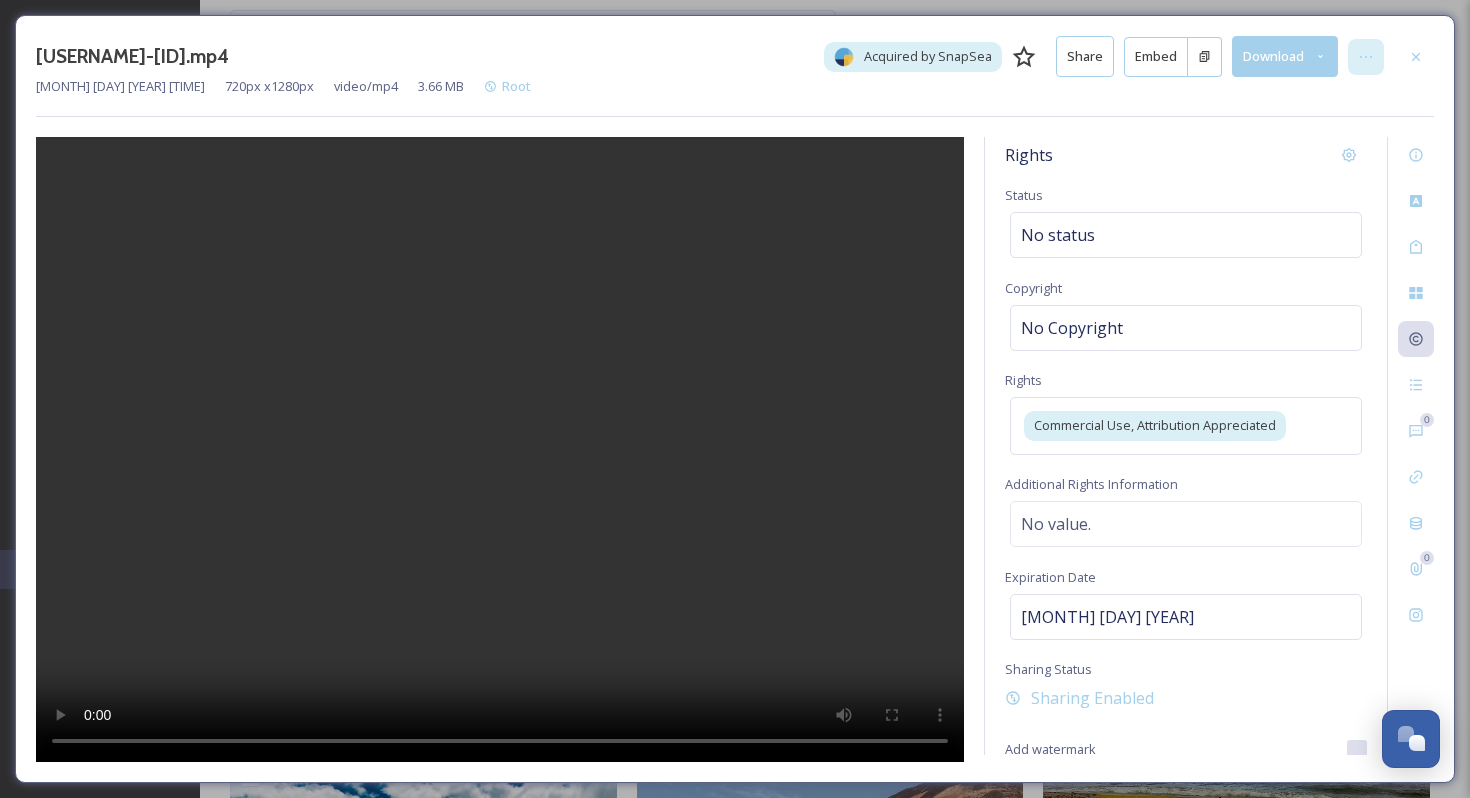 click at bounding box center (1366, 57) 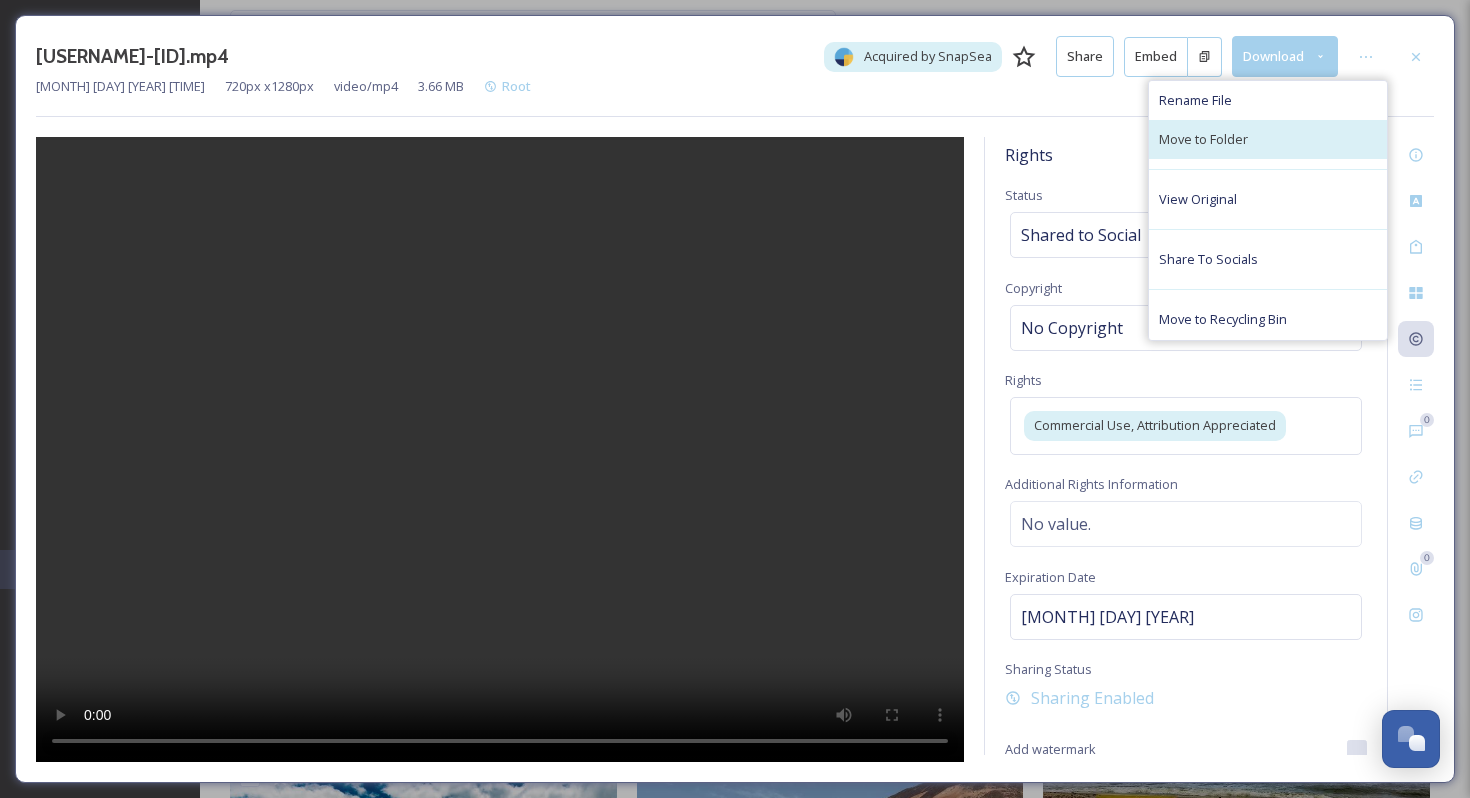 click on "Move to Folder" at bounding box center (1203, 139) 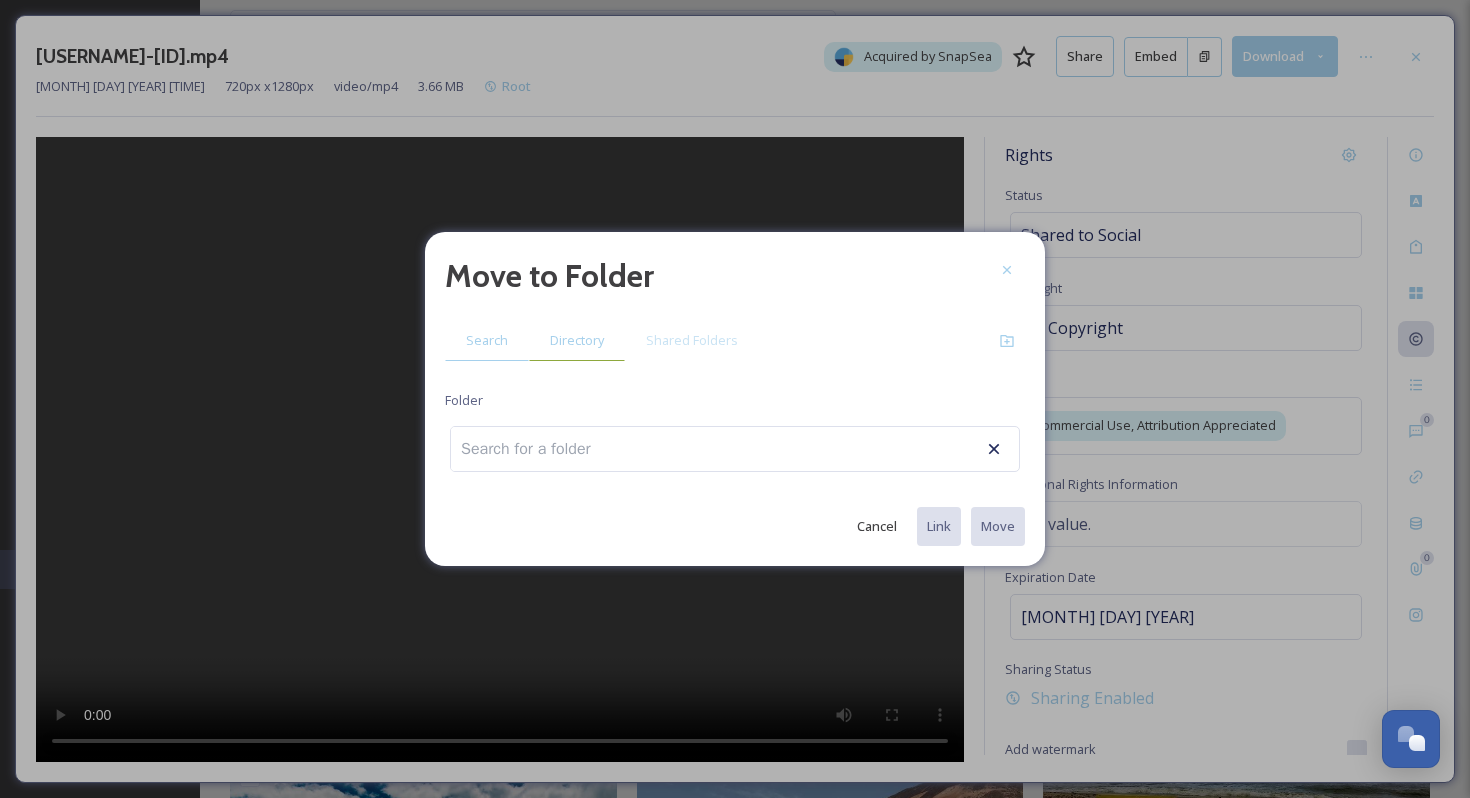 click on "Directory" at bounding box center [577, 340] 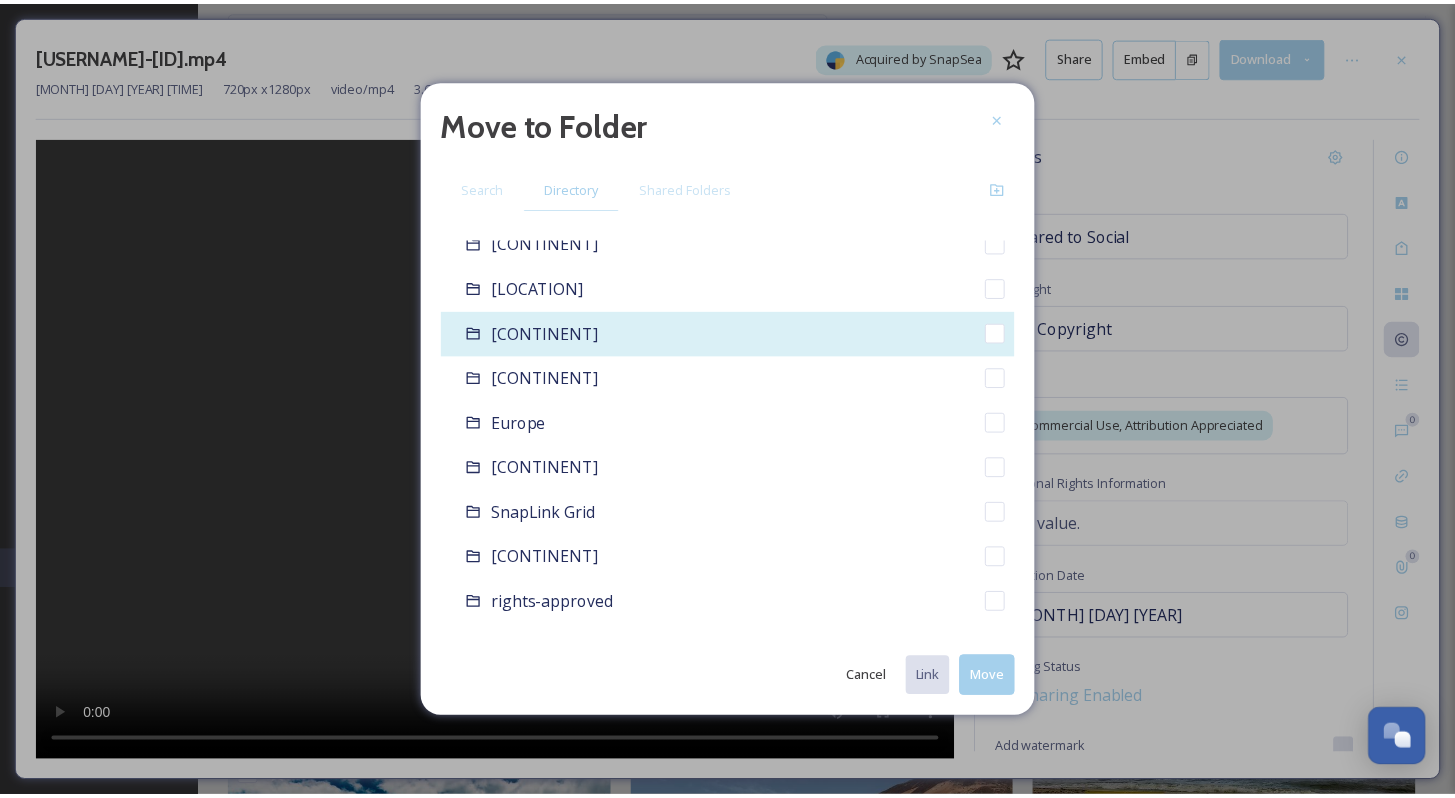 scroll, scrollTop: 136, scrollLeft: 0, axis: vertical 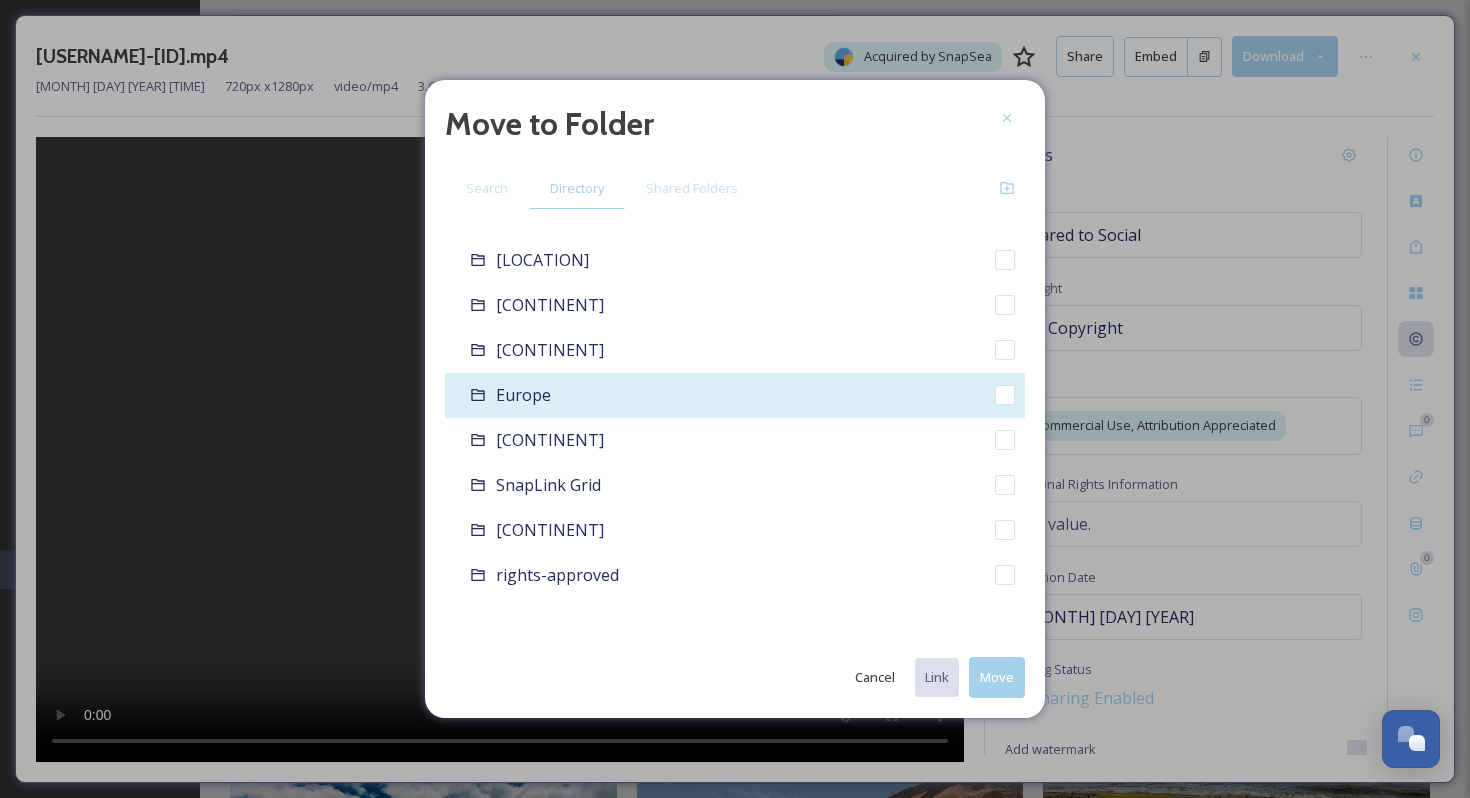 click on "Europe" at bounding box center [735, 395] 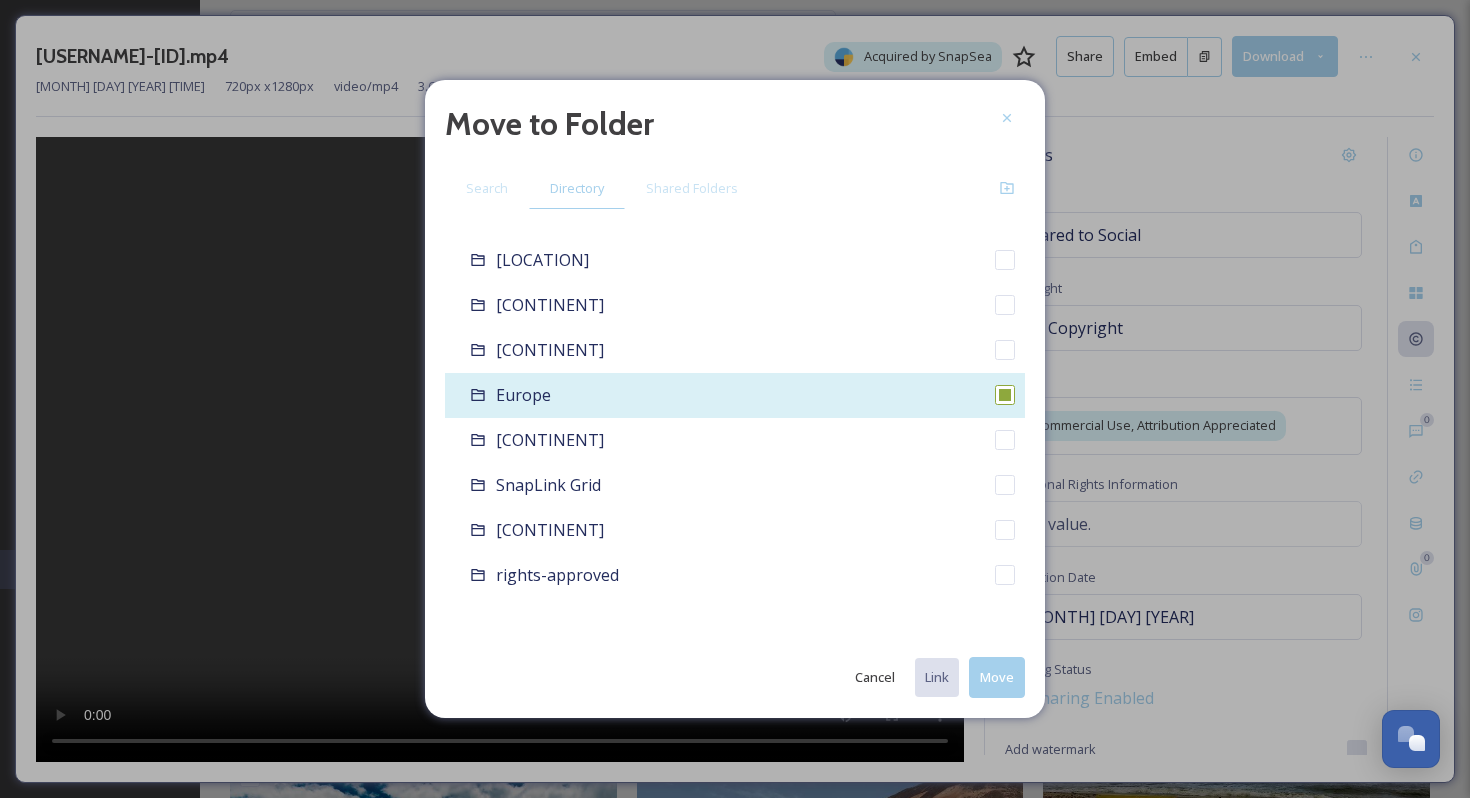 checkbox on "false" 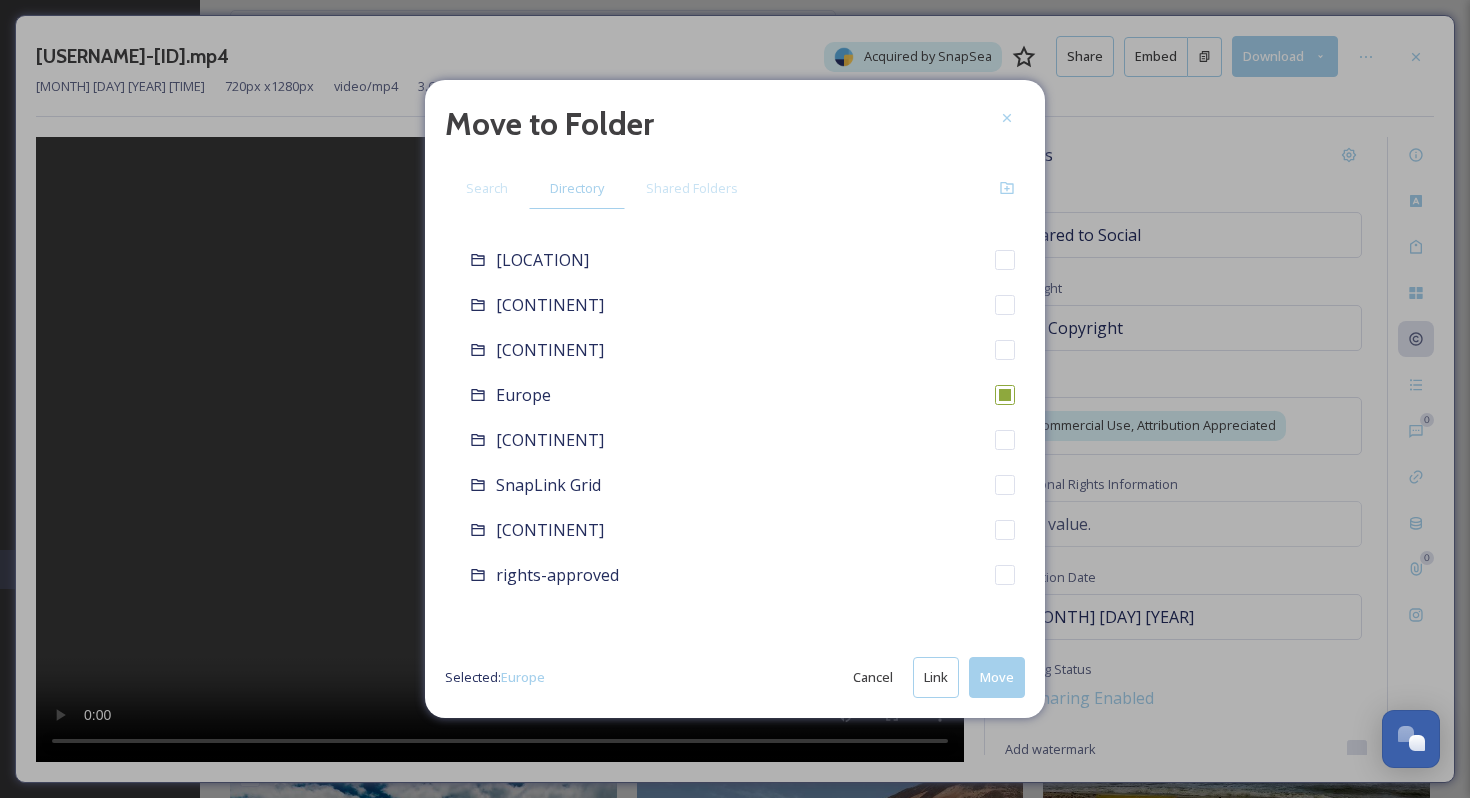 click on "Move" at bounding box center [997, 677] 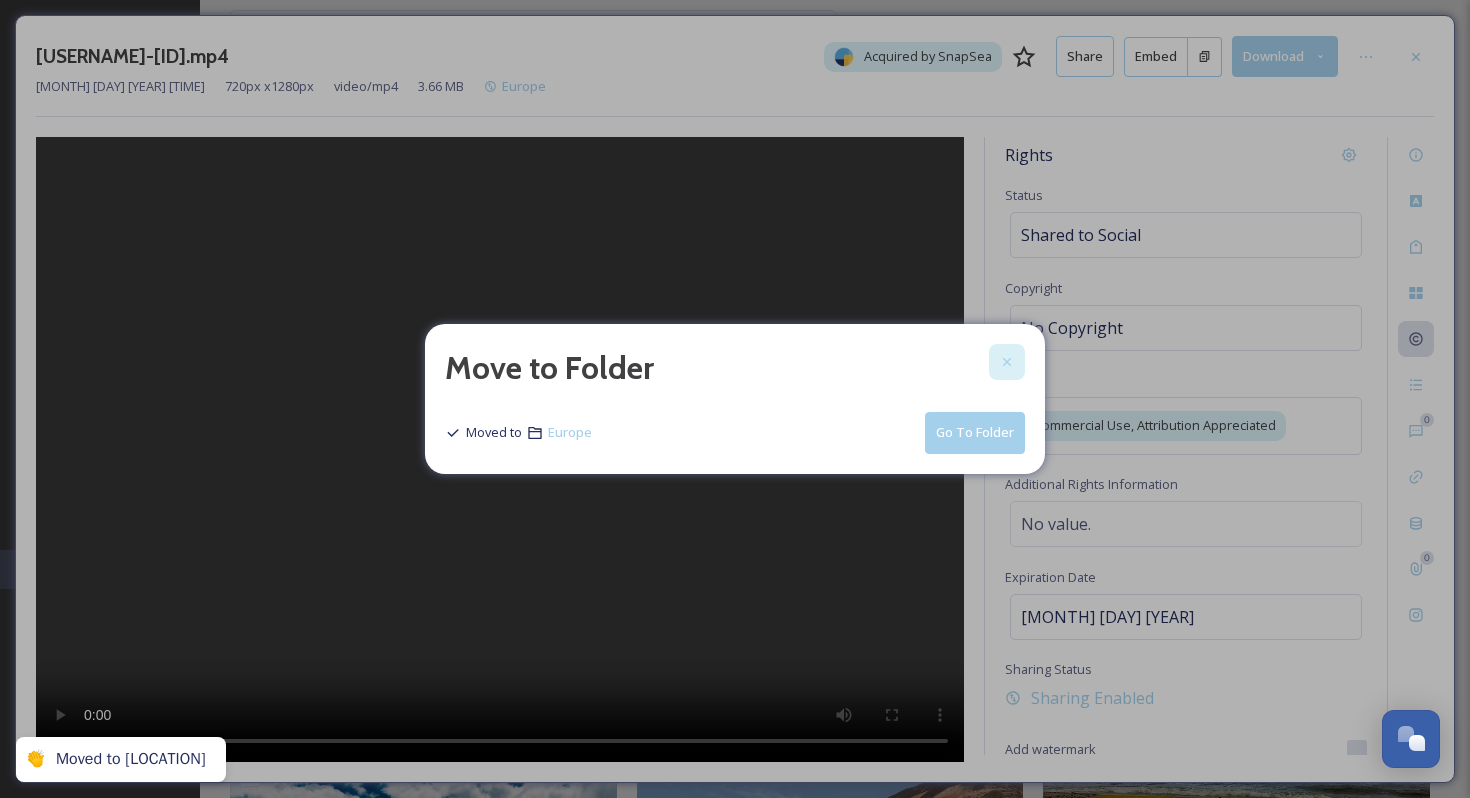 click at bounding box center [1007, 362] 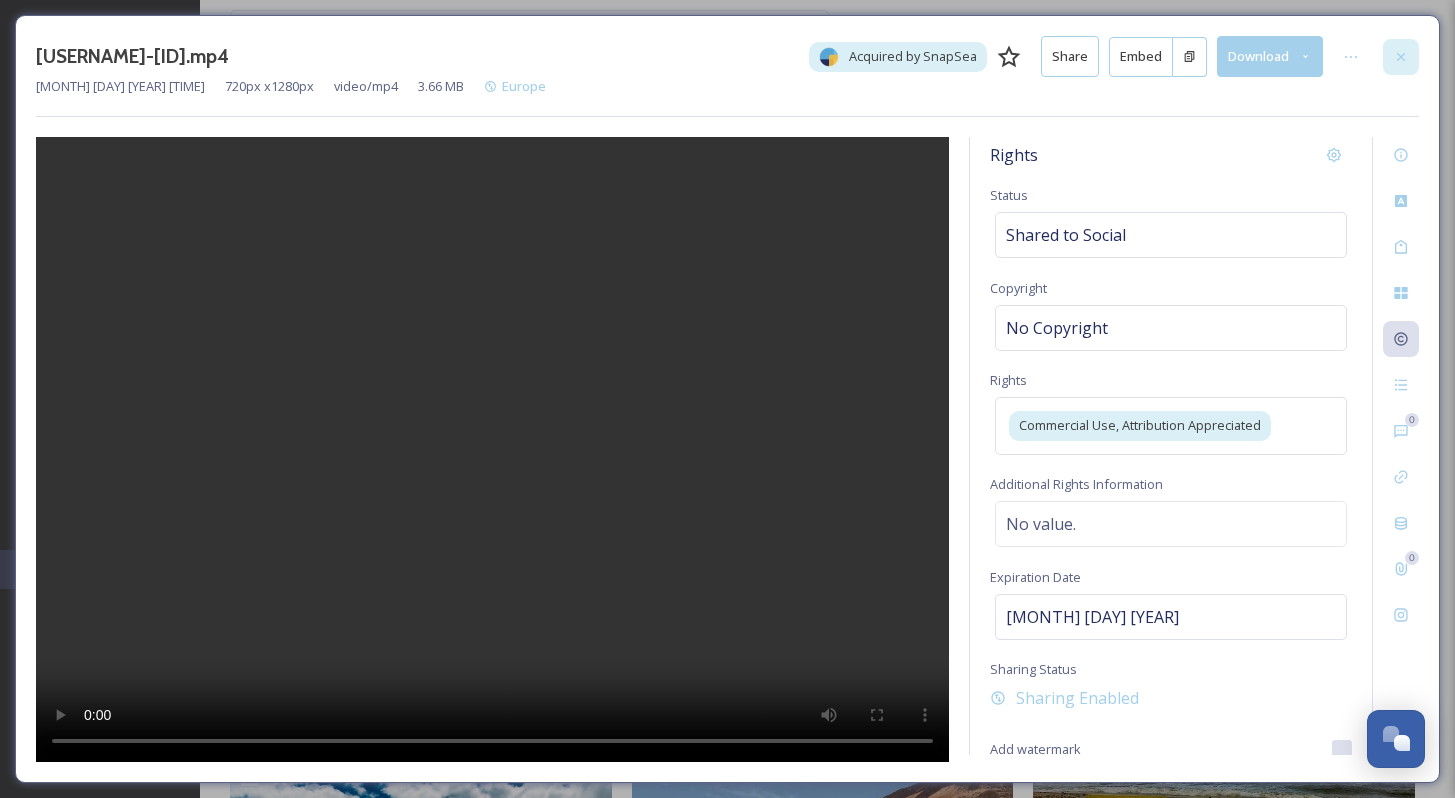 click at bounding box center (1401, 57) 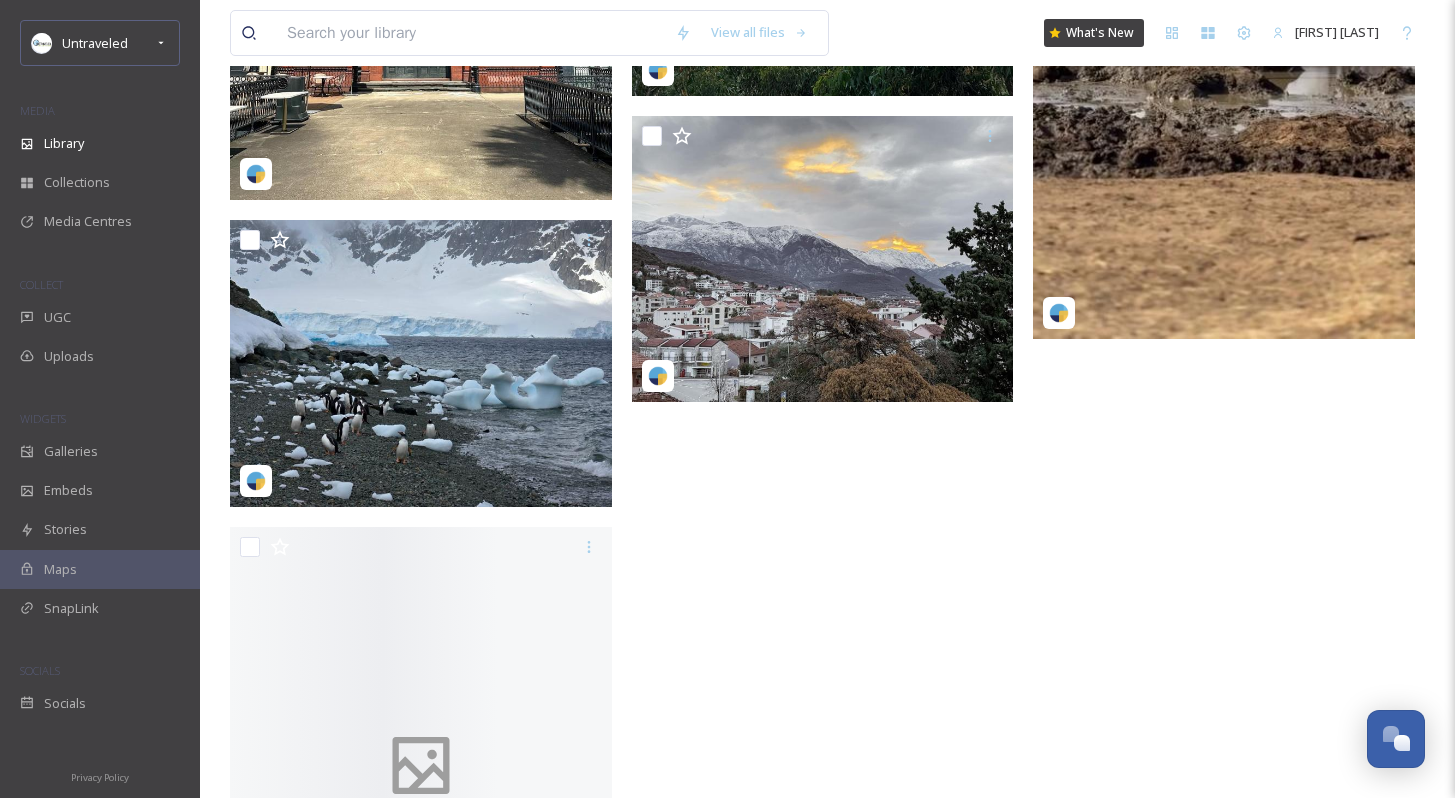 scroll, scrollTop: 6997, scrollLeft: 0, axis: vertical 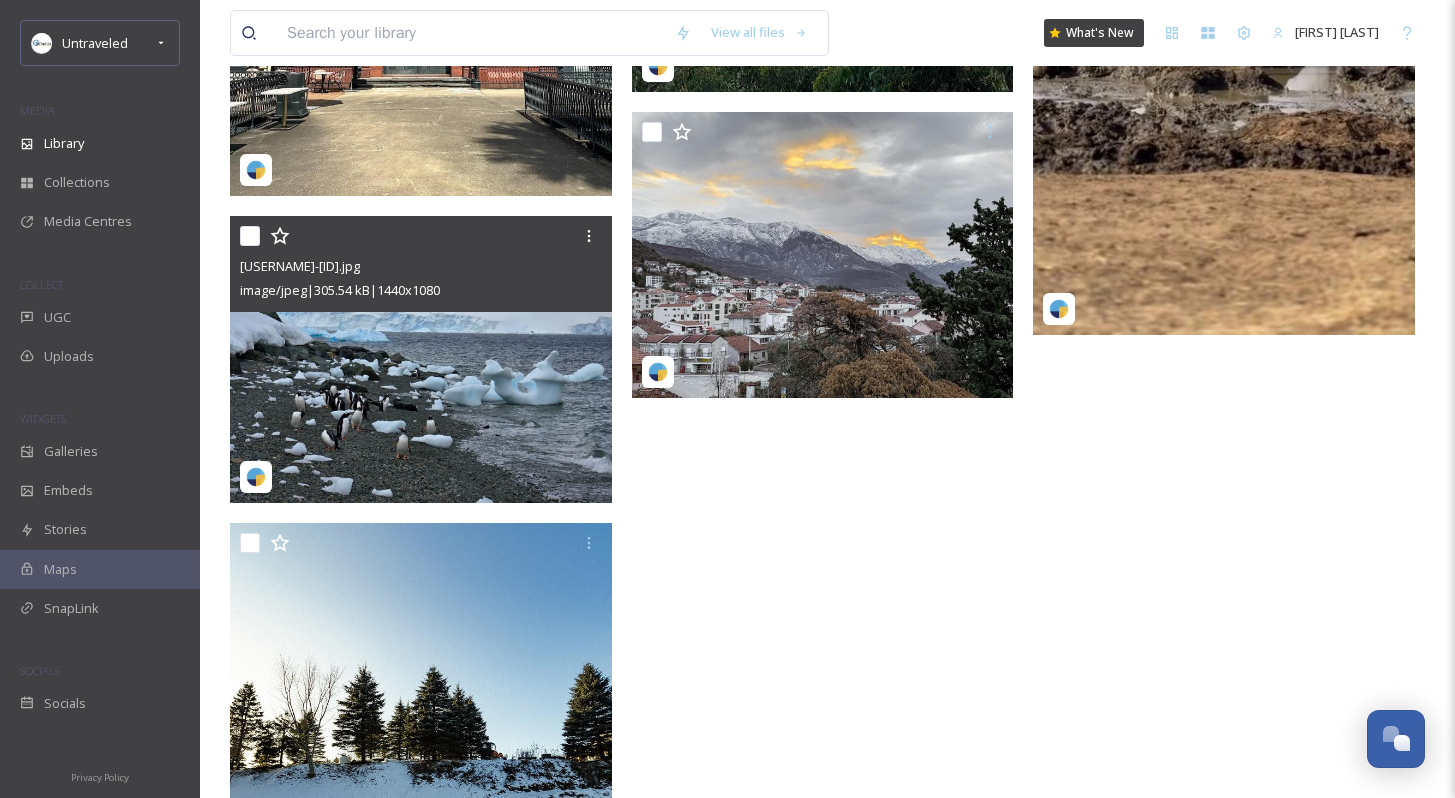 click at bounding box center [421, 359] 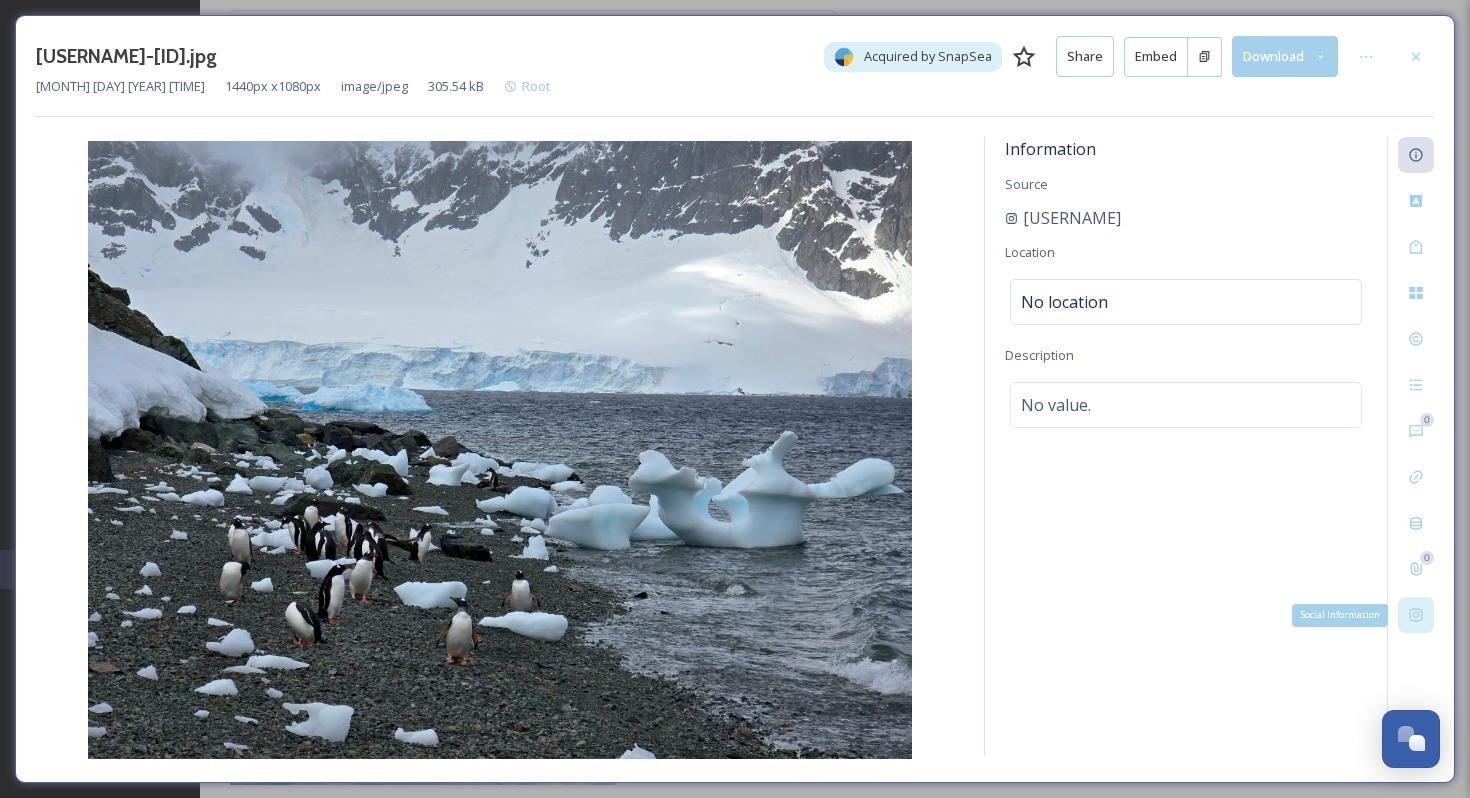 click on "Social Information" at bounding box center (1416, 615) 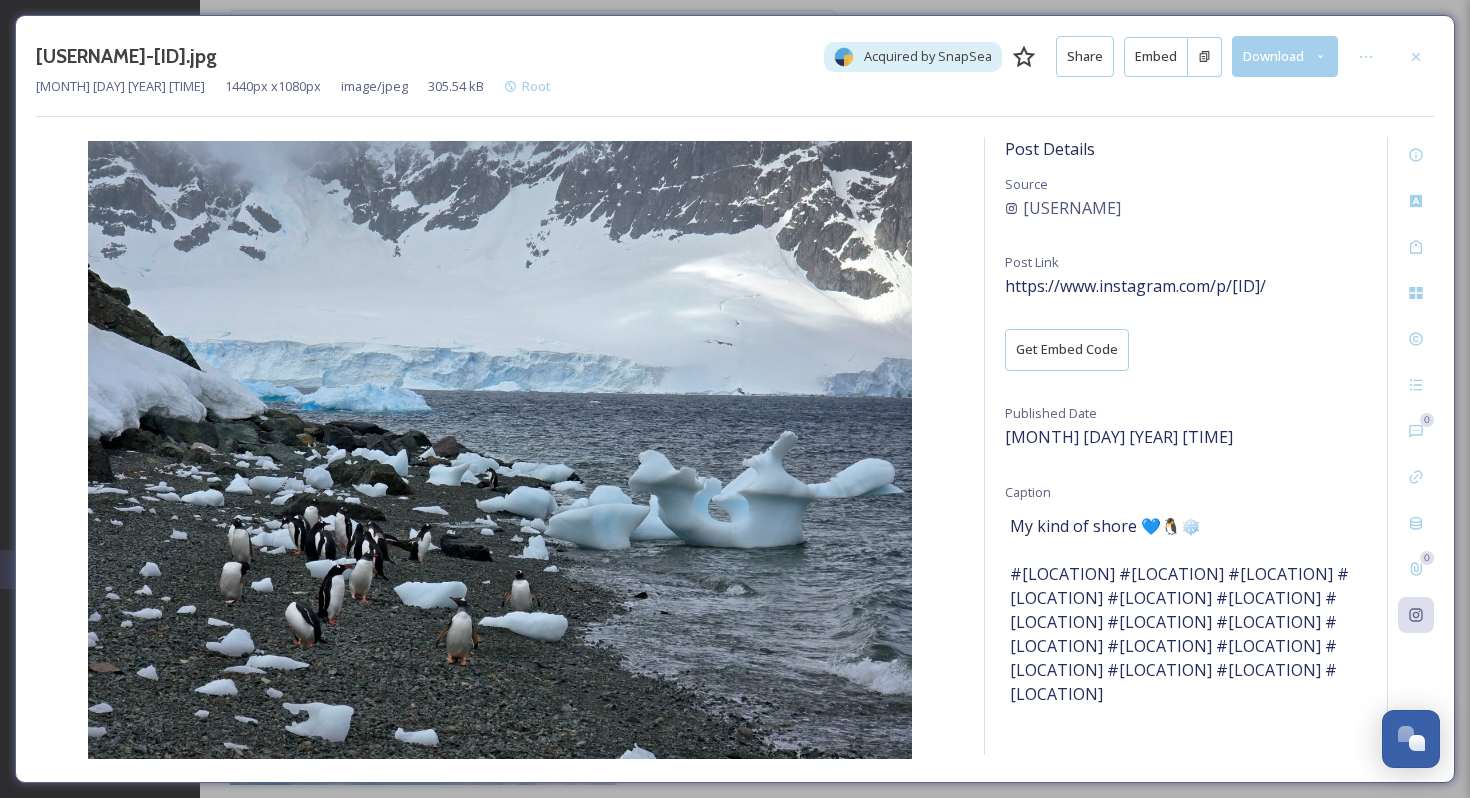 click on "0 0" at bounding box center (1410, 446) 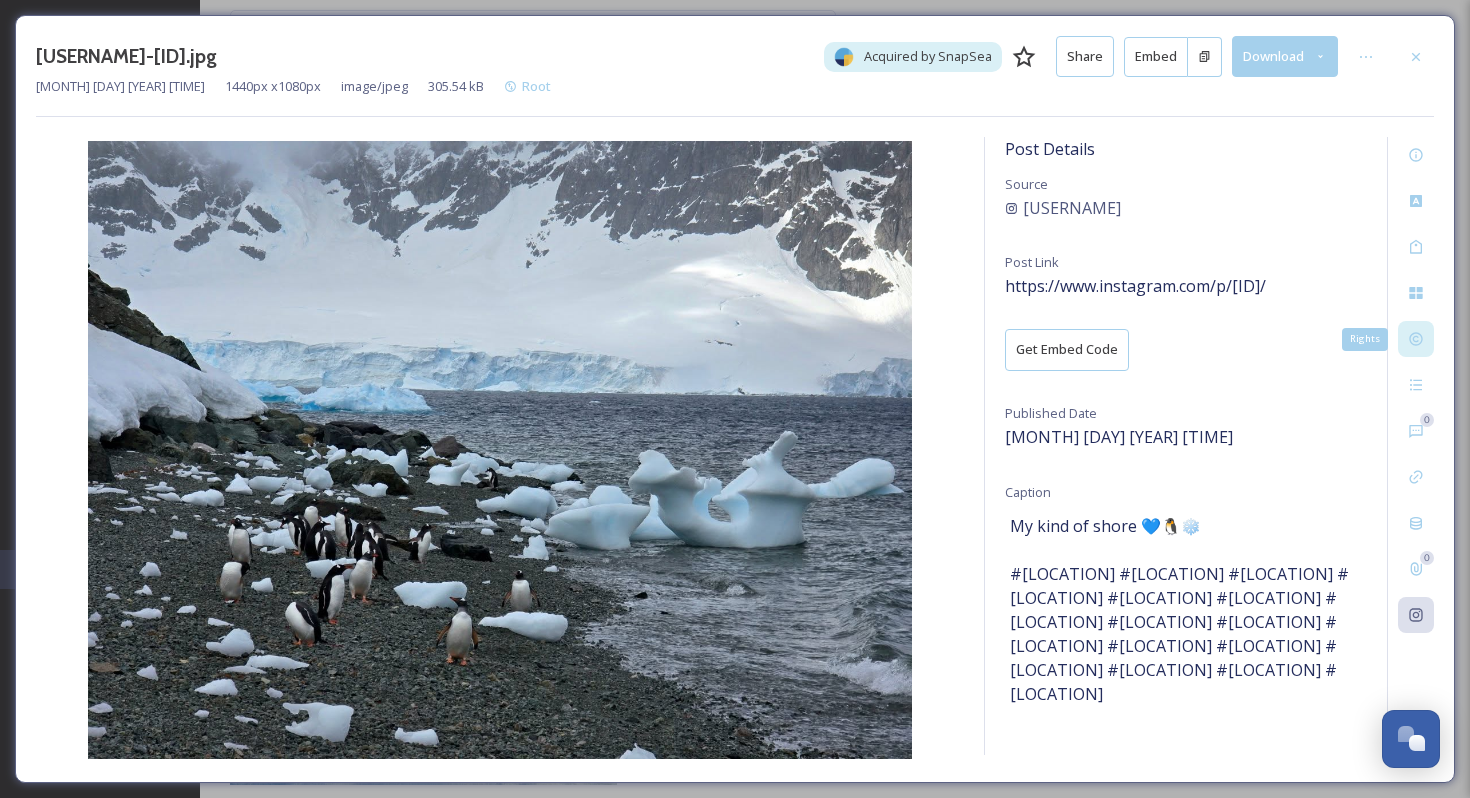 click on "Rights" at bounding box center (1416, 339) 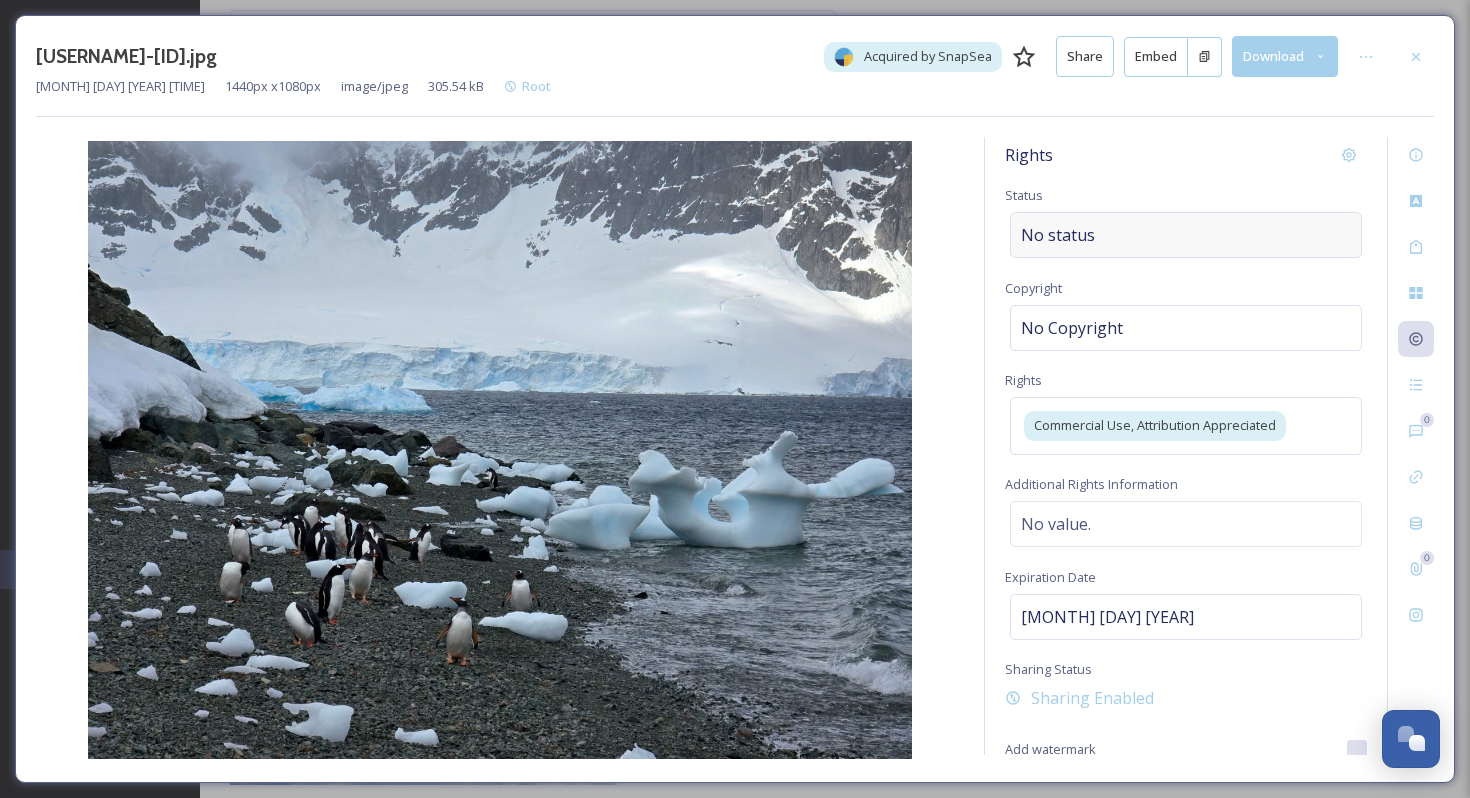 click on "No status" at bounding box center [1058, 235] 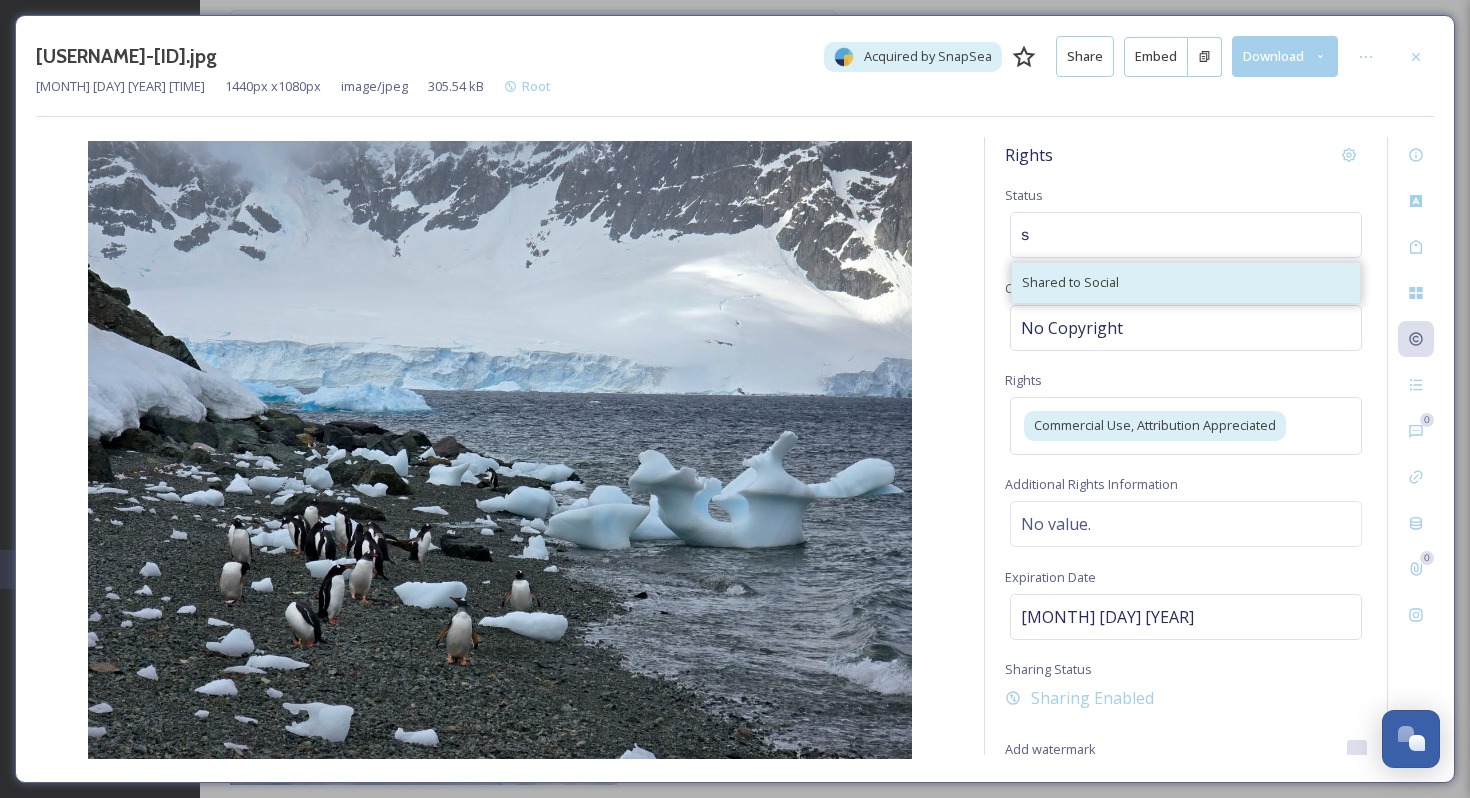 type on "s" 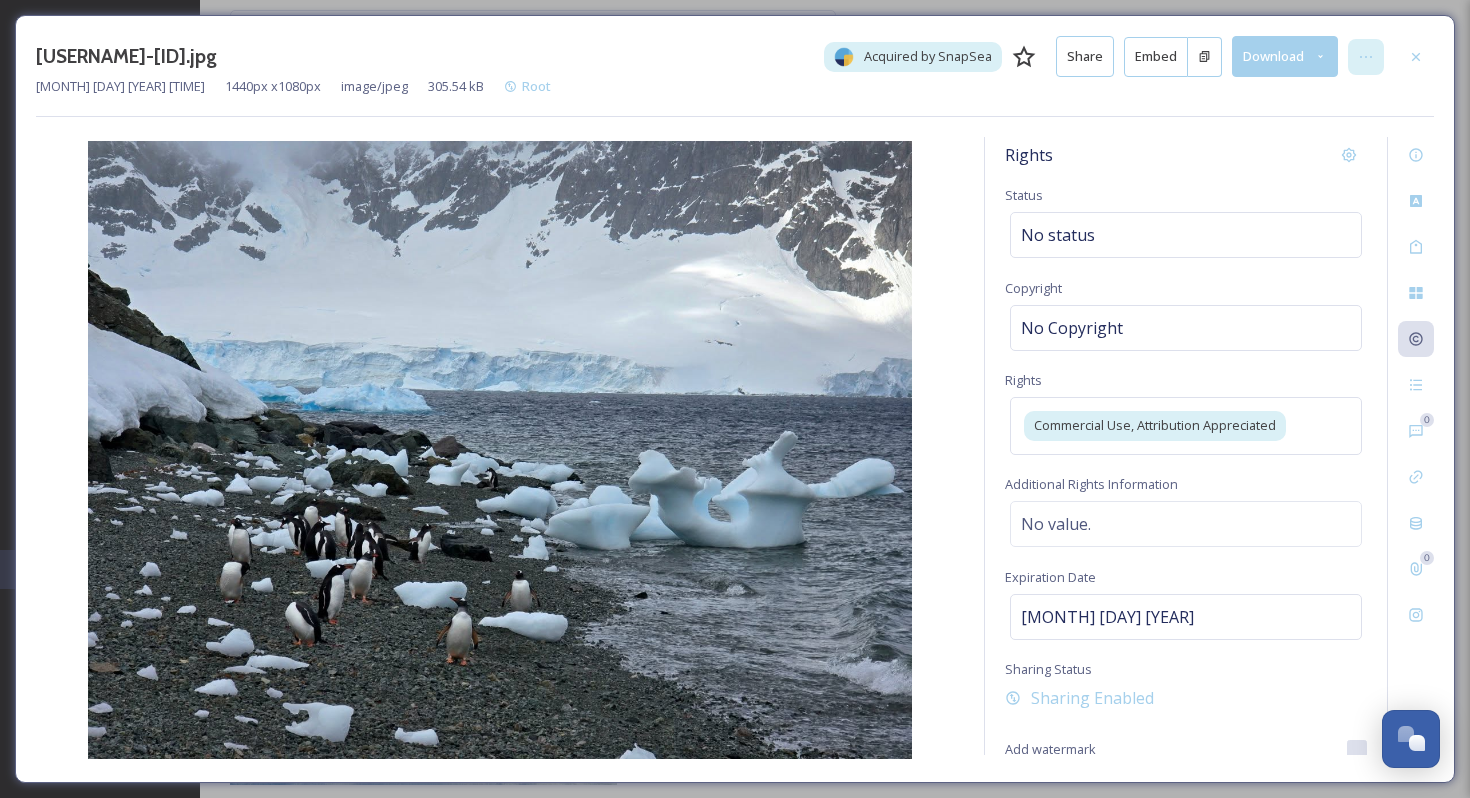 click 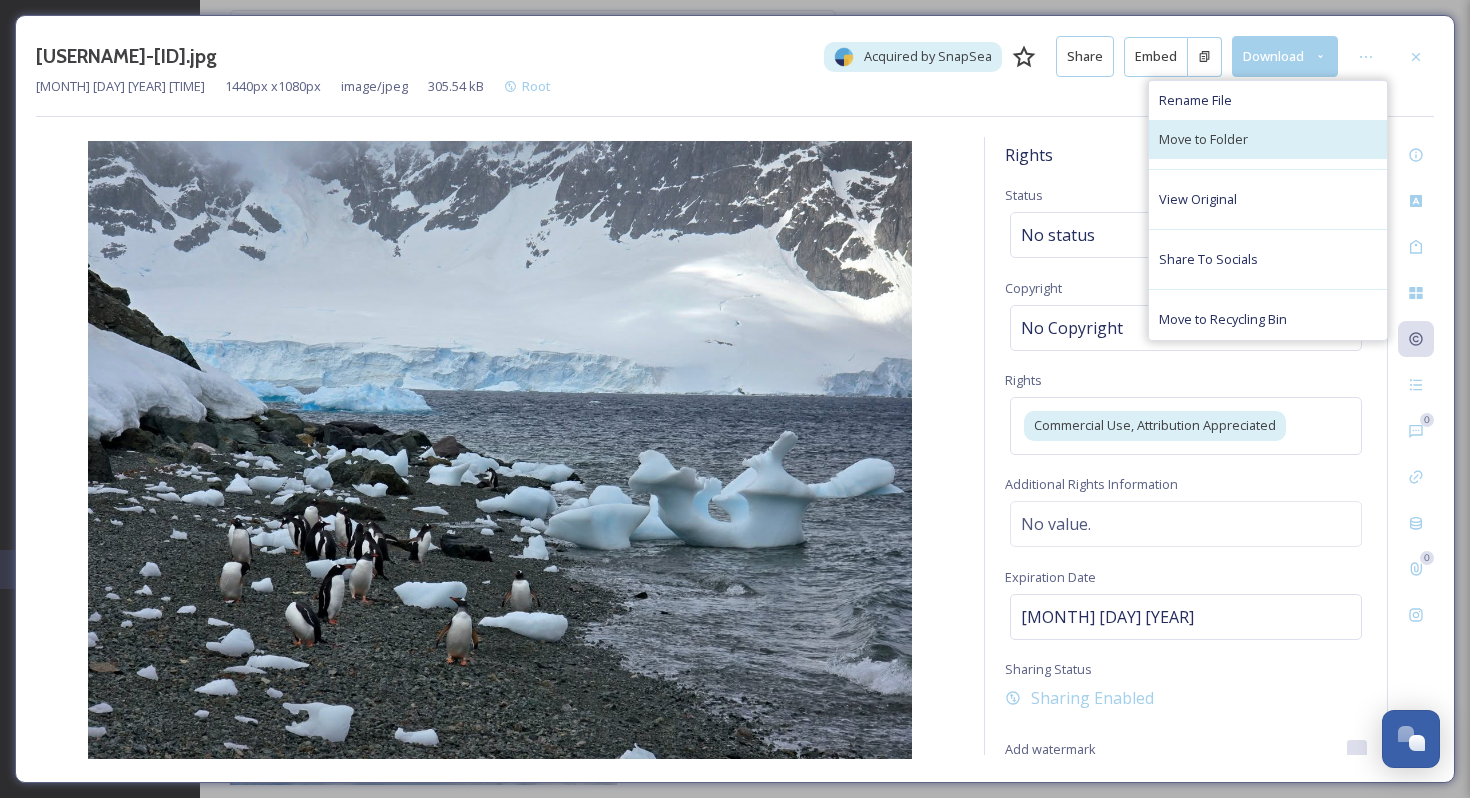 click on "Move to Folder" at bounding box center (1268, 139) 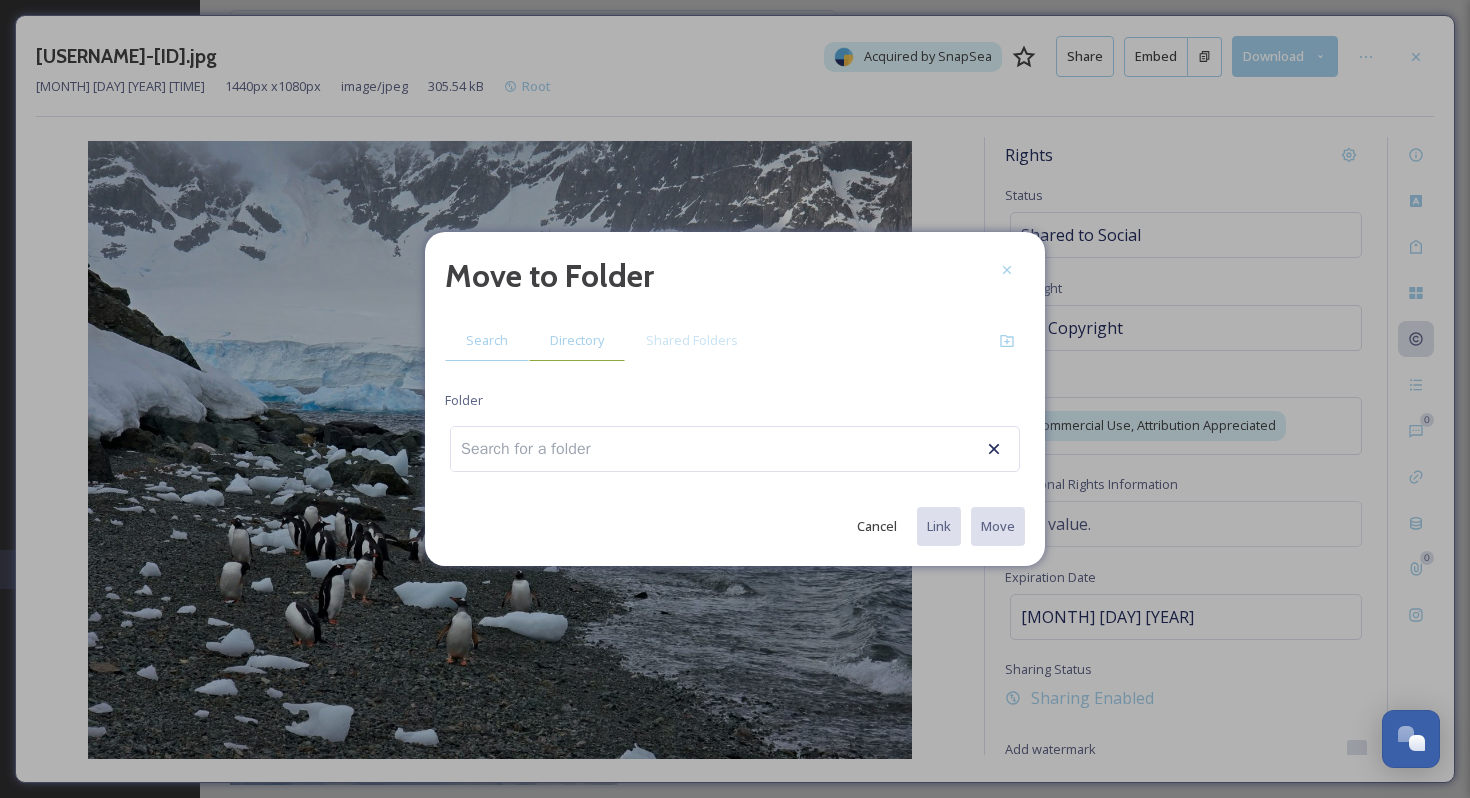 click on "Directory" at bounding box center (577, 340) 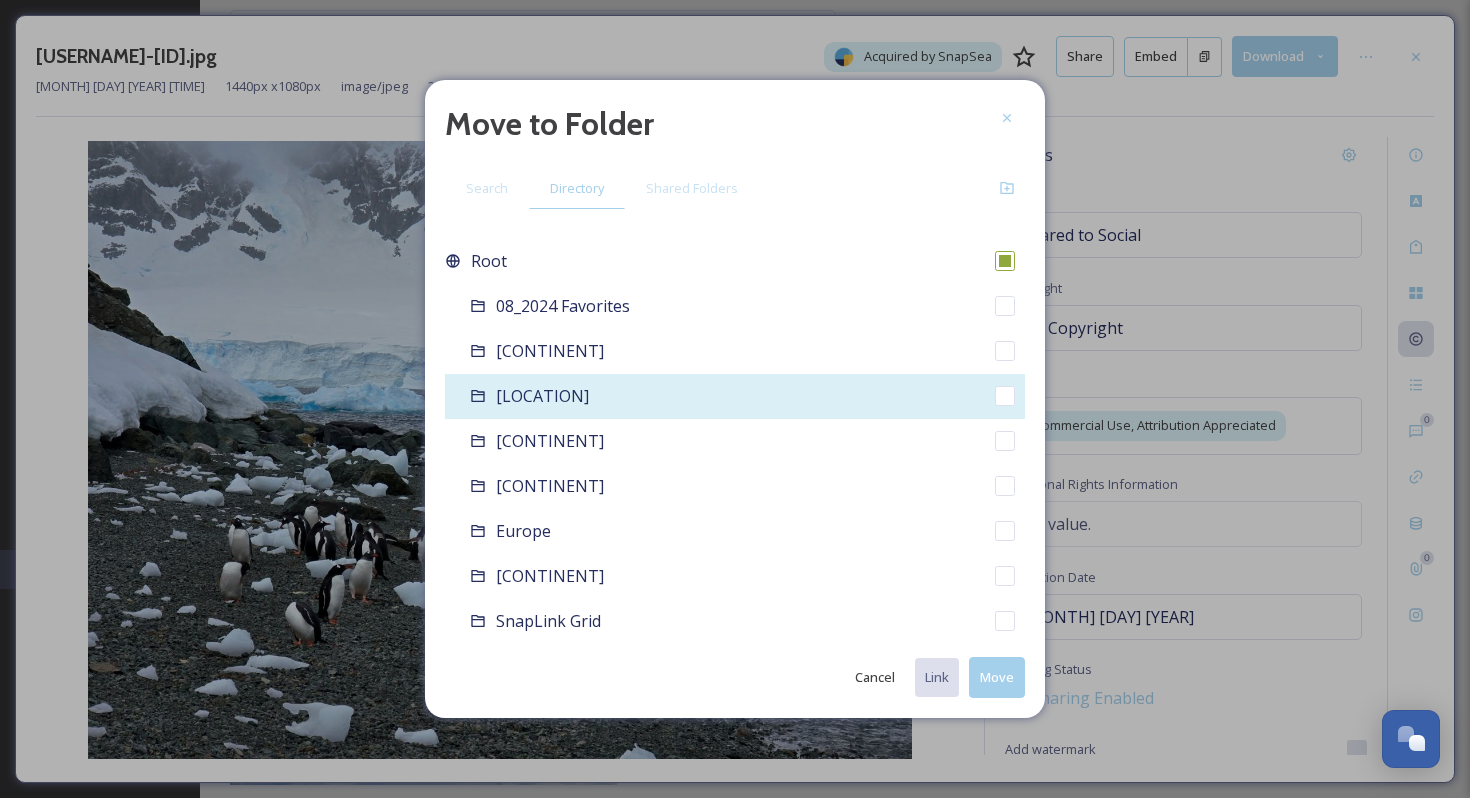 click on "Antarctica" at bounding box center (735, 396) 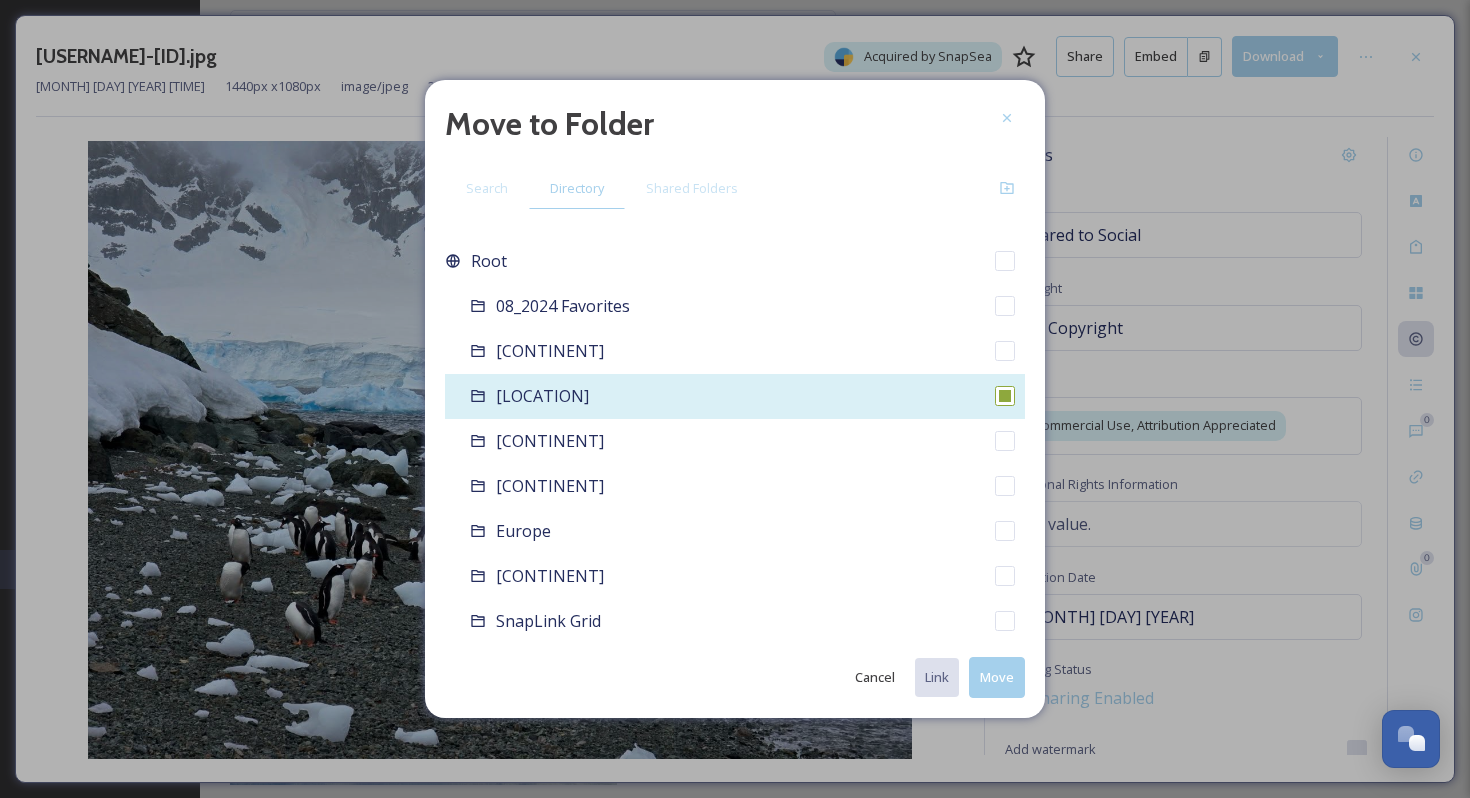 checkbox on "false" 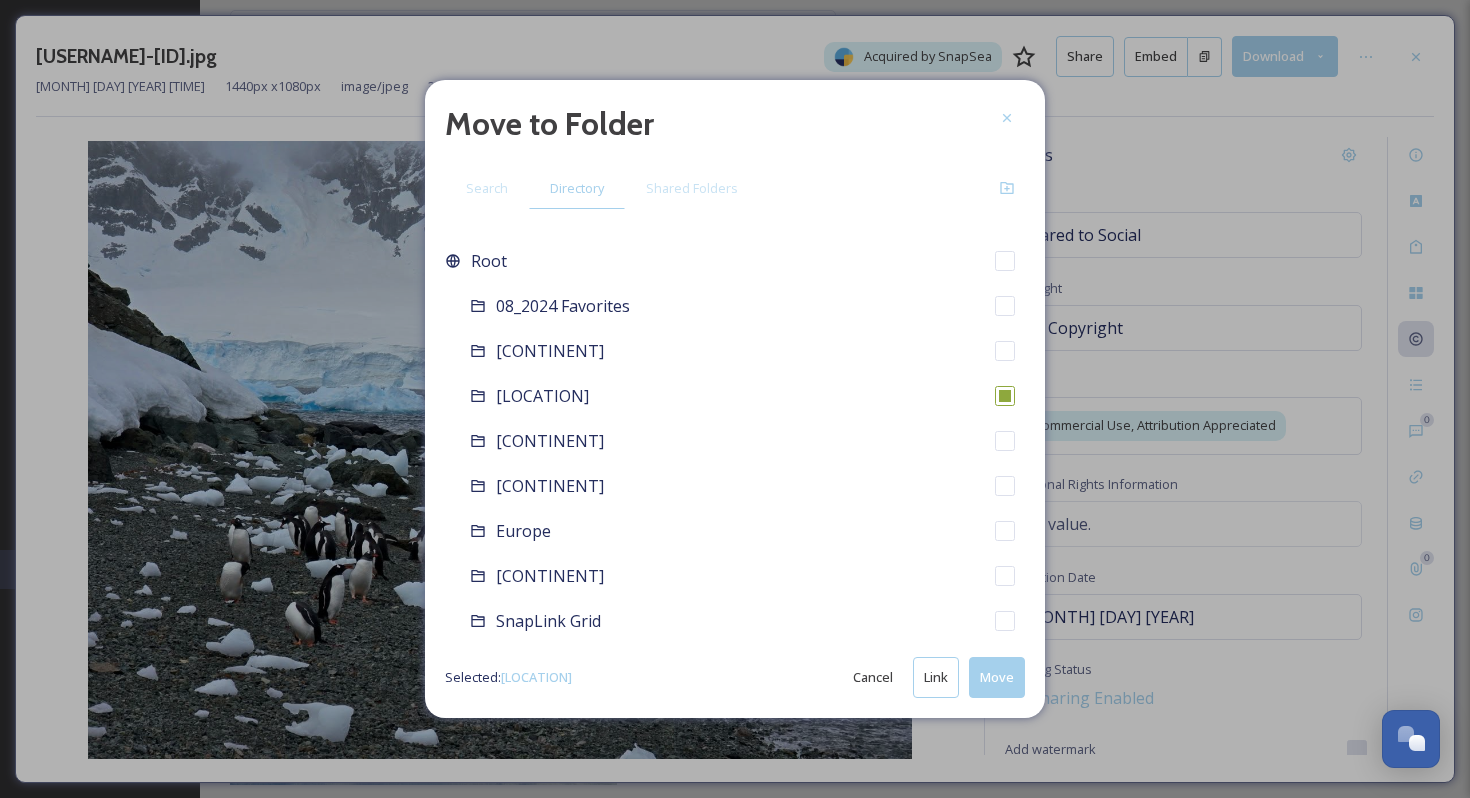click on "Move" at bounding box center (997, 677) 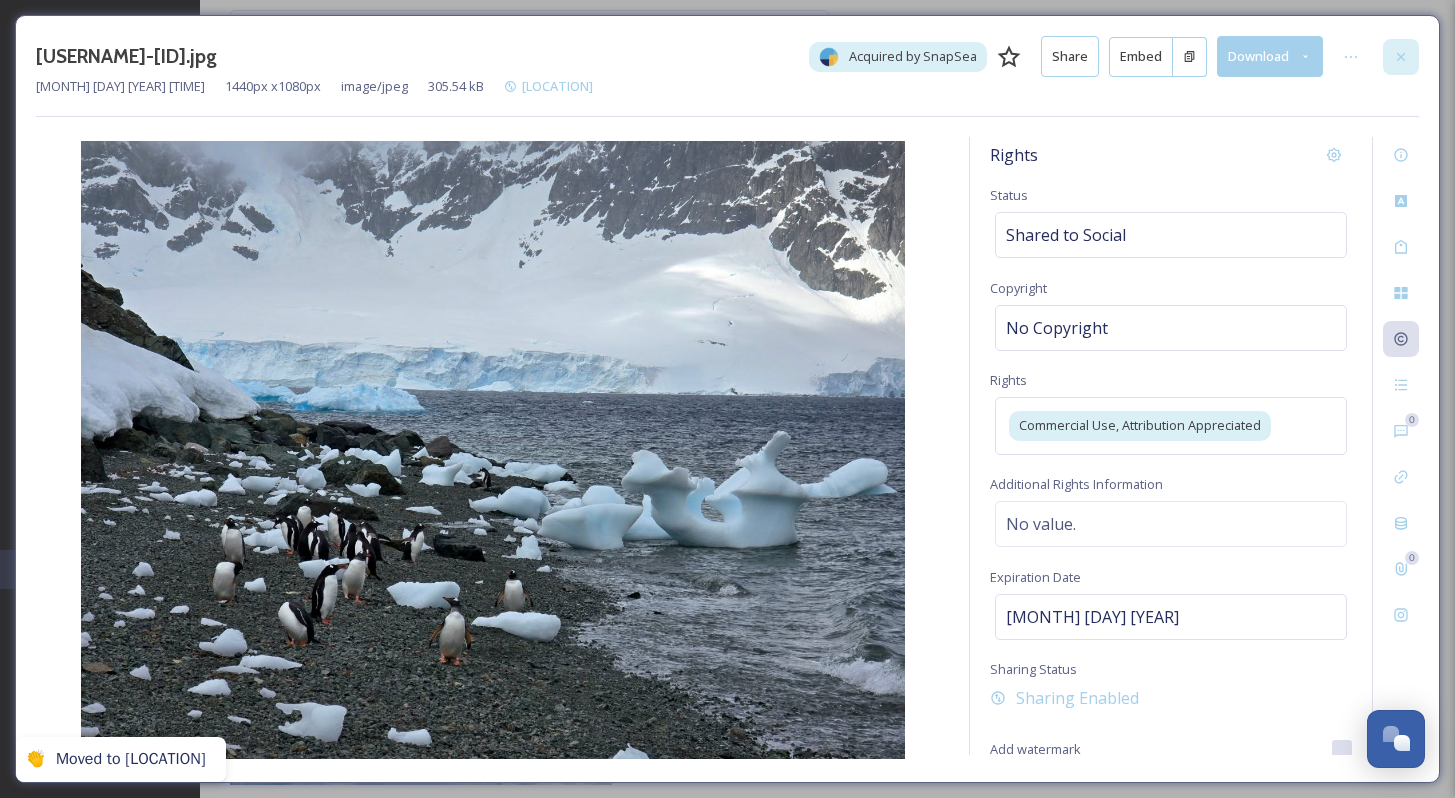 click 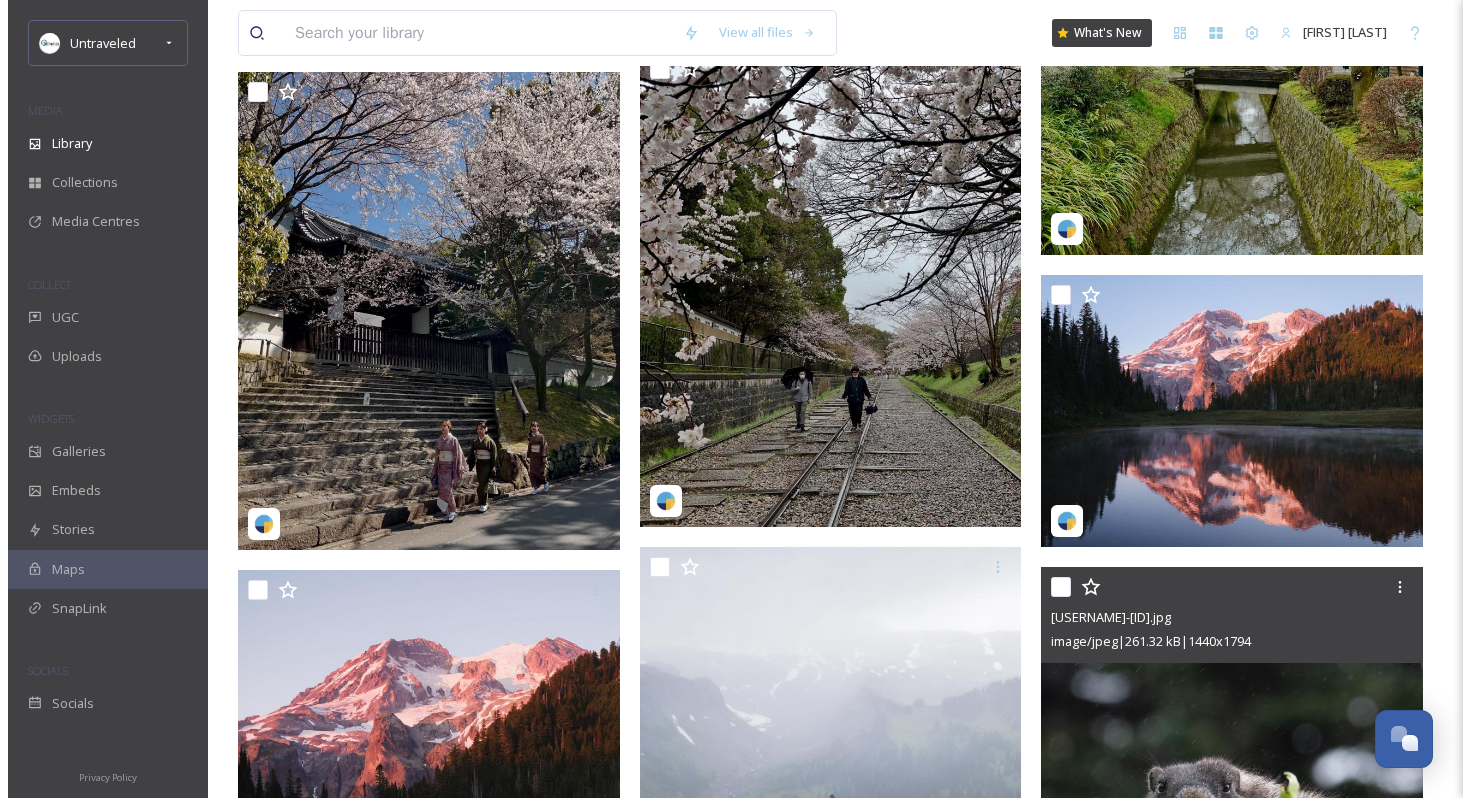 scroll, scrollTop: 3089, scrollLeft: 0, axis: vertical 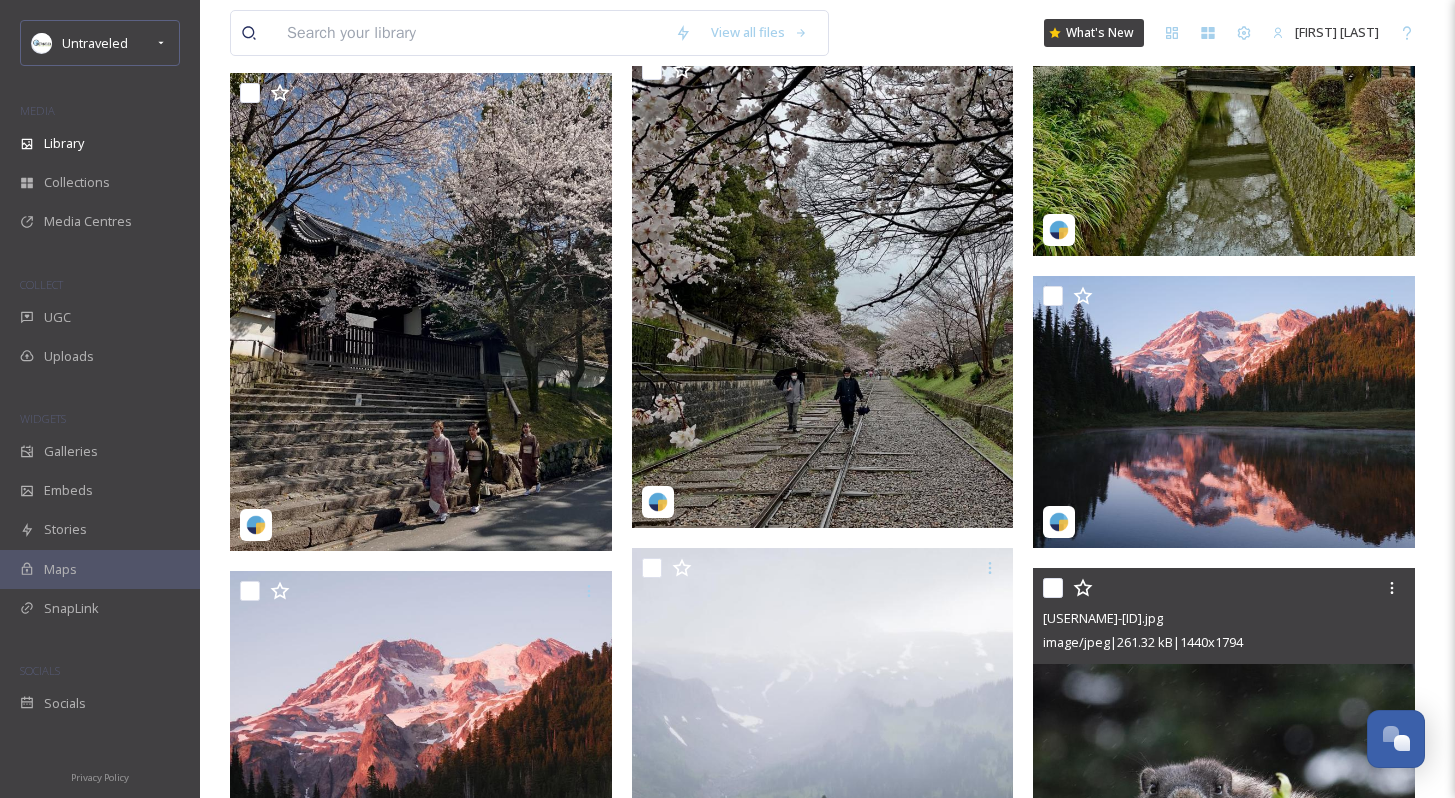 click at bounding box center (1224, 806) 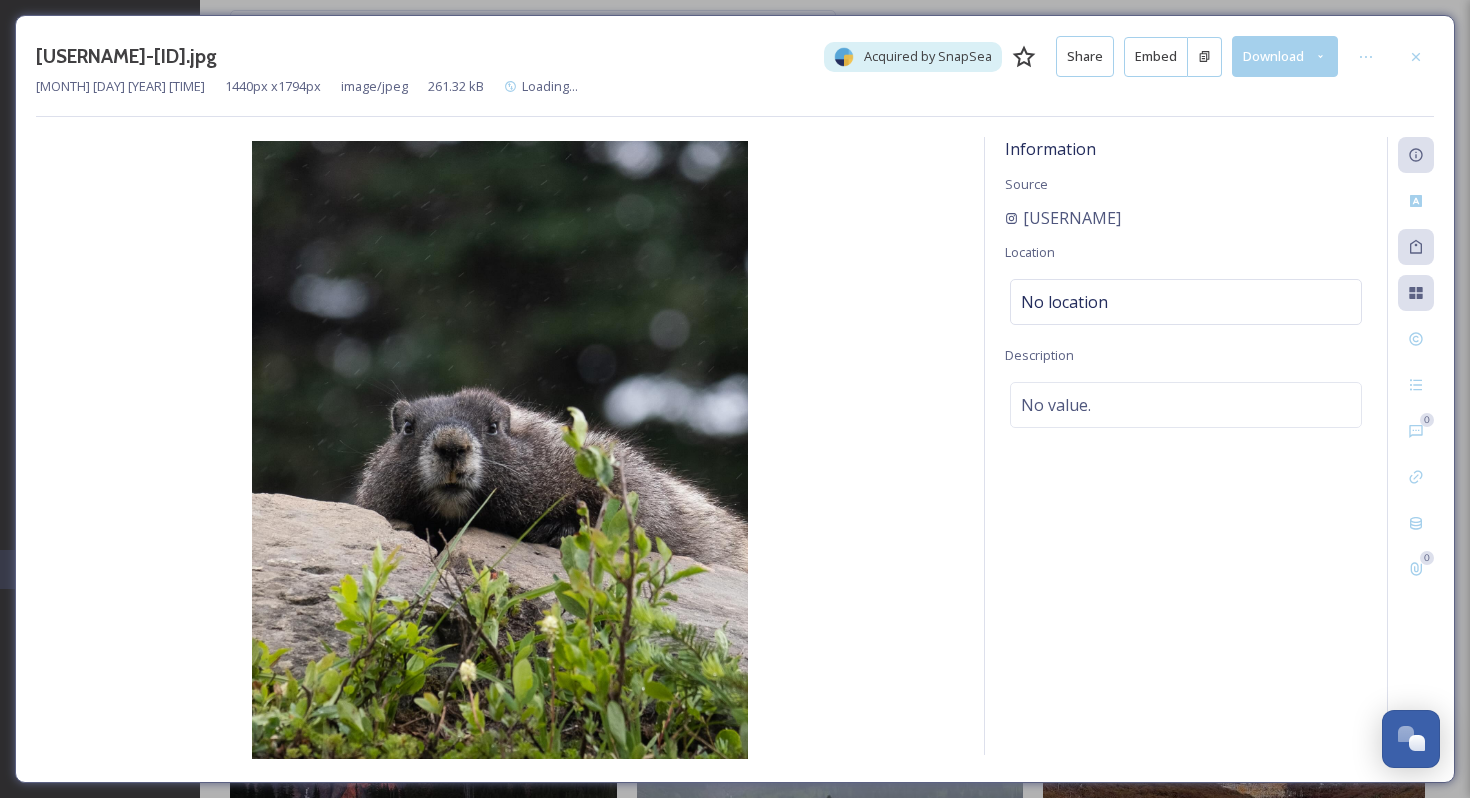 click on "0 0" at bounding box center (1410, 446) 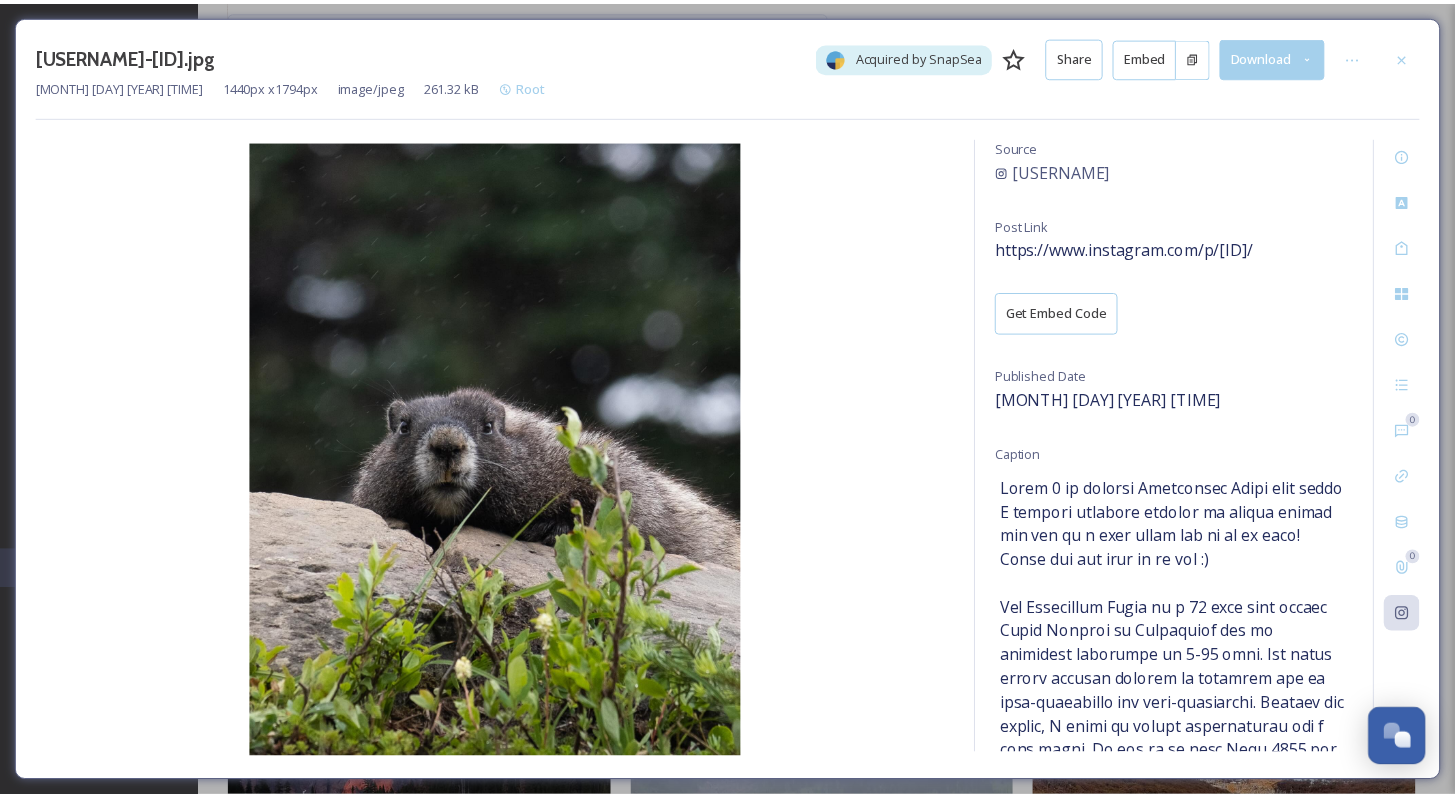 scroll, scrollTop: 217, scrollLeft: 0, axis: vertical 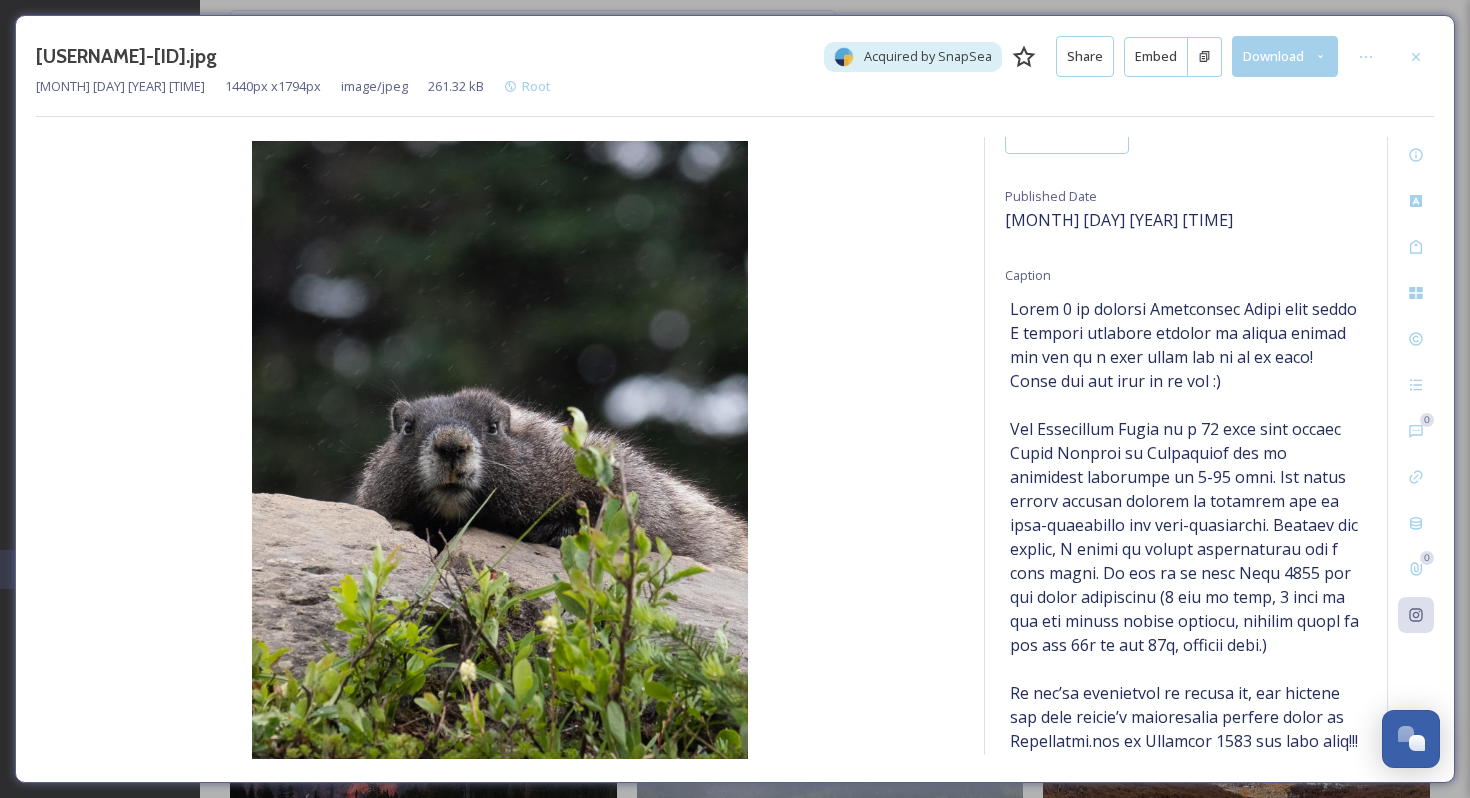 click at bounding box center (1416, 57) 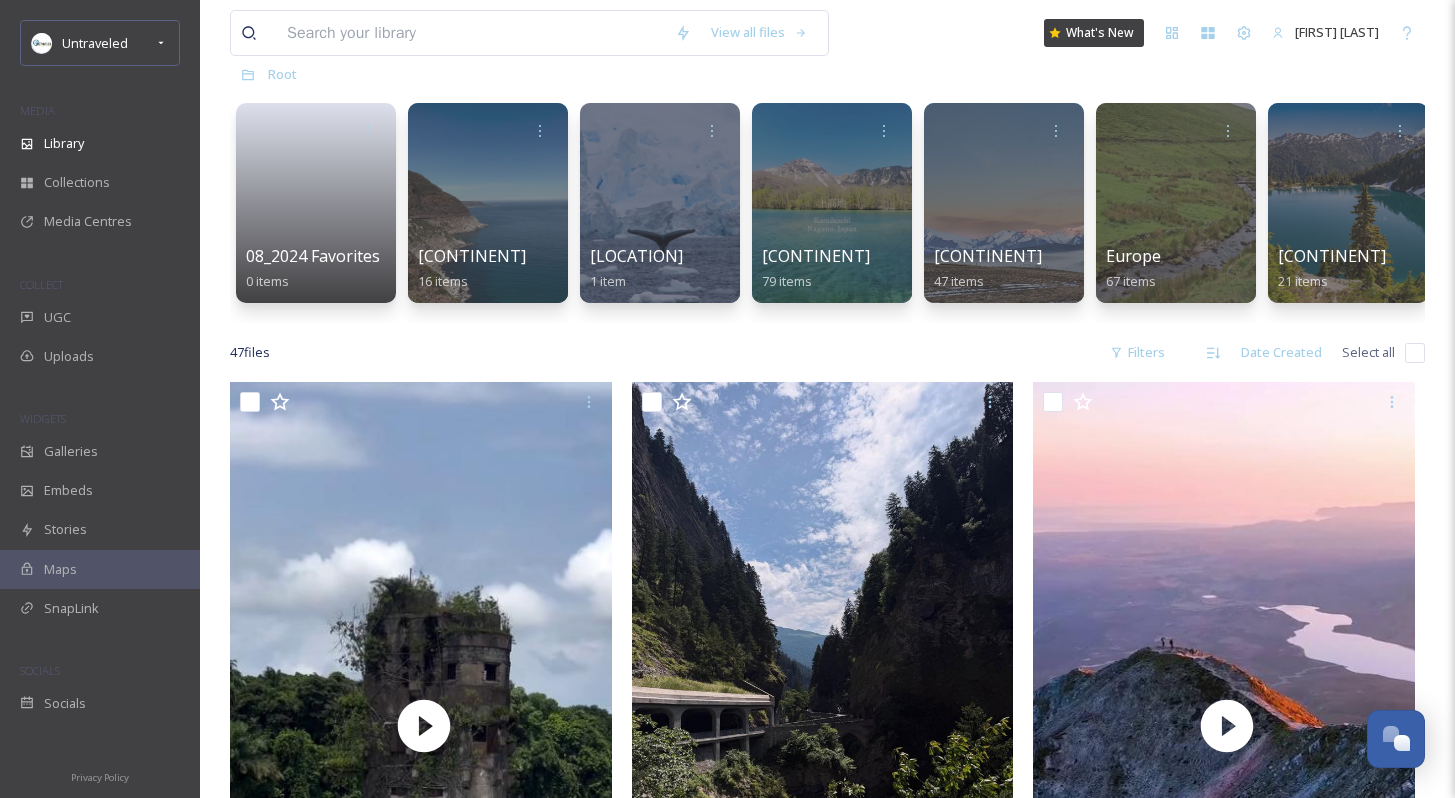 scroll, scrollTop: 891, scrollLeft: 0, axis: vertical 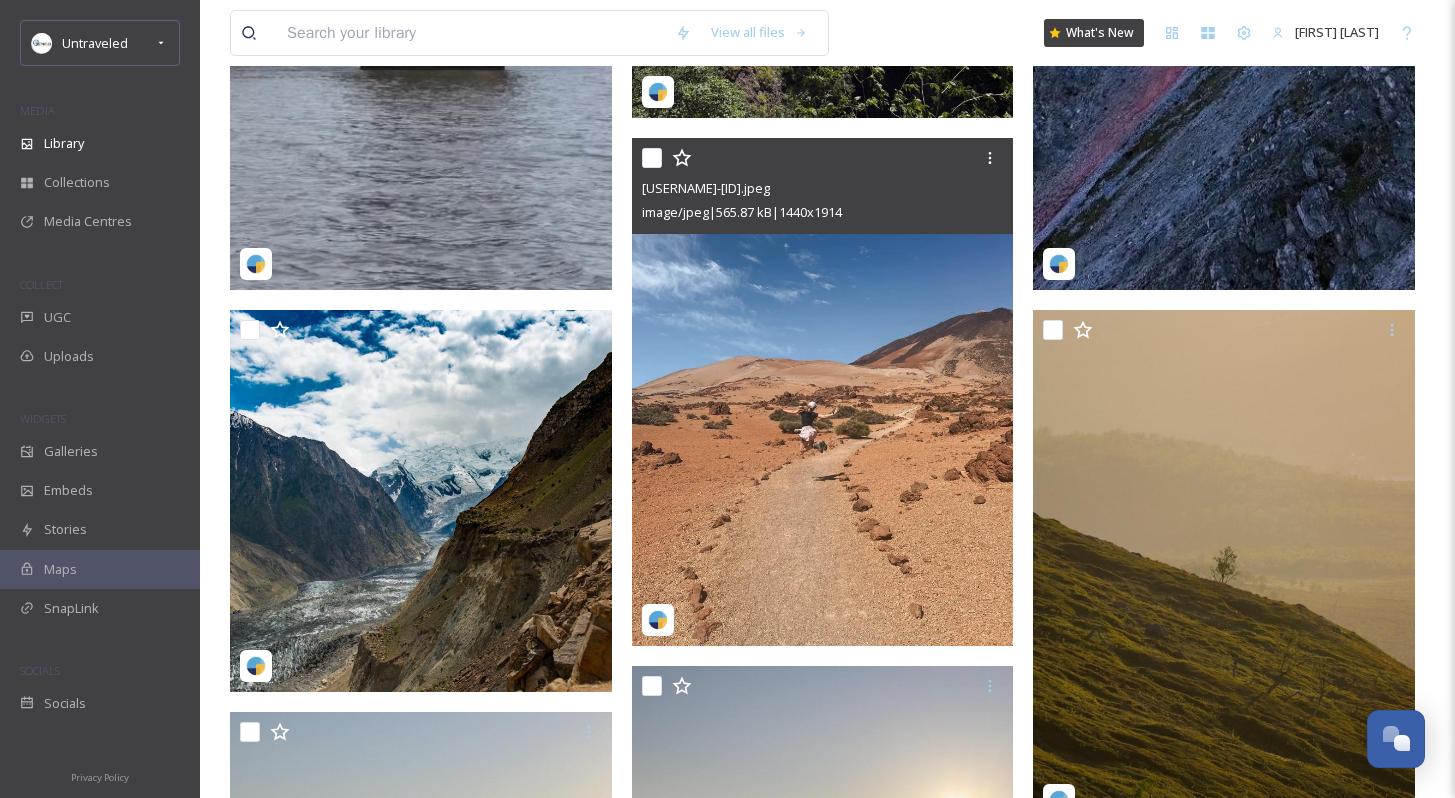 click at bounding box center [823, 392] 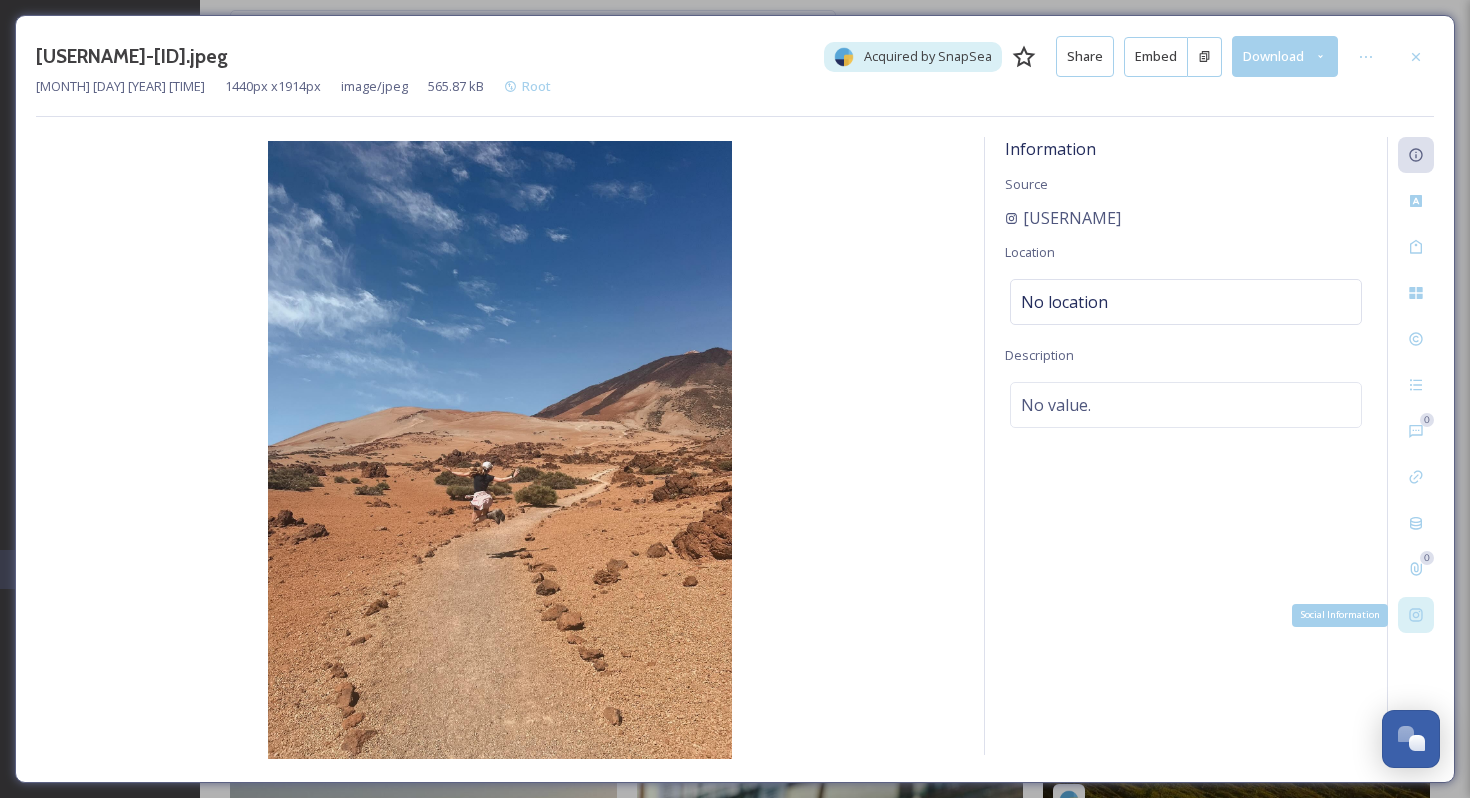 click 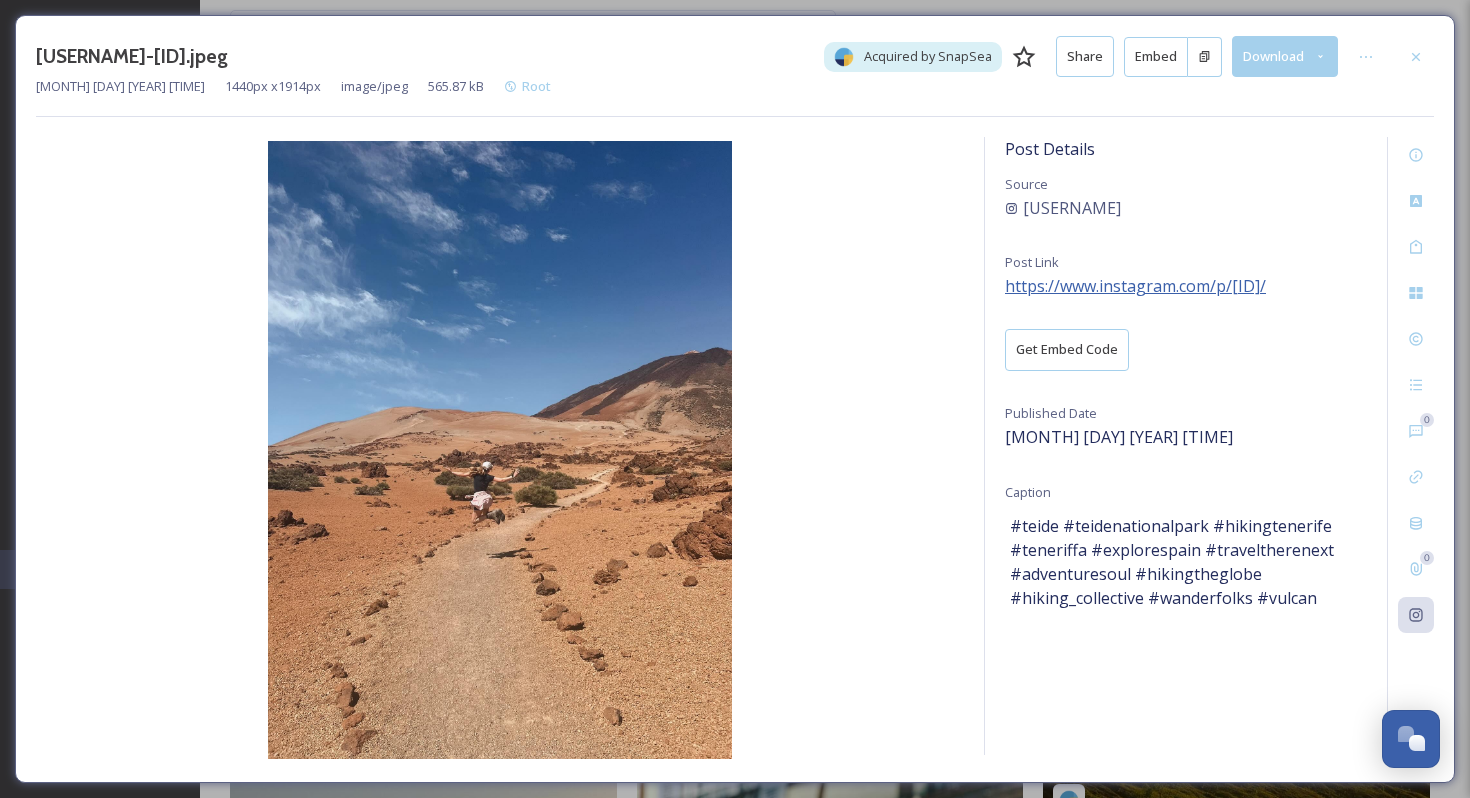click on "https://www.instagram.com/p/DMaz8-zsJlS/" at bounding box center (1135, 286) 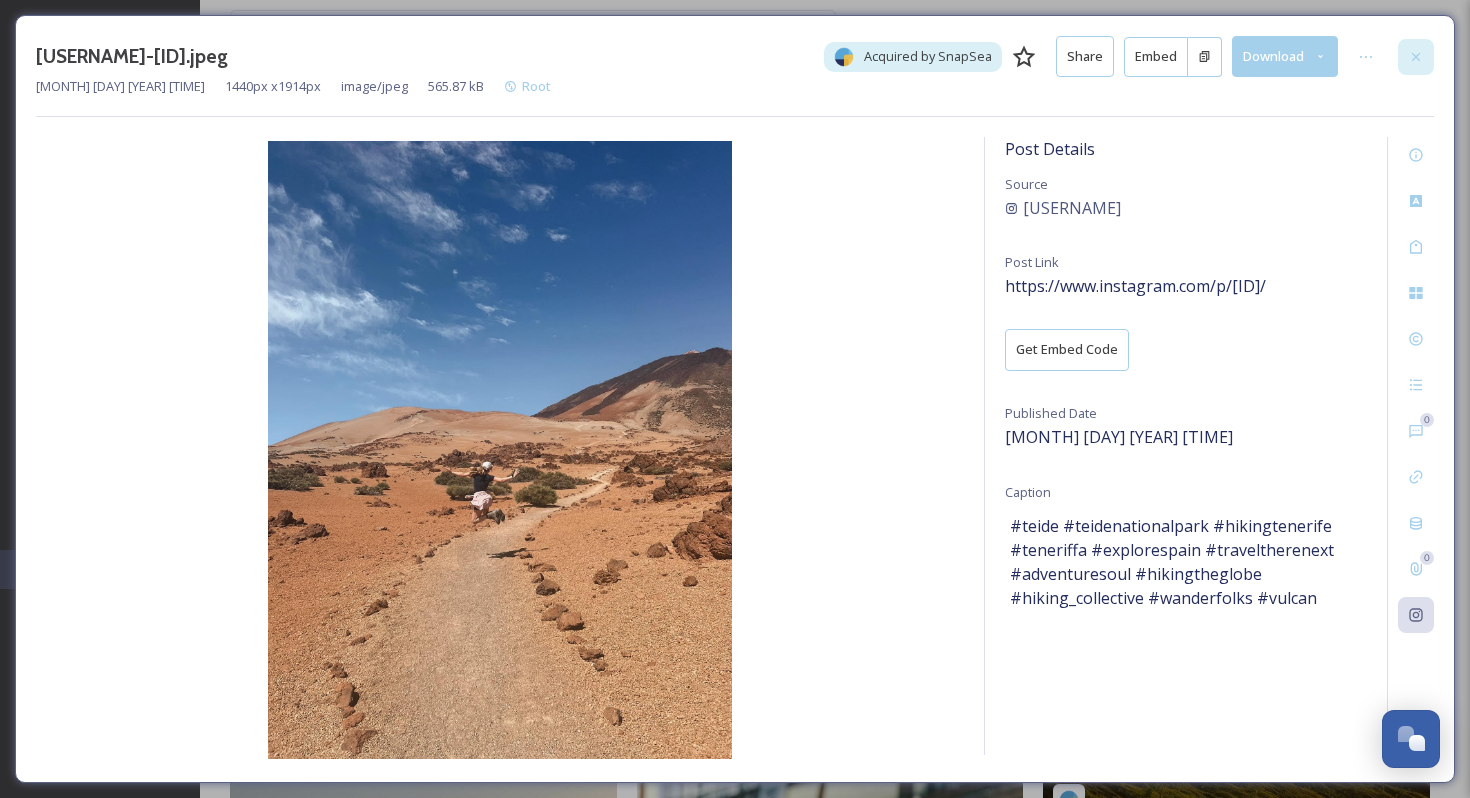 click at bounding box center (1416, 57) 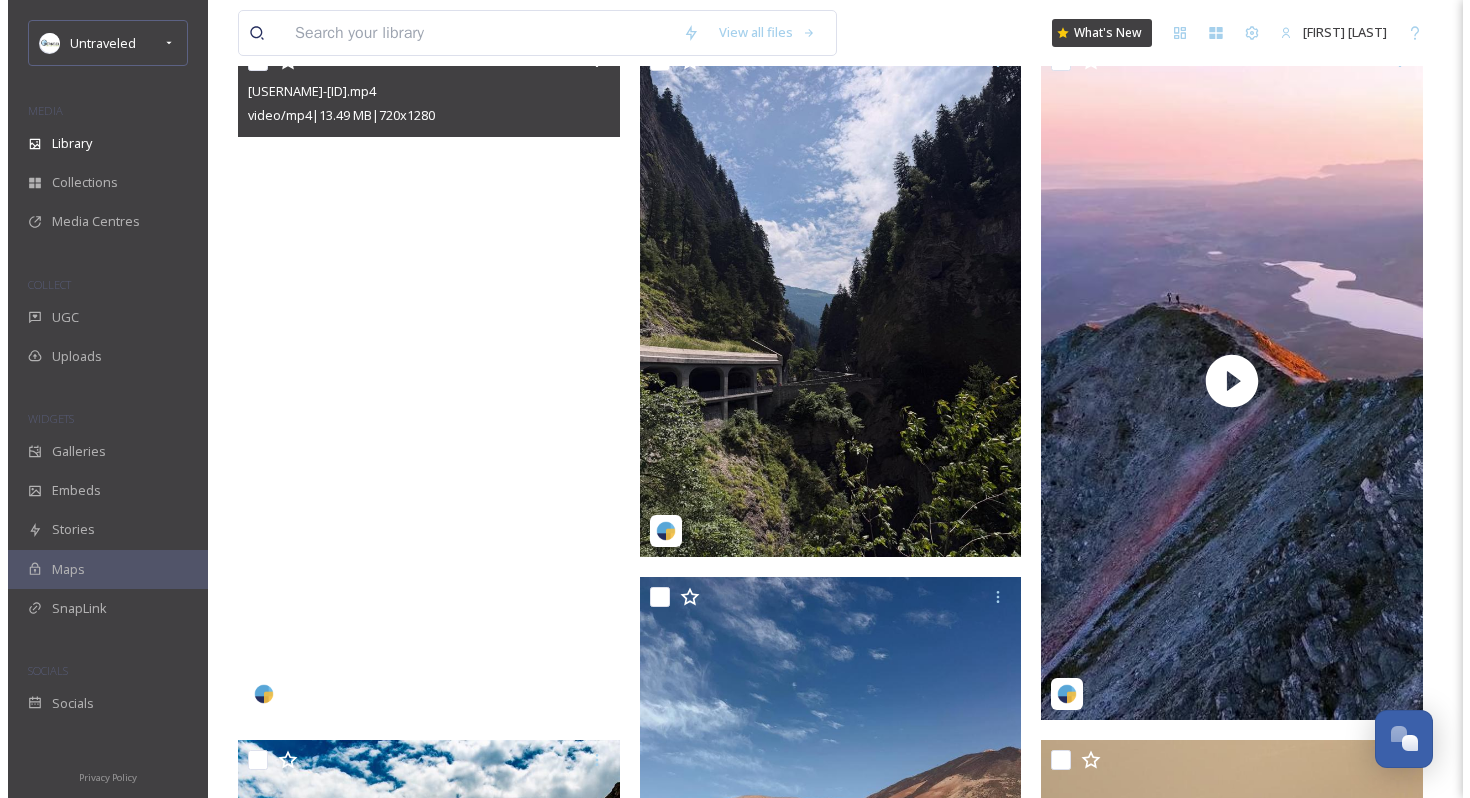 scroll, scrollTop: 328, scrollLeft: 0, axis: vertical 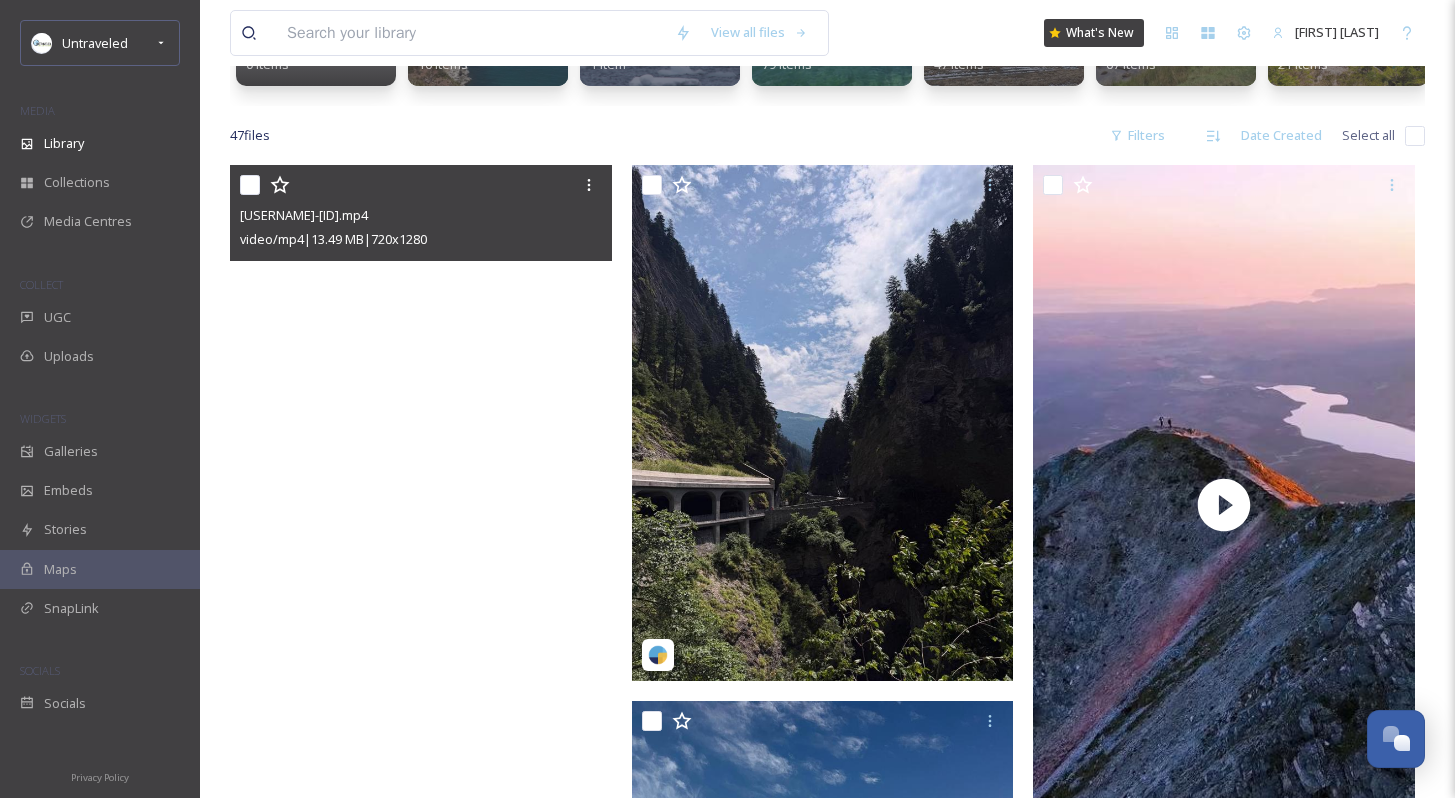 click at bounding box center [421, 504] 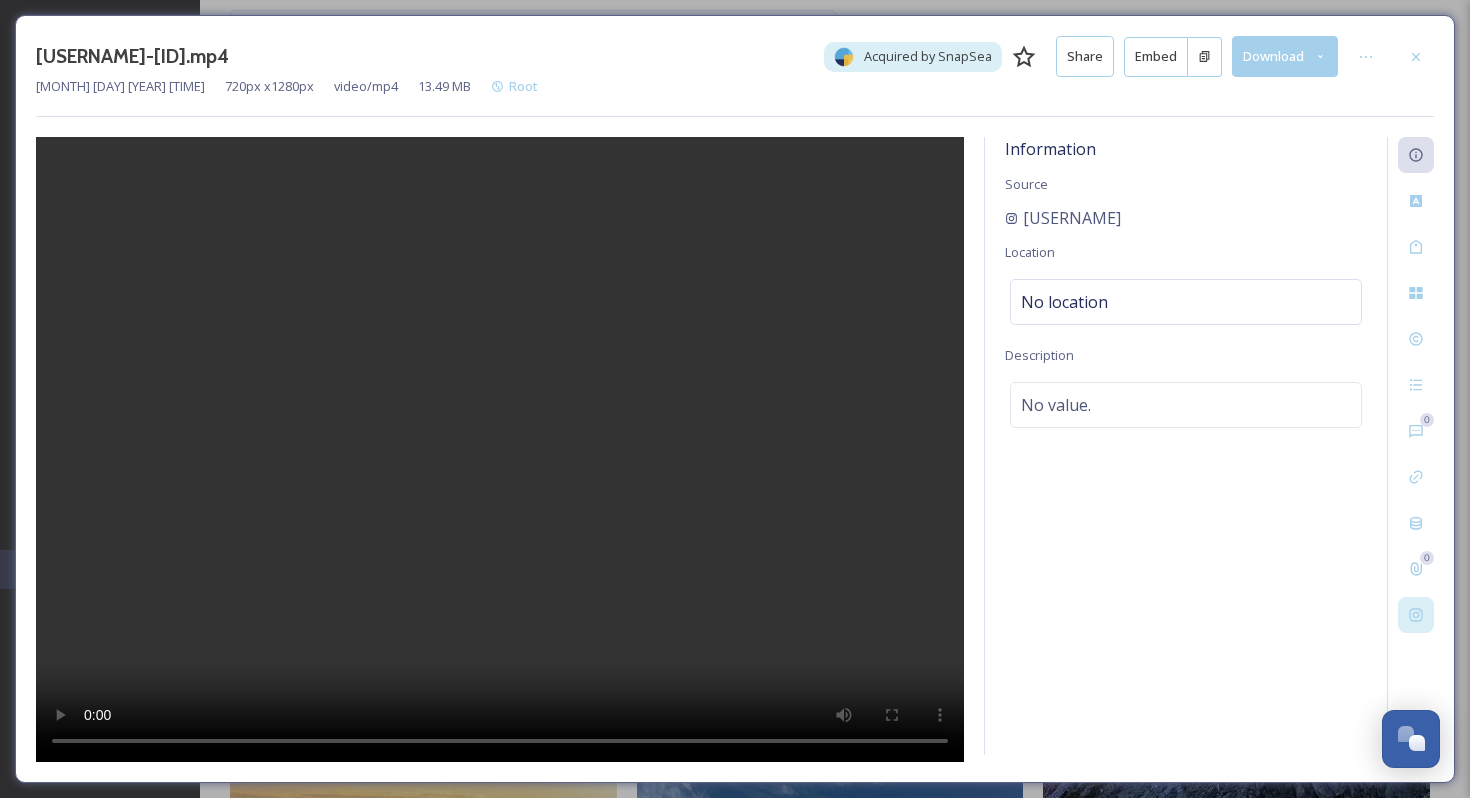 click 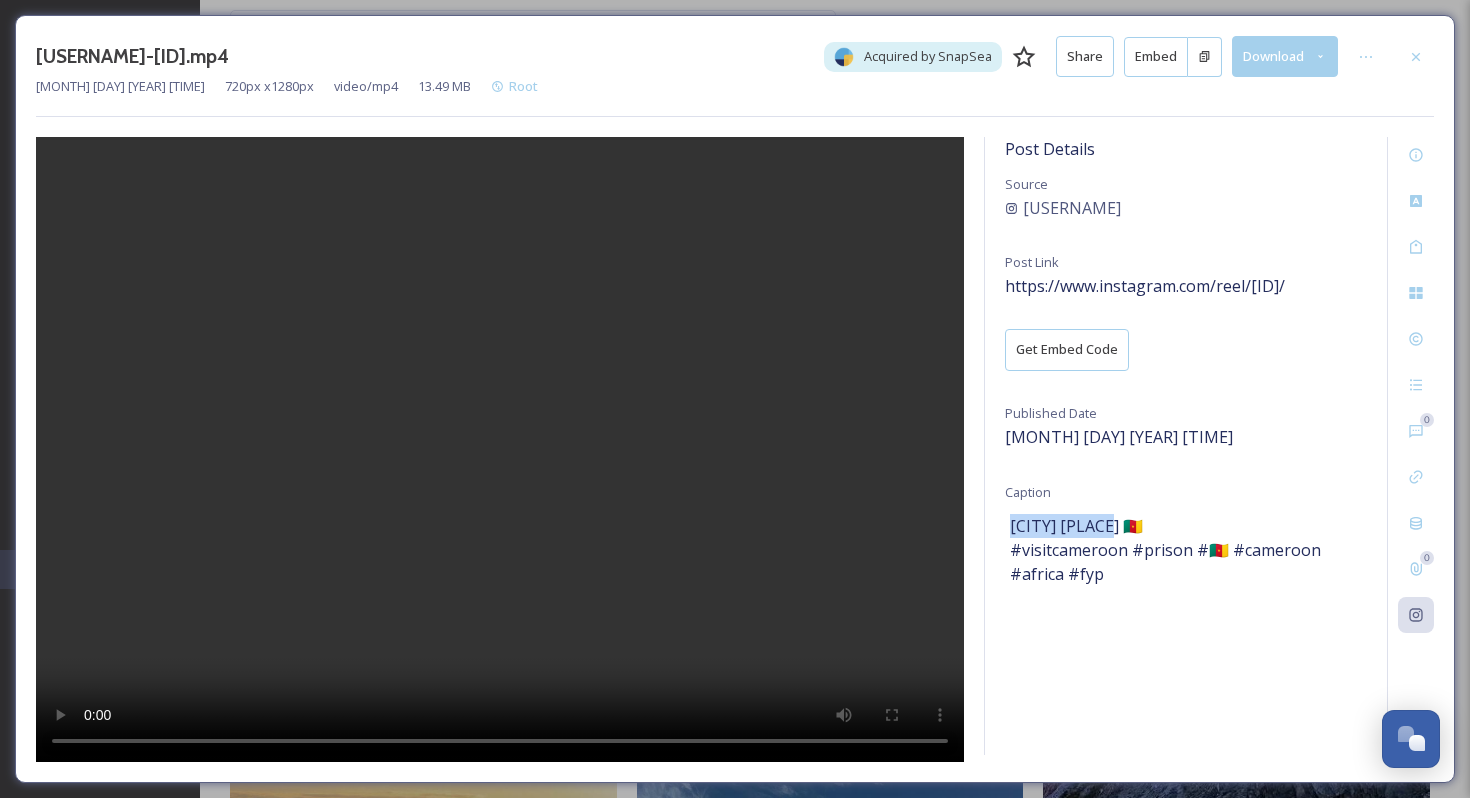 drag, startPoint x: 1016, startPoint y: 527, endPoint x: 1119, endPoint y: 529, distance: 103.01942 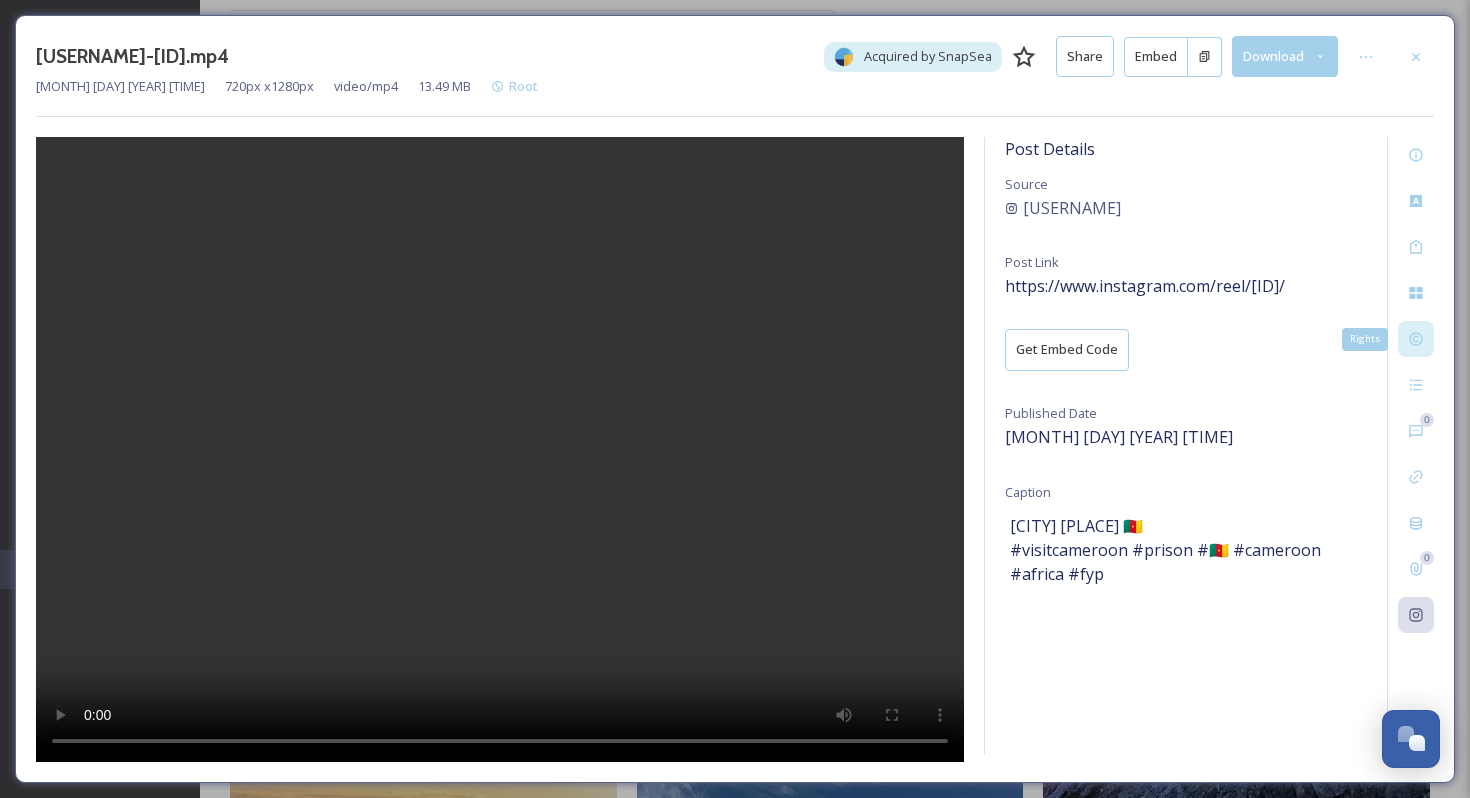 click on "Rights" at bounding box center [1416, 339] 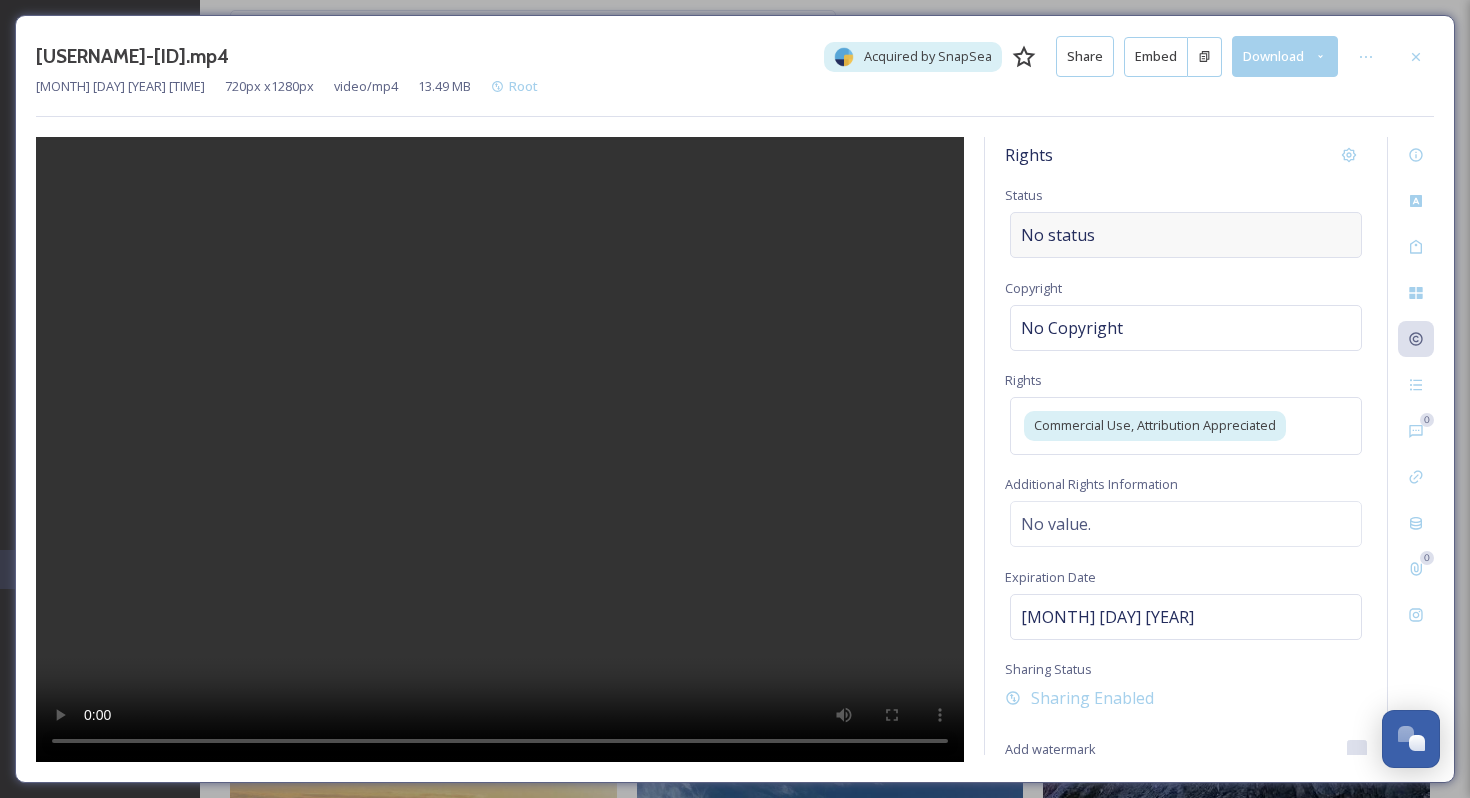 click on "No status" at bounding box center [1186, 235] 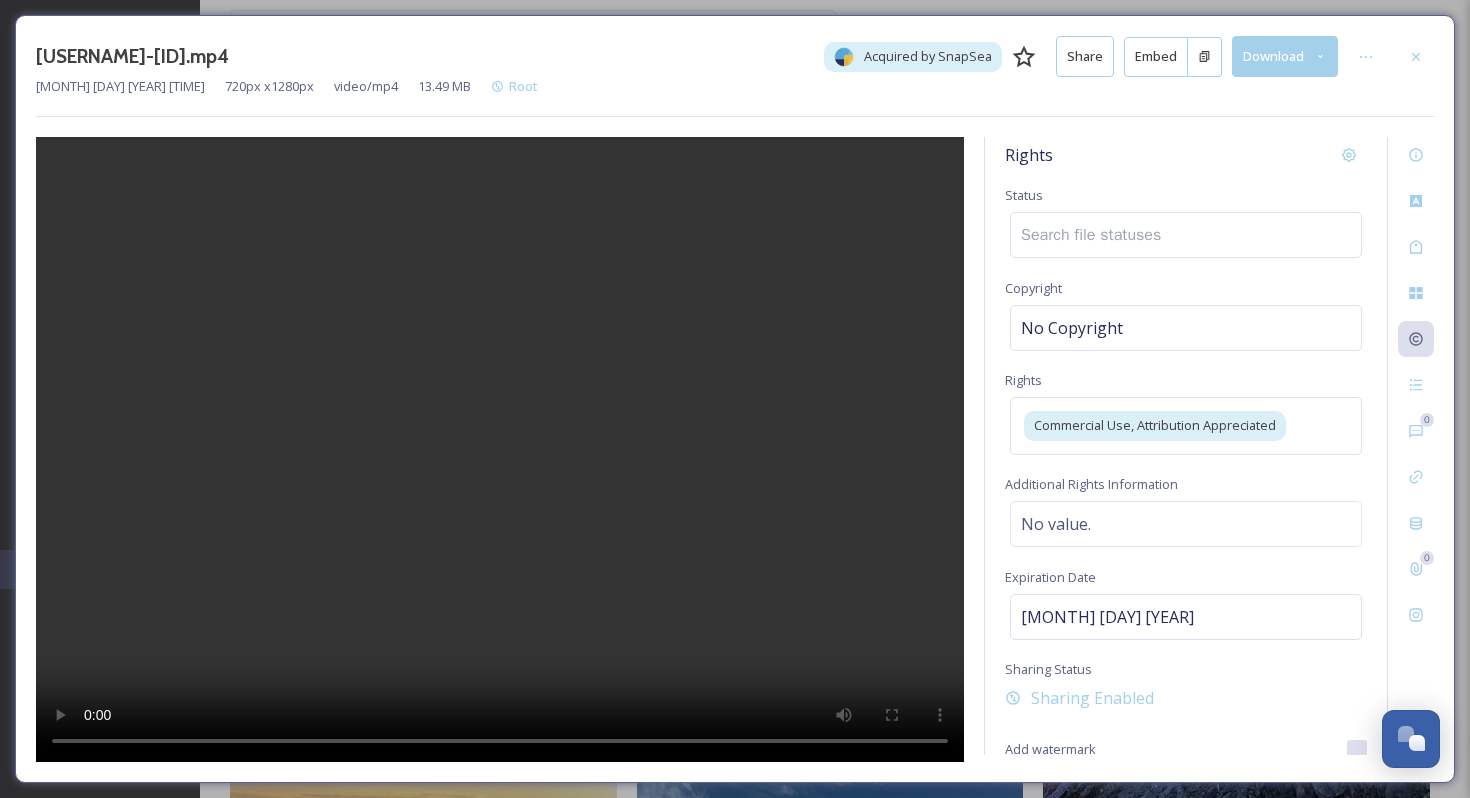 click at bounding box center [1097, 235] 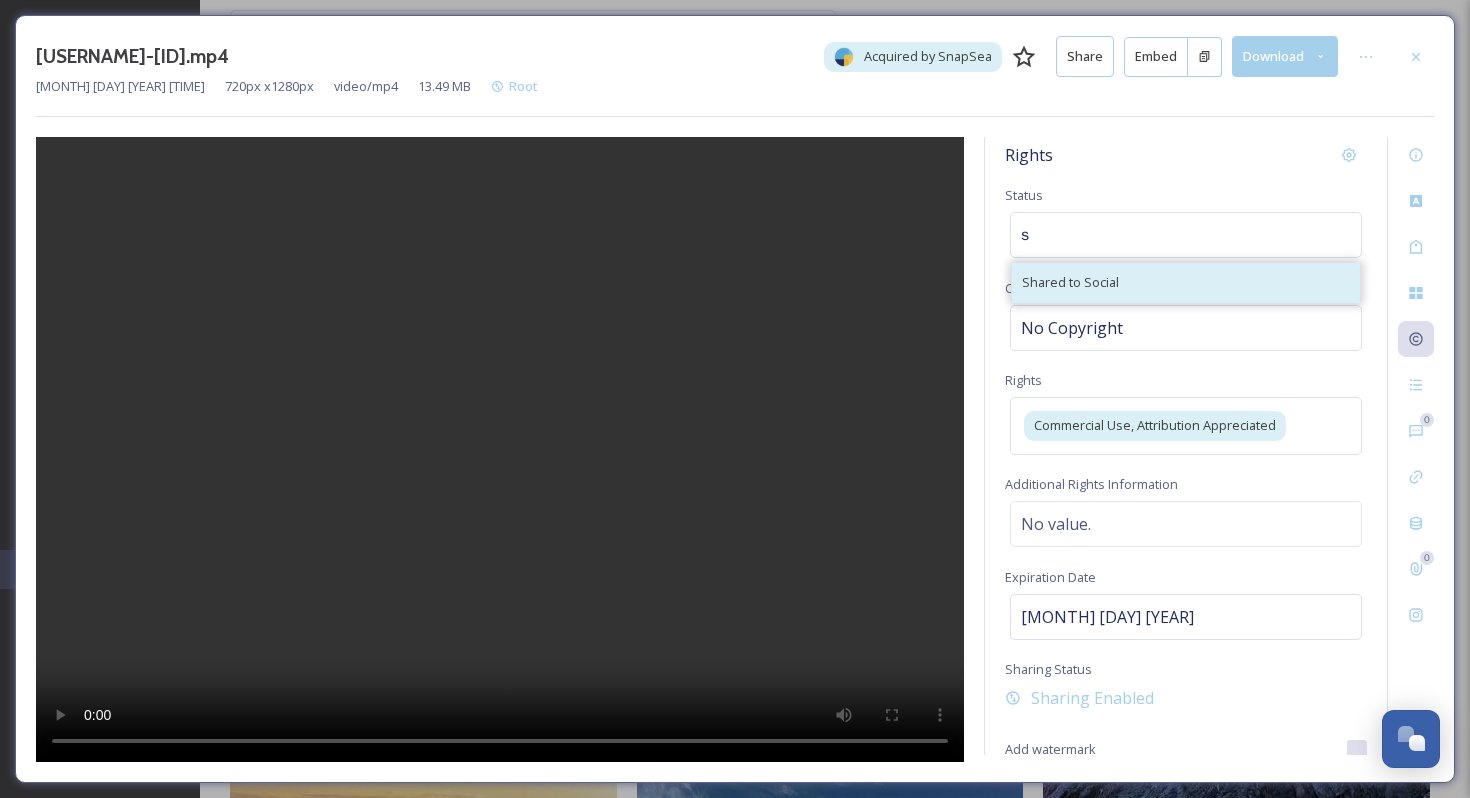 type on "s" 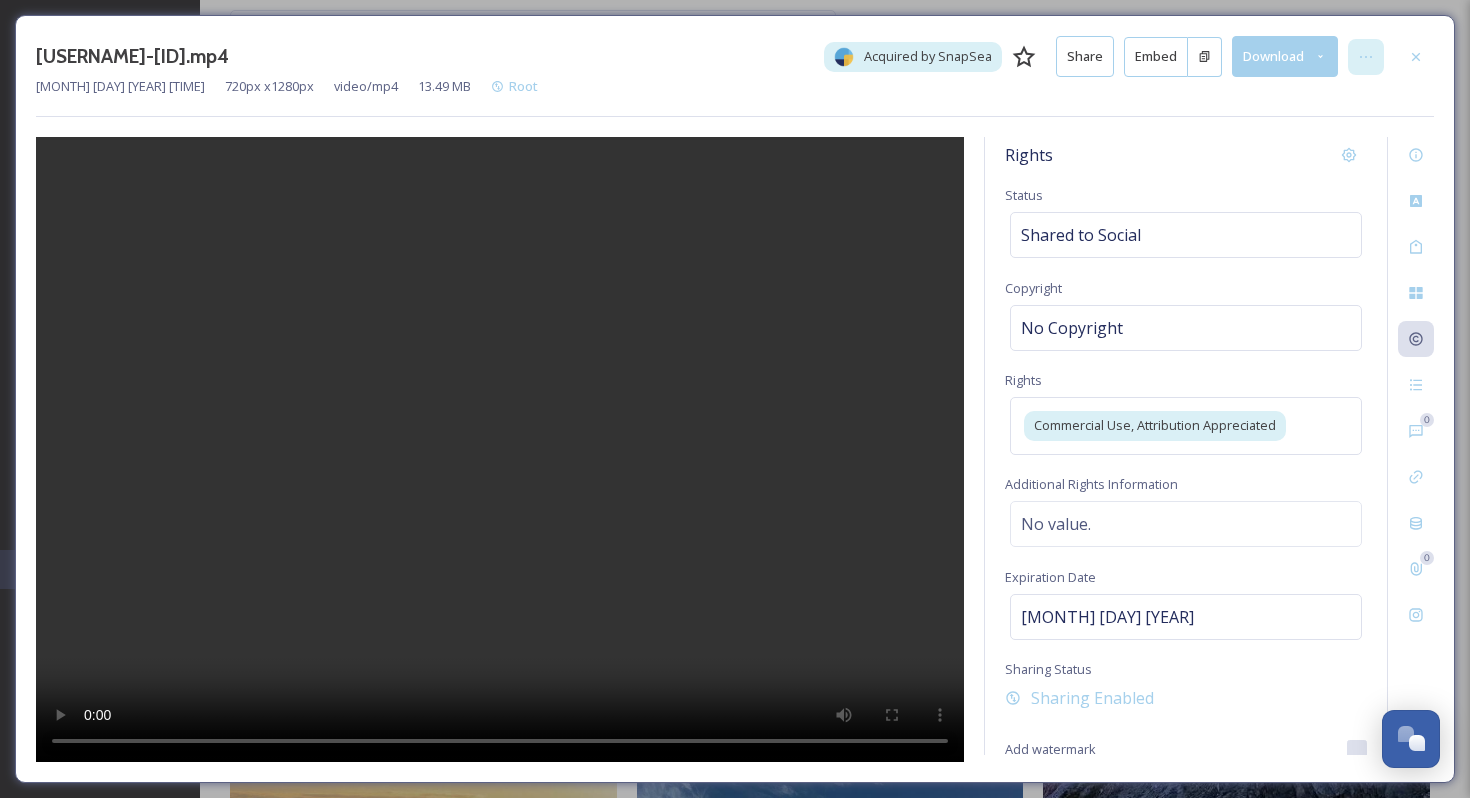 click at bounding box center (1366, 57) 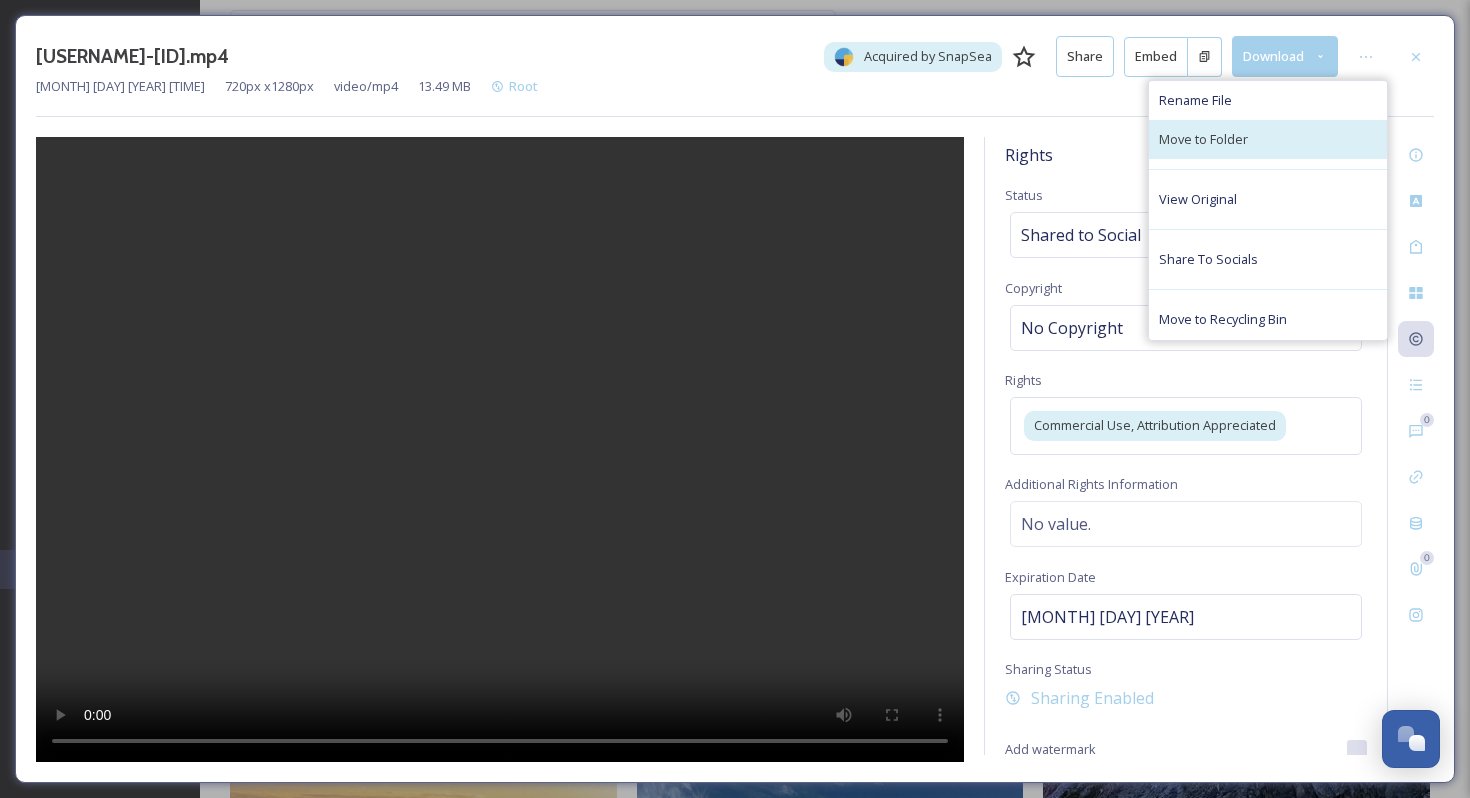 click on "Move to Folder" at bounding box center (1268, 139) 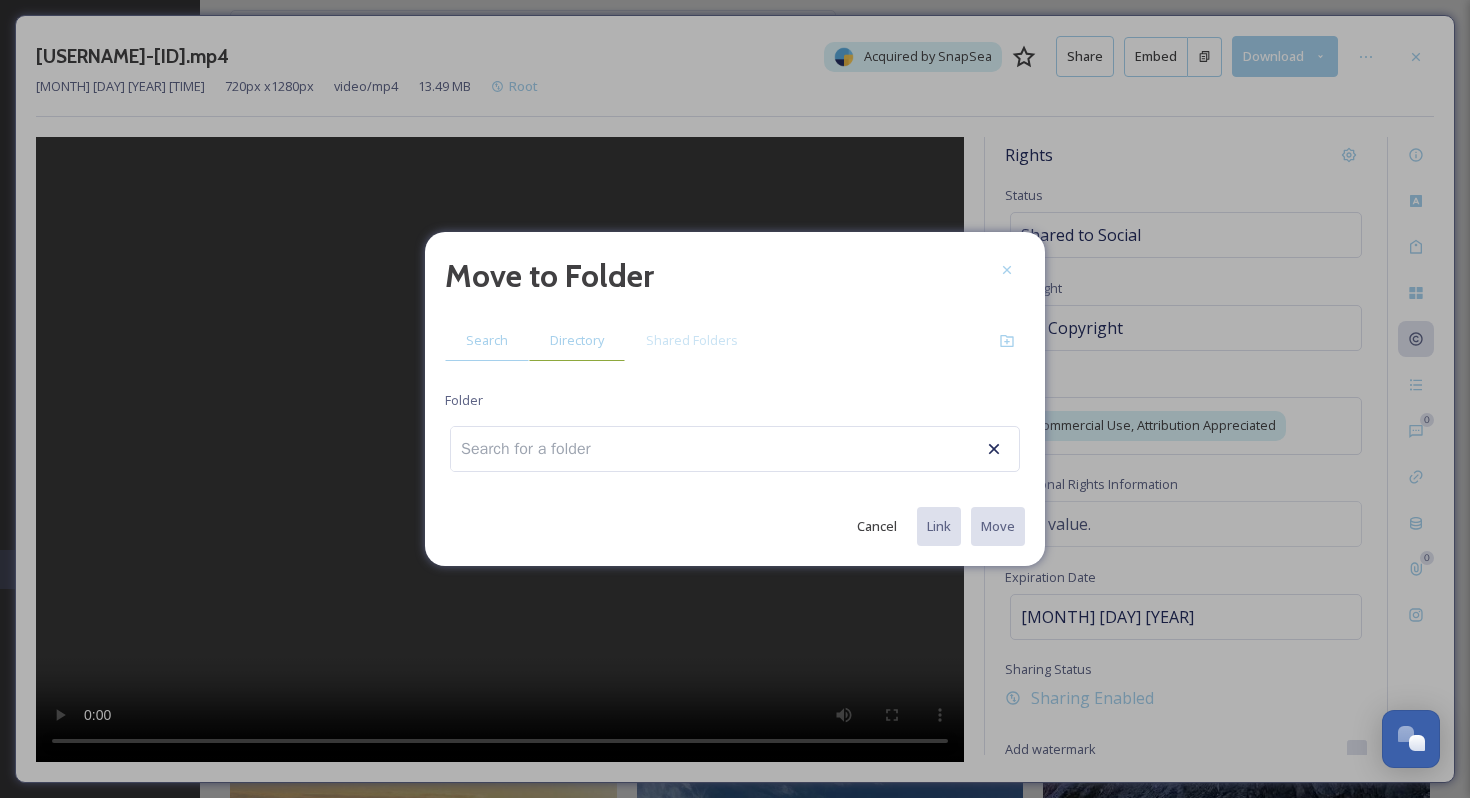 click on "Directory" at bounding box center (577, 340) 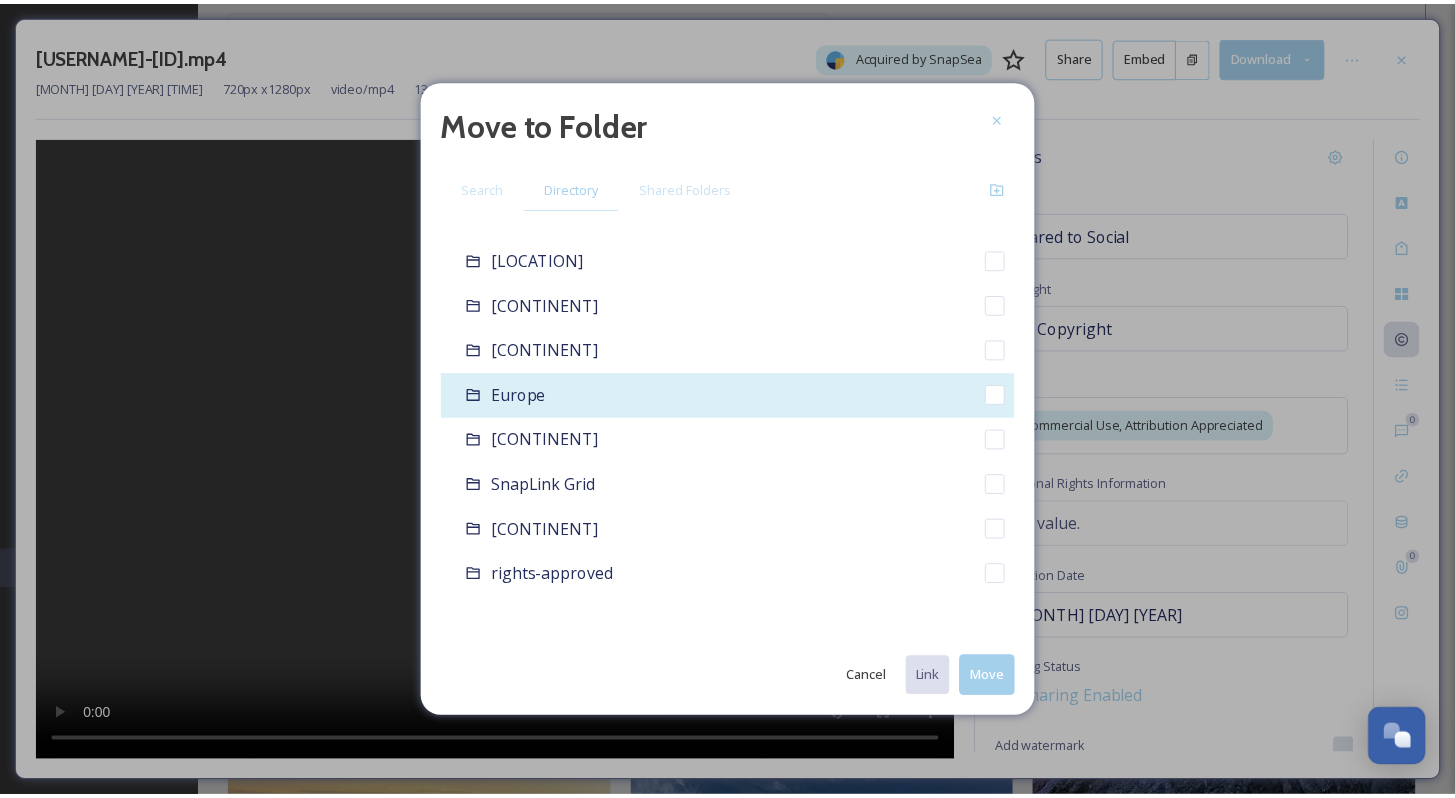 scroll, scrollTop: 23, scrollLeft: 0, axis: vertical 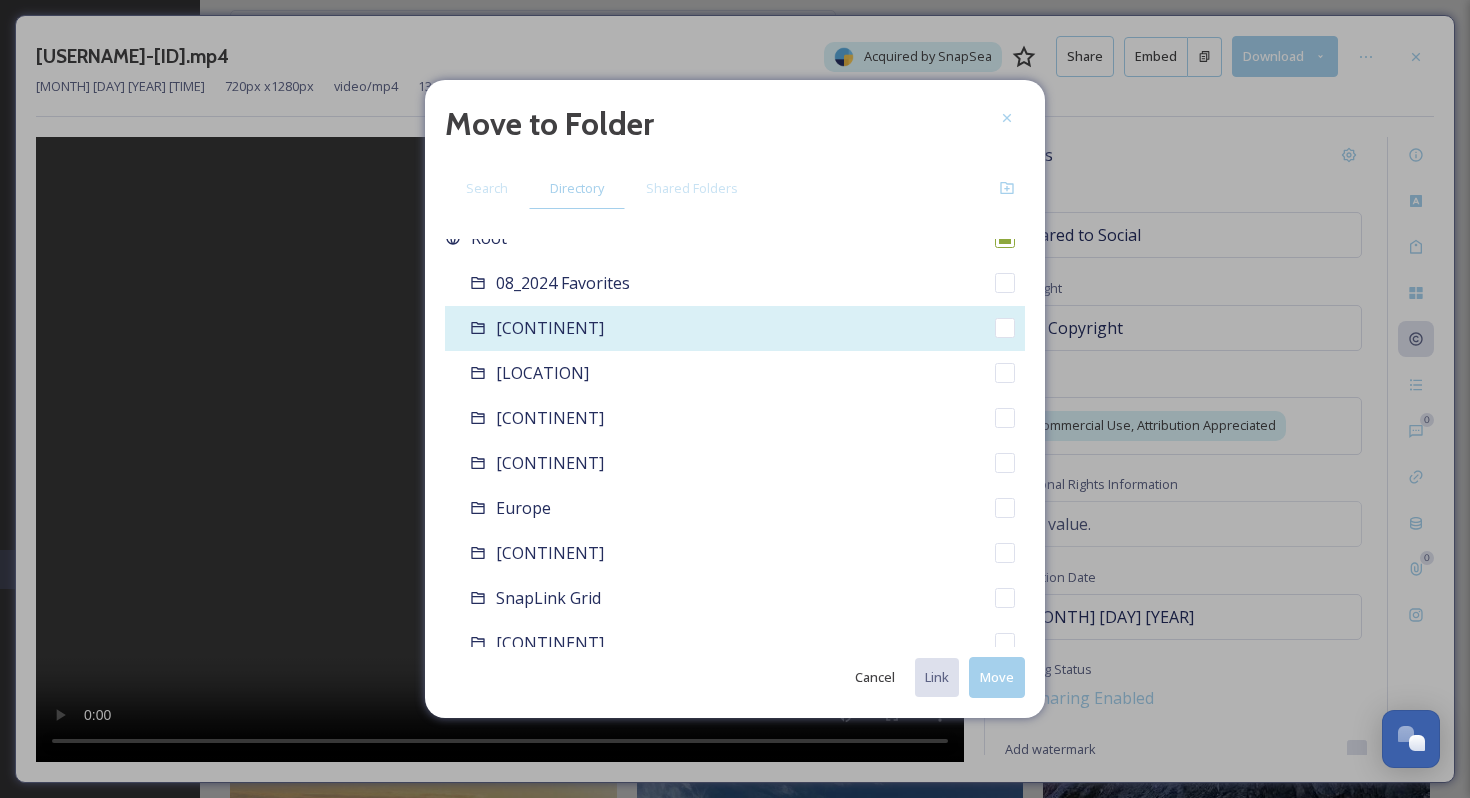 click on "Africa" at bounding box center (735, 328) 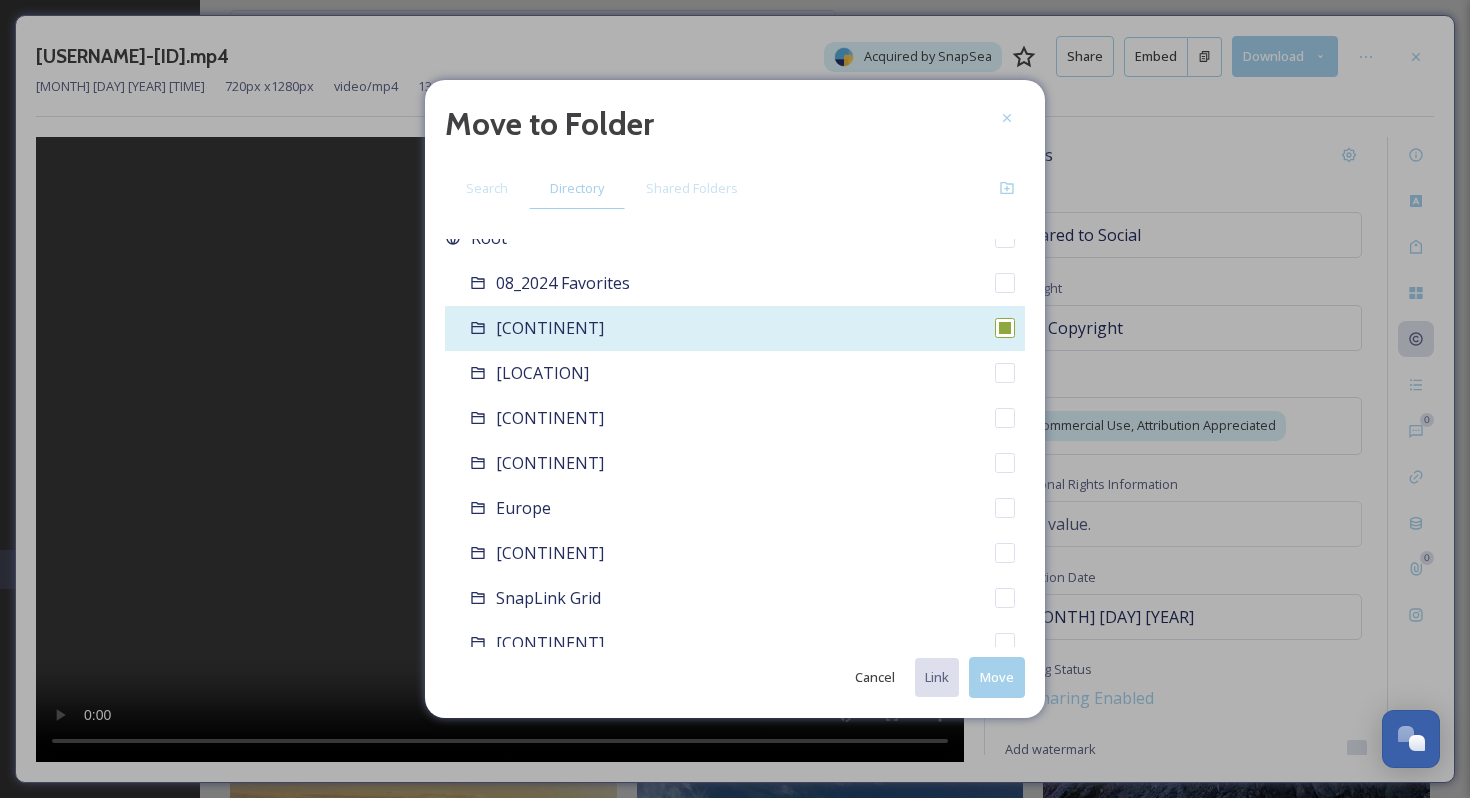 checkbox on "false" 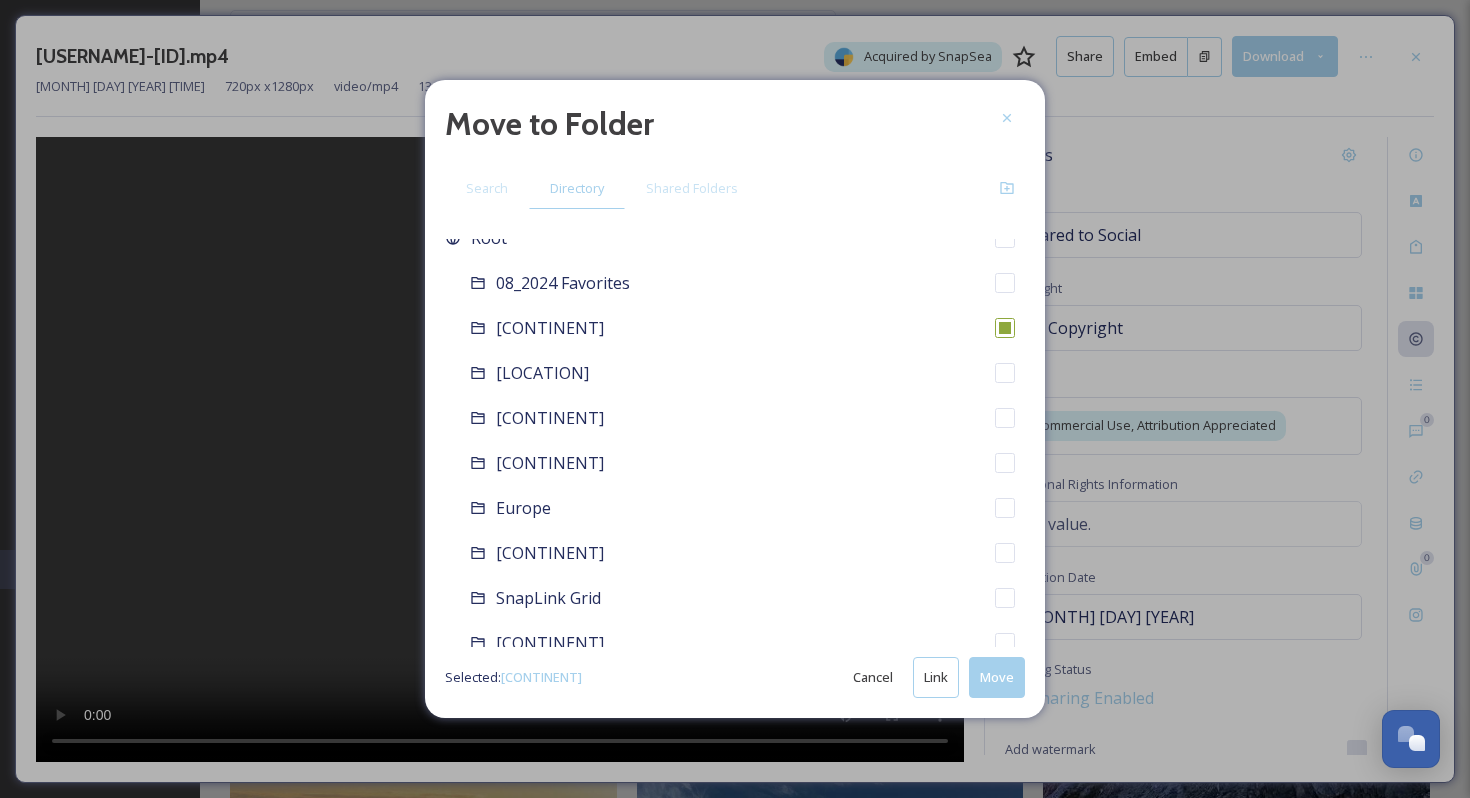 click on "Move" at bounding box center (997, 677) 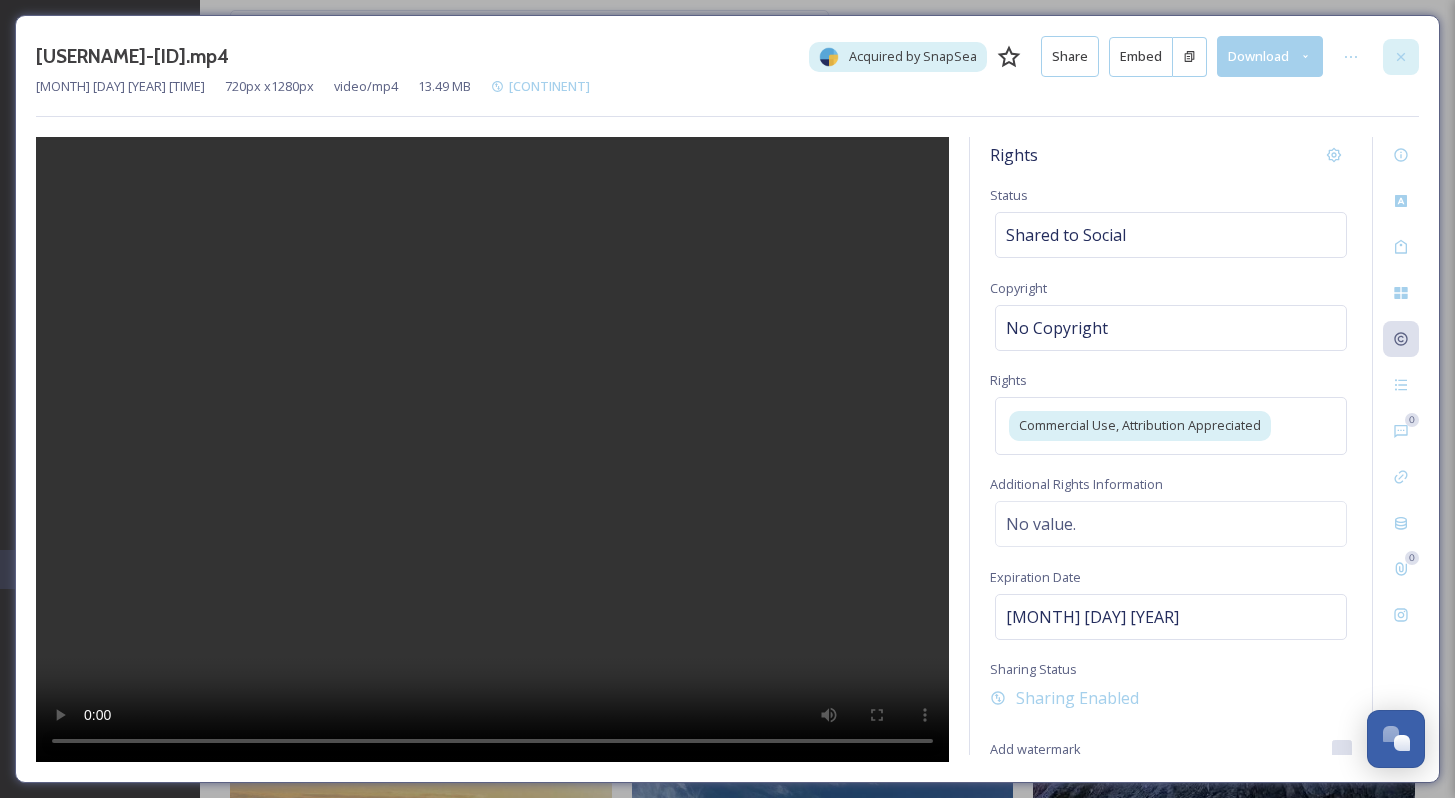 click at bounding box center [1401, 57] 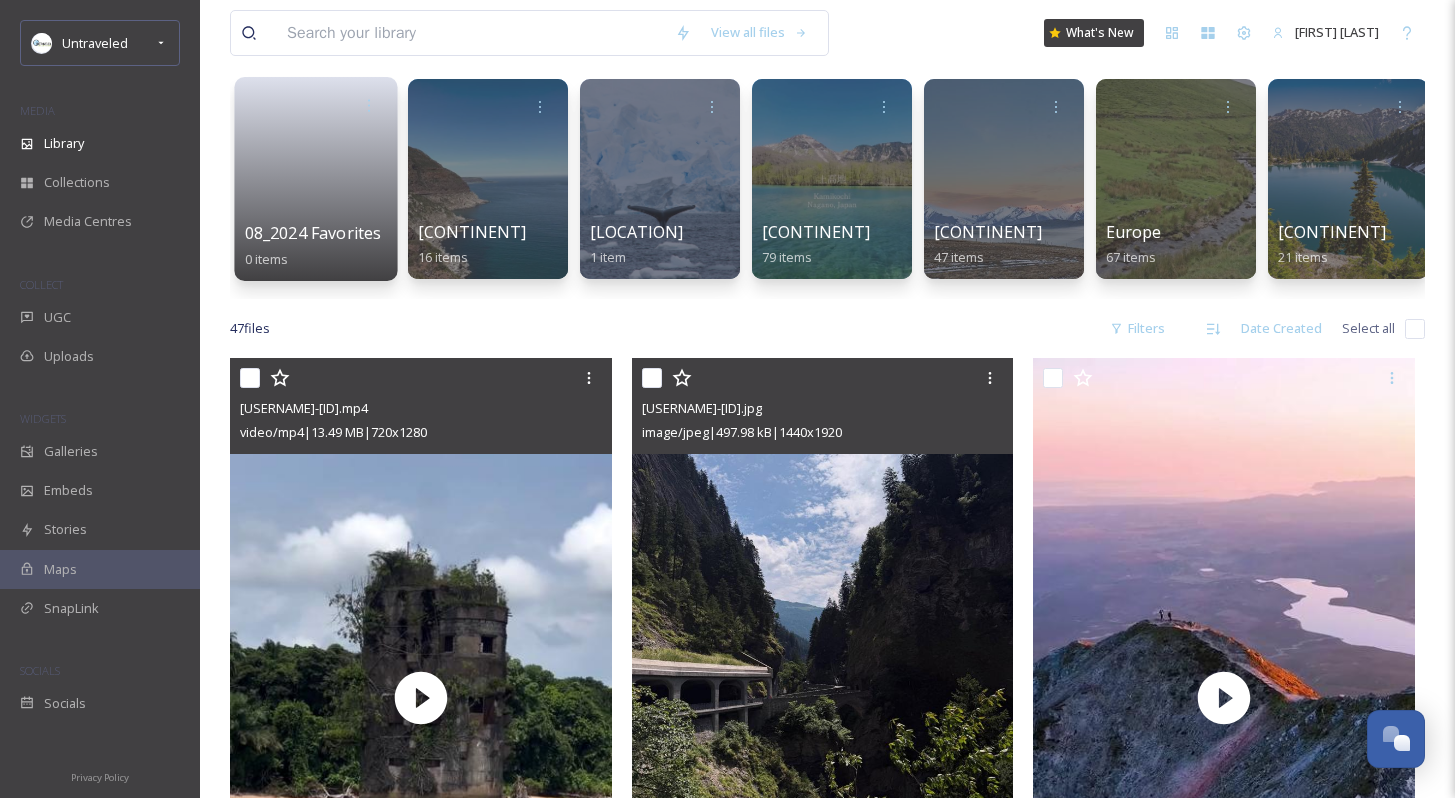 scroll, scrollTop: 127, scrollLeft: 0, axis: vertical 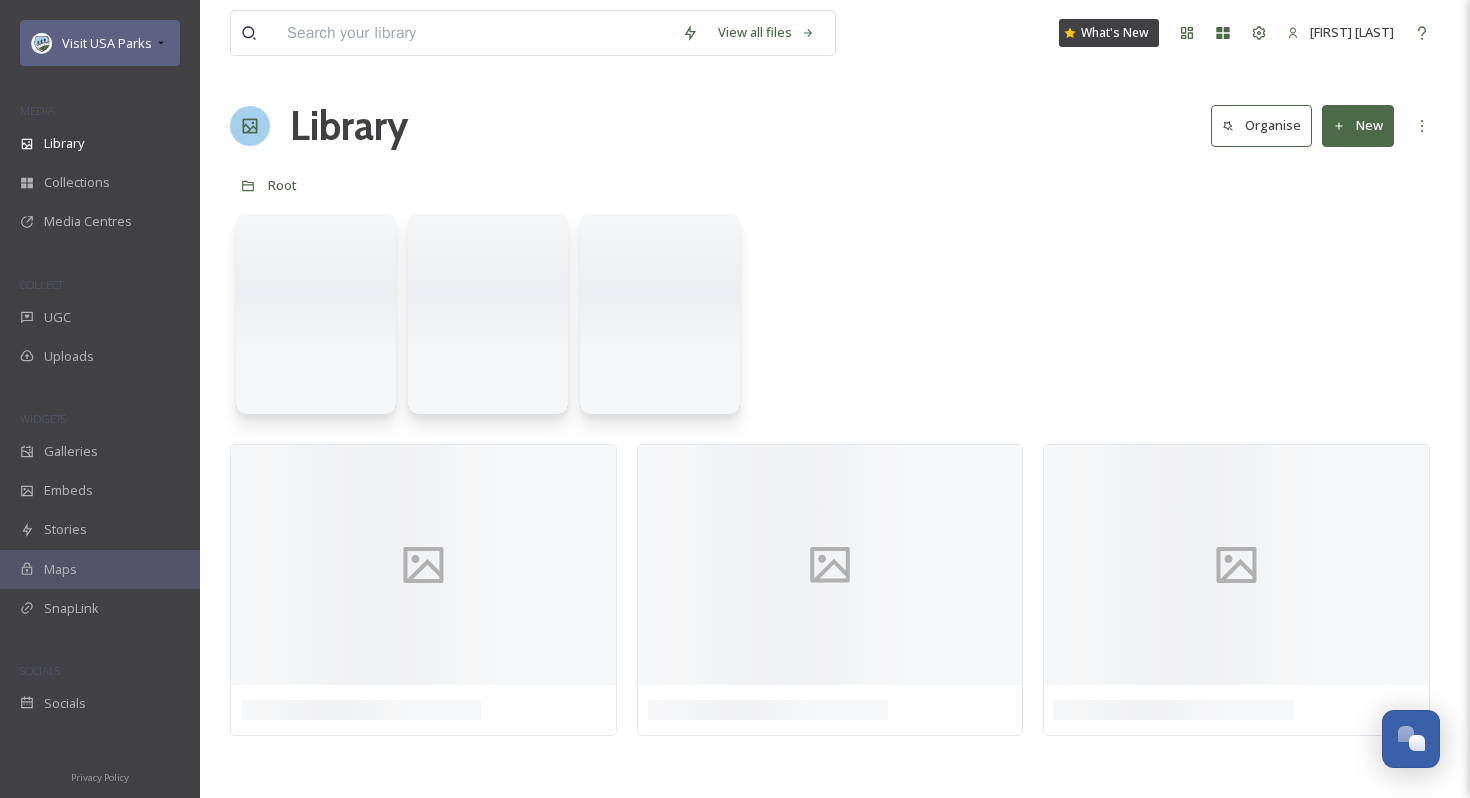click on "Visit USA Parks" at bounding box center (107, 43) 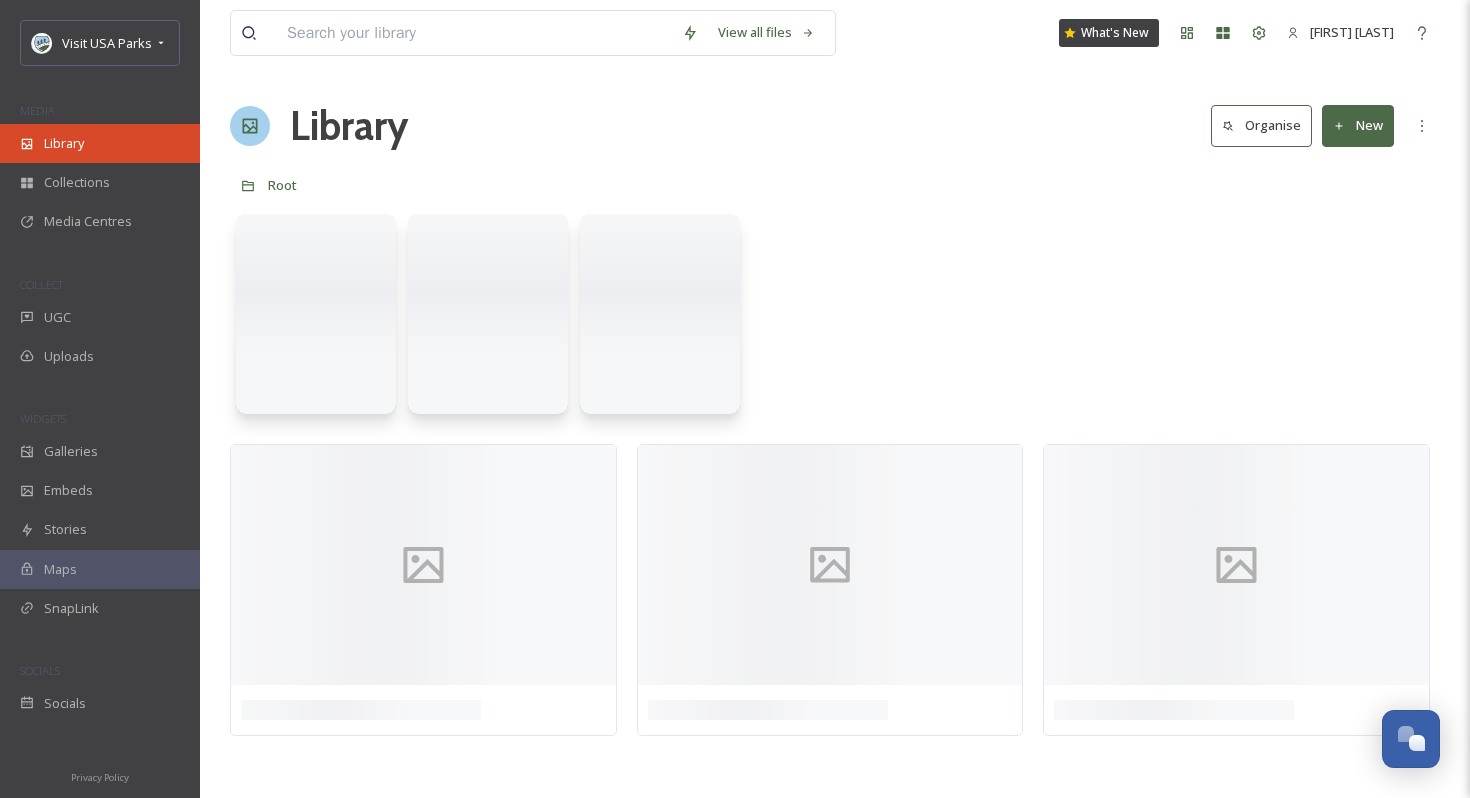 click on "Library" at bounding box center (100, 143) 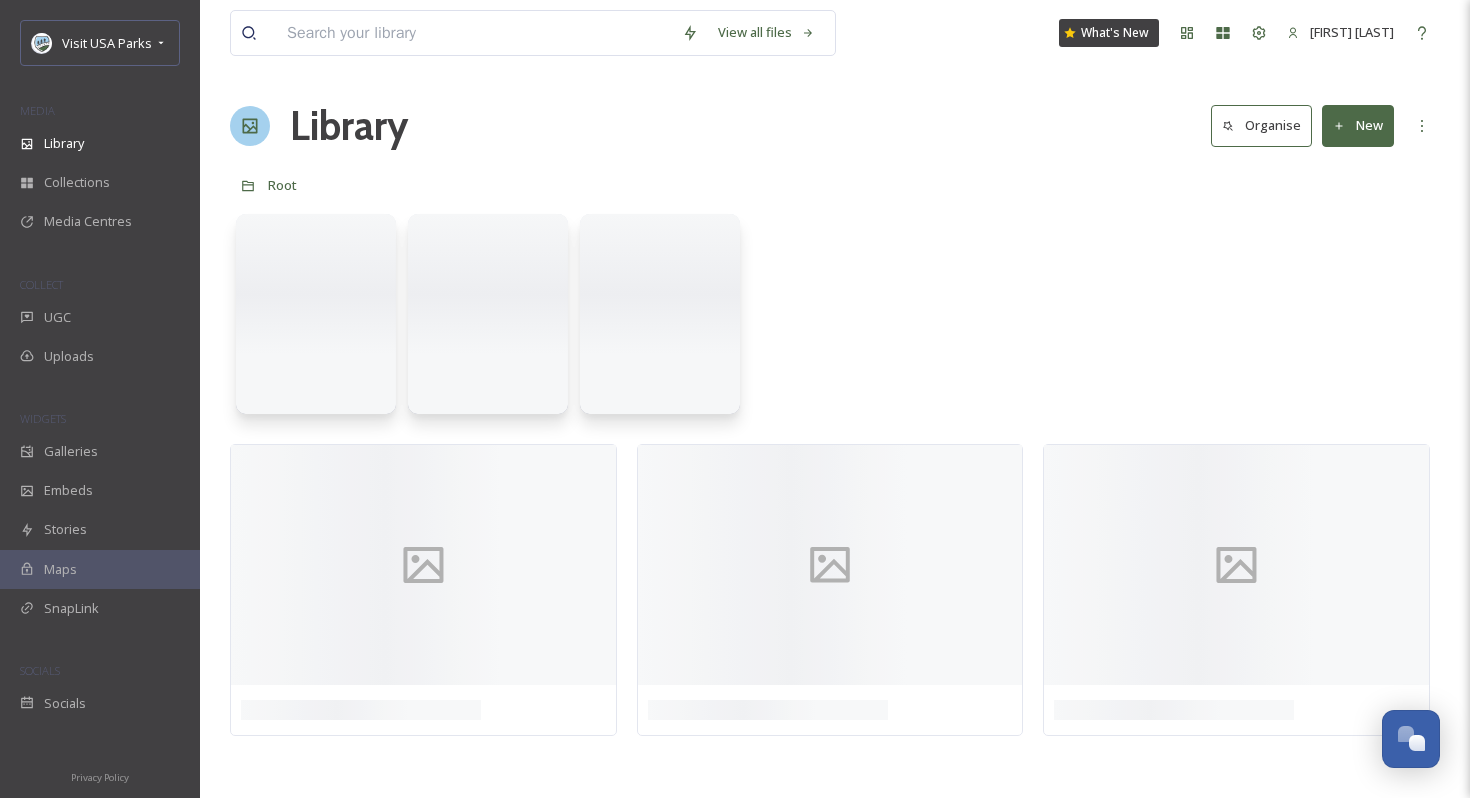 click on "Visit USA Parks MEDIA Library Collections Media Centres COLLECT UGC Uploads WIDGETS Galleries Embeds Stories Maps SnapLink SOCIALS Socials" at bounding box center (100, 371) 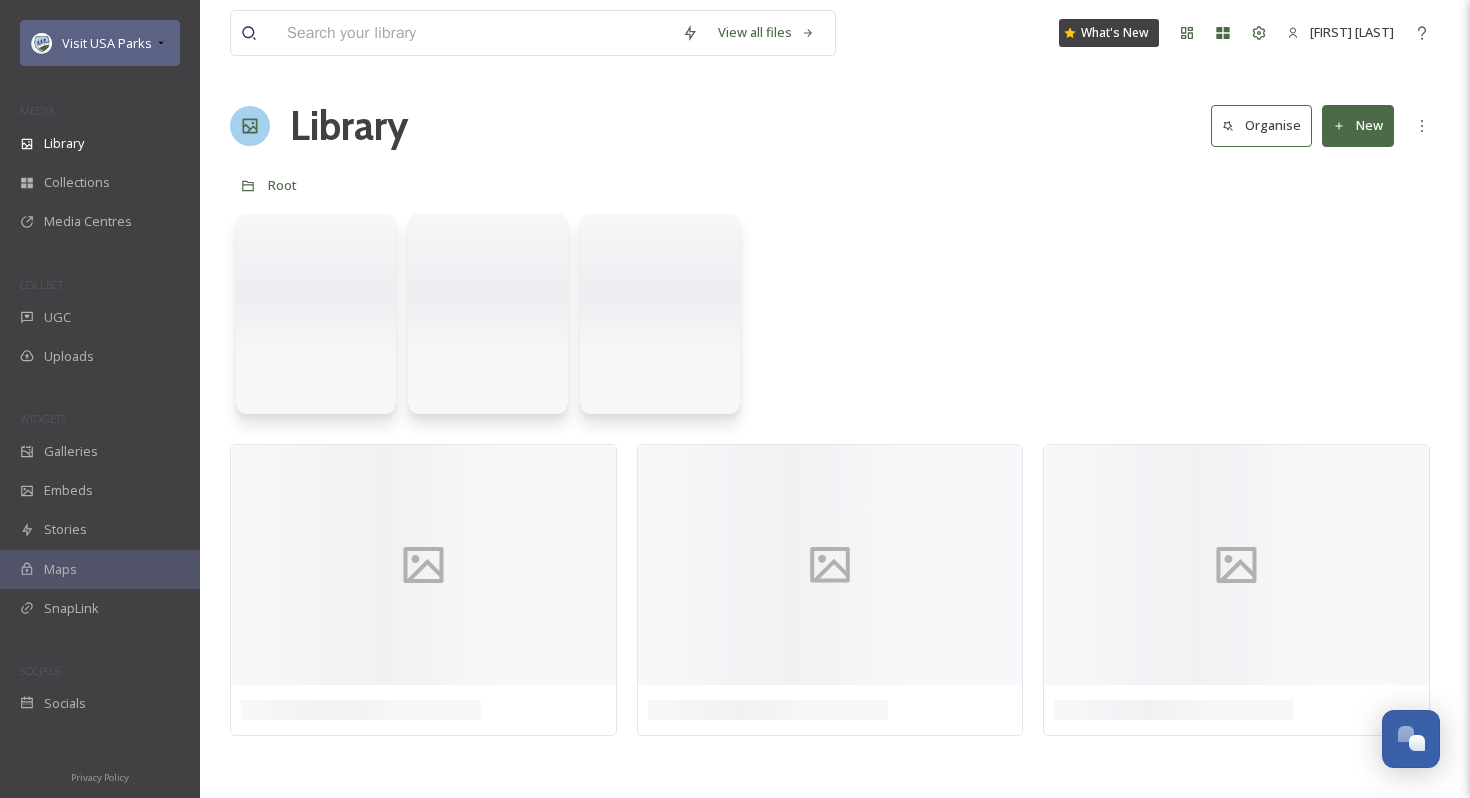 click on "Visit USA Parks" at bounding box center [100, 43] 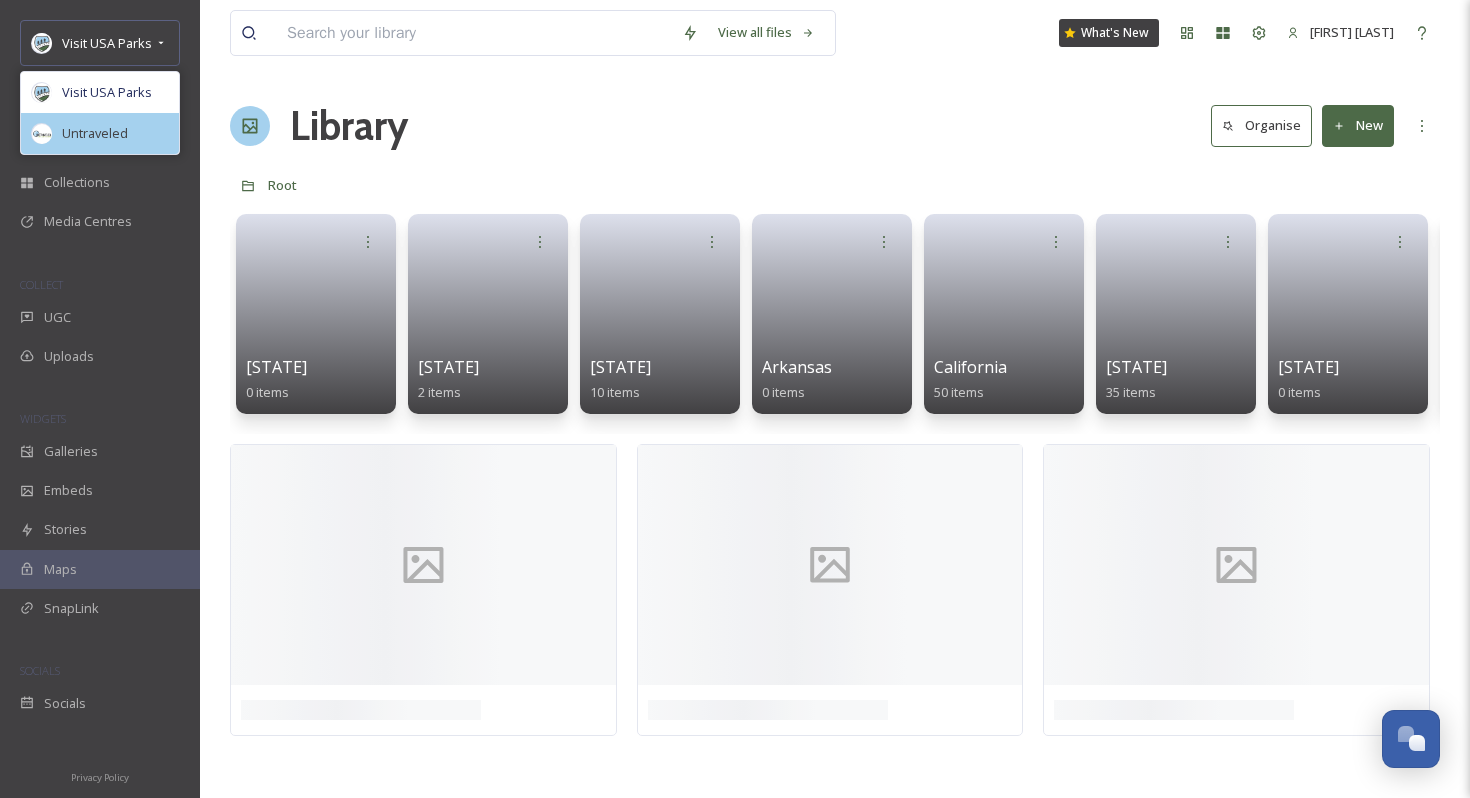 click on "Untraveled" at bounding box center (100, 133) 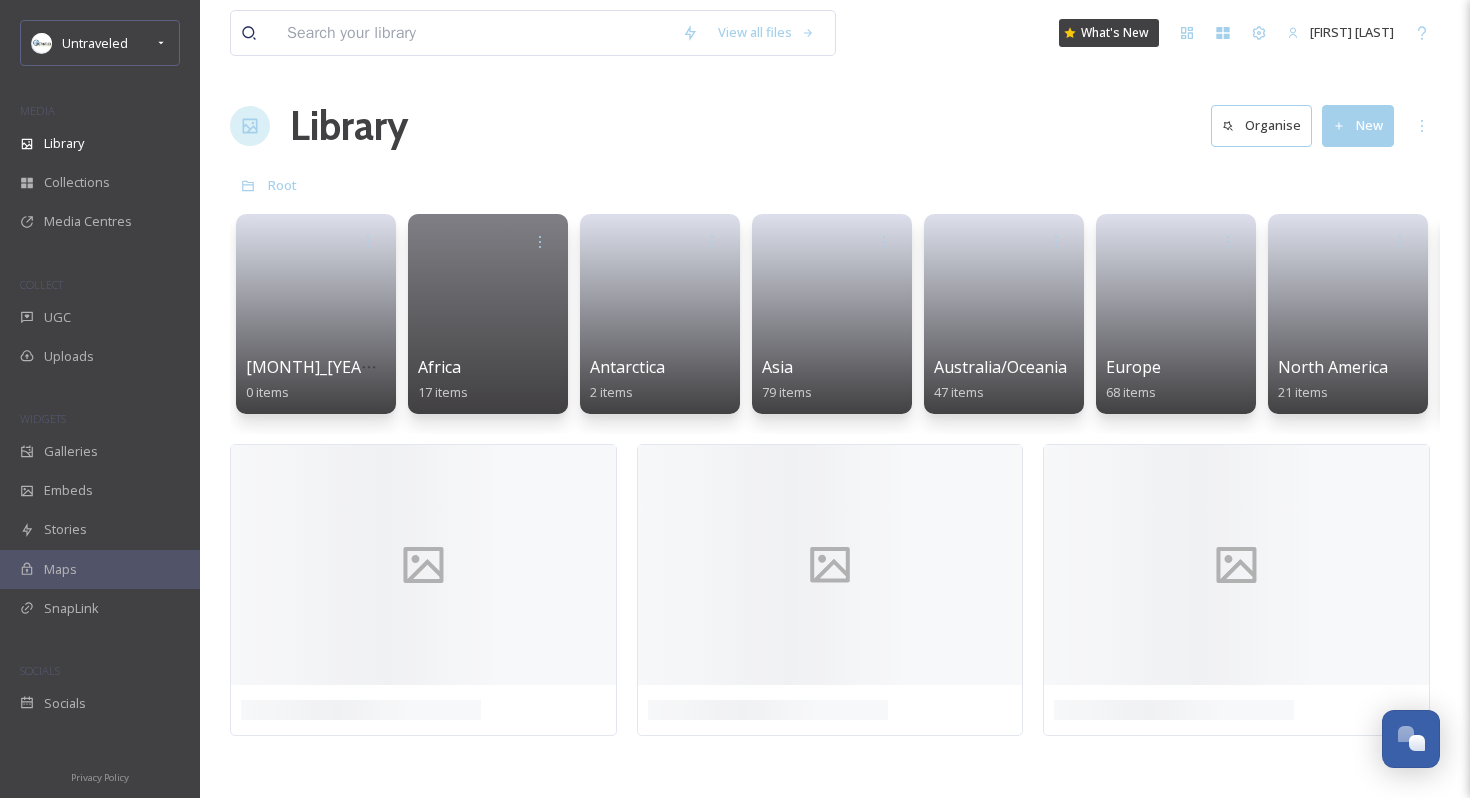 click on "Library Organise New" at bounding box center [835, 126] 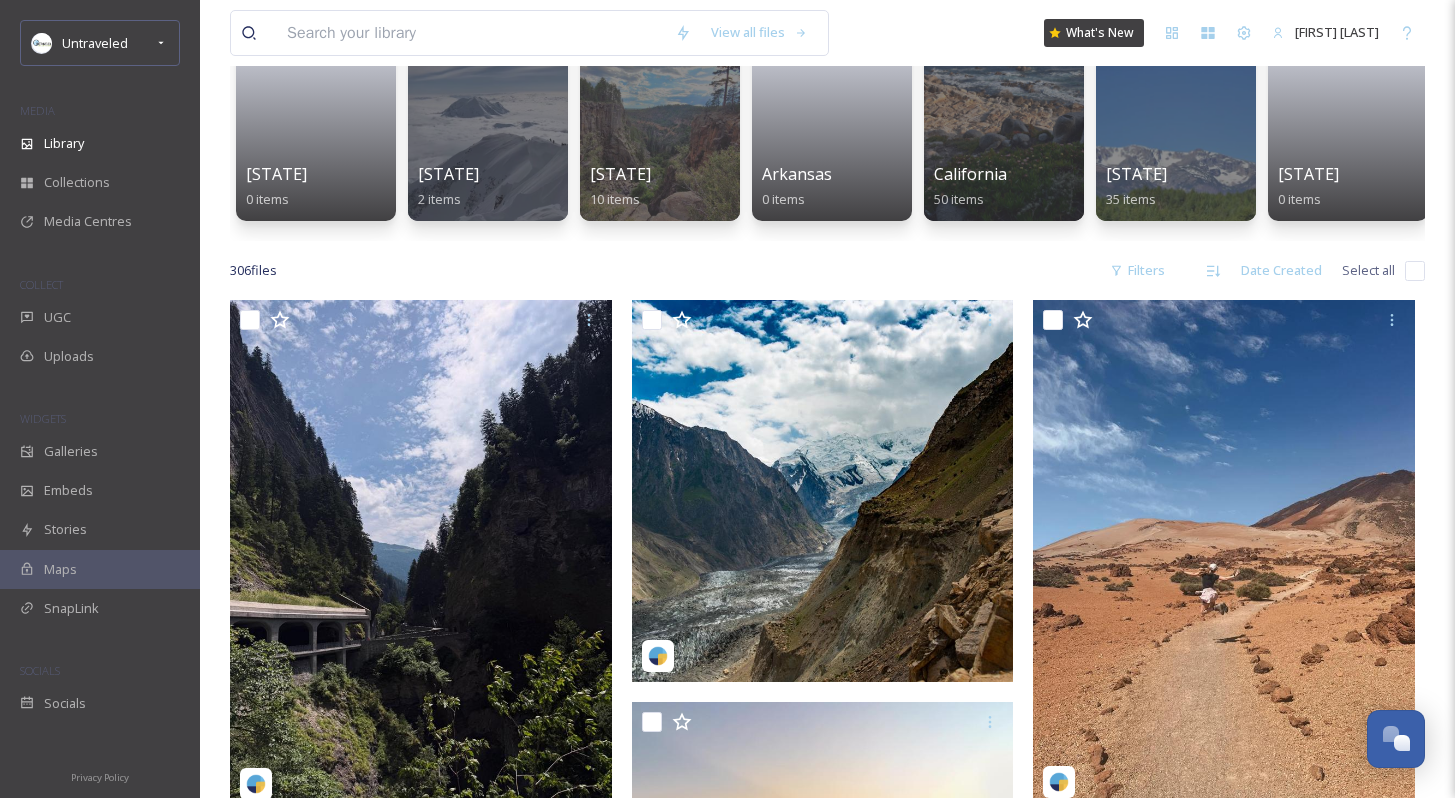 scroll, scrollTop: 524, scrollLeft: 0, axis: vertical 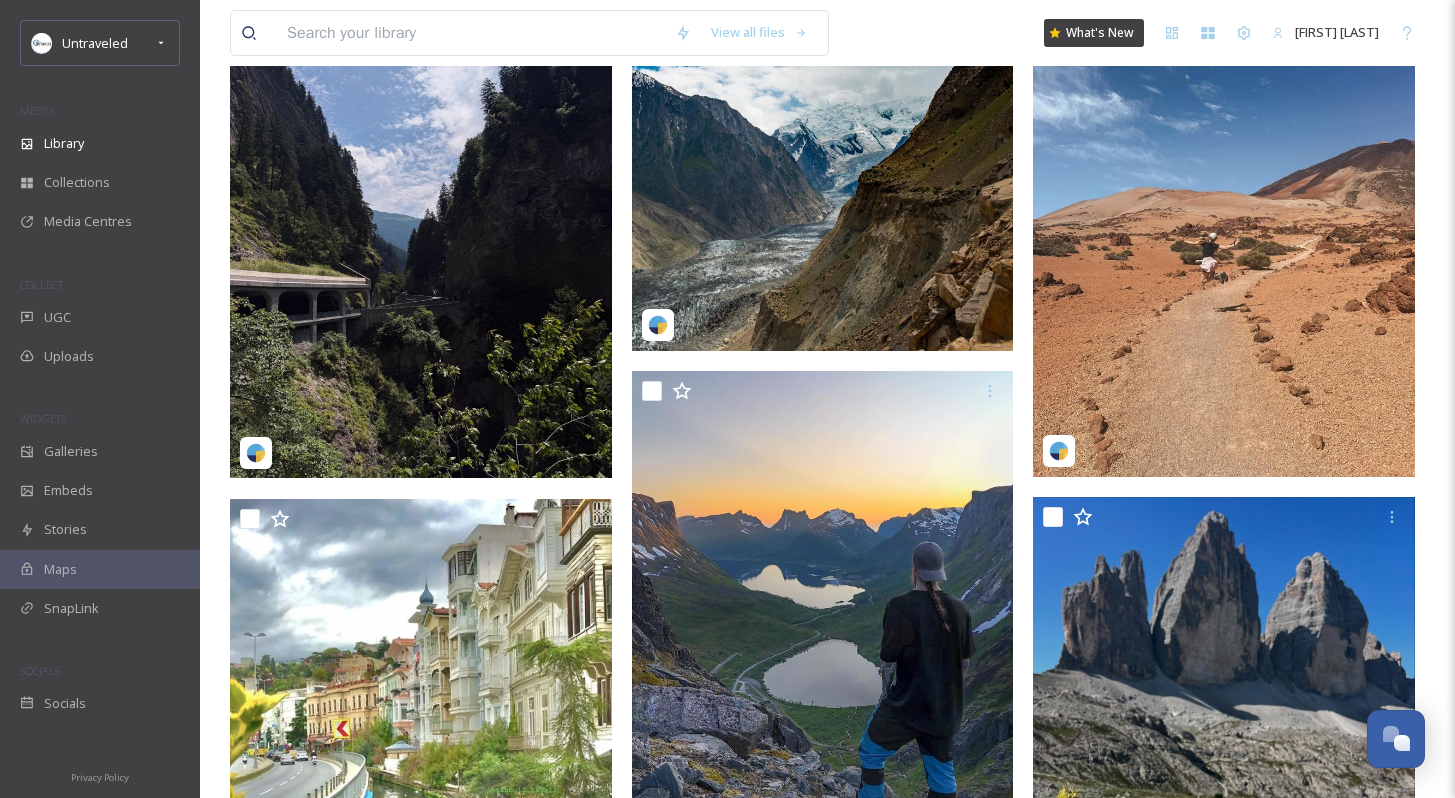 click at bounding box center [421, 223] 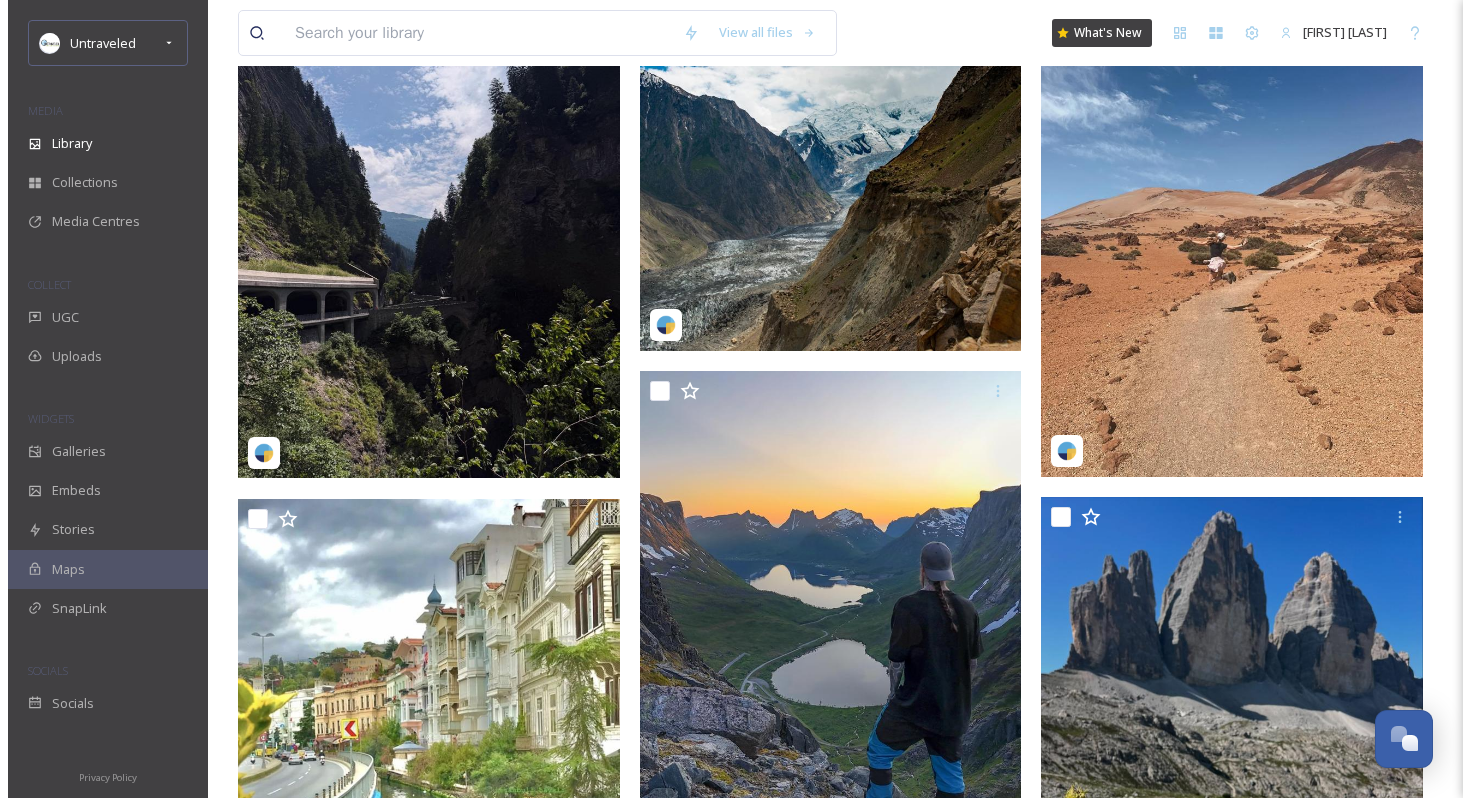 scroll, scrollTop: 0, scrollLeft: 0, axis: both 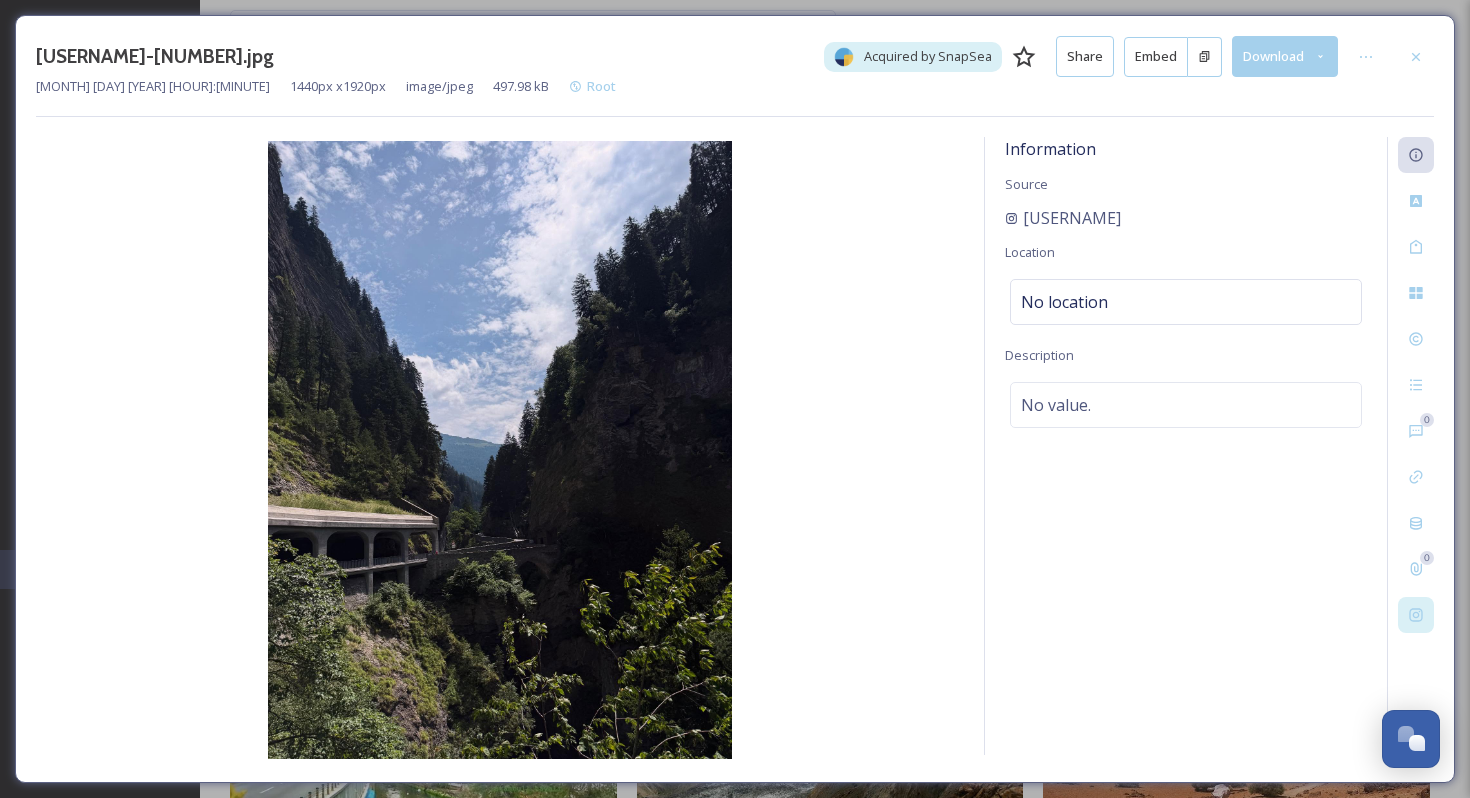 click at bounding box center [1416, 615] 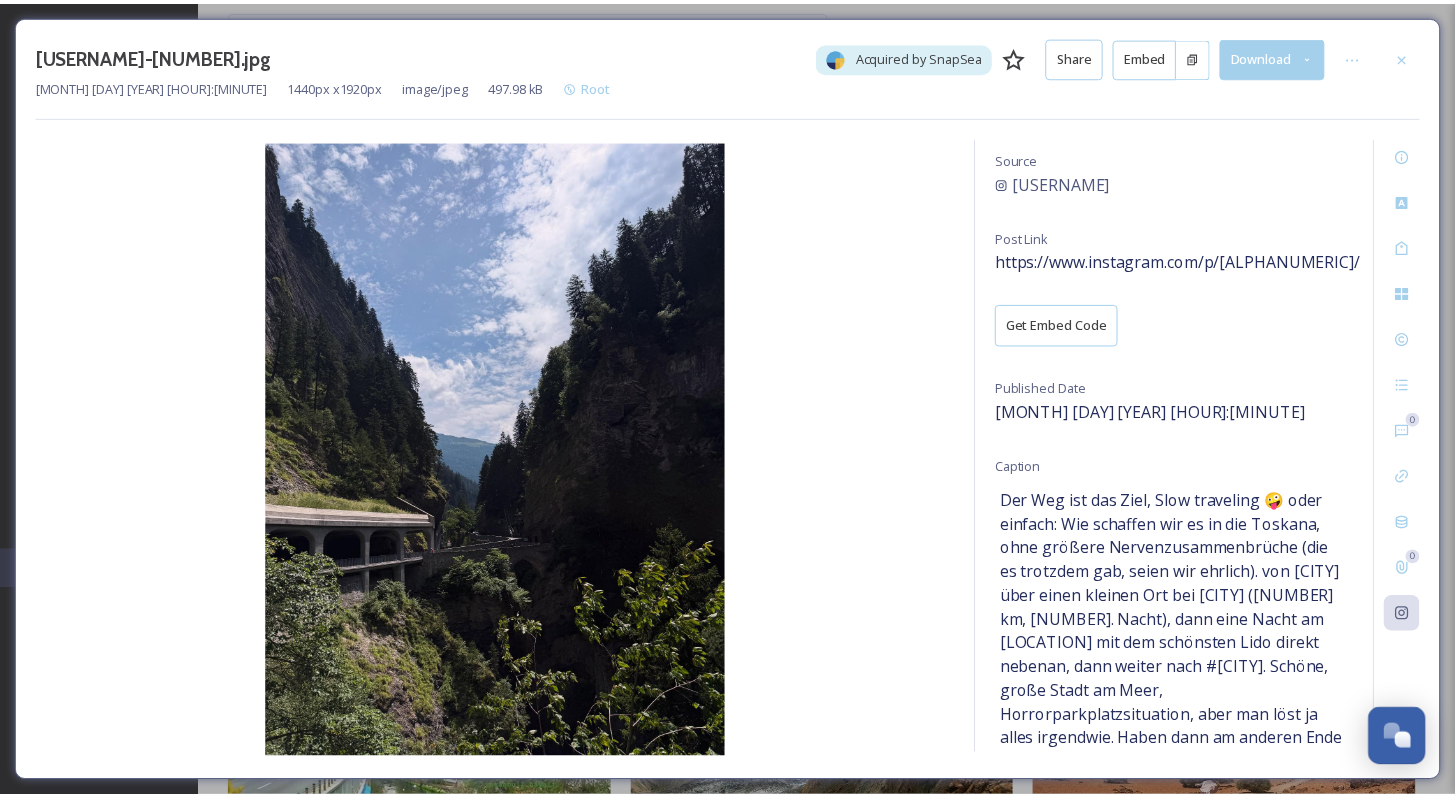 scroll, scrollTop: 26, scrollLeft: 0, axis: vertical 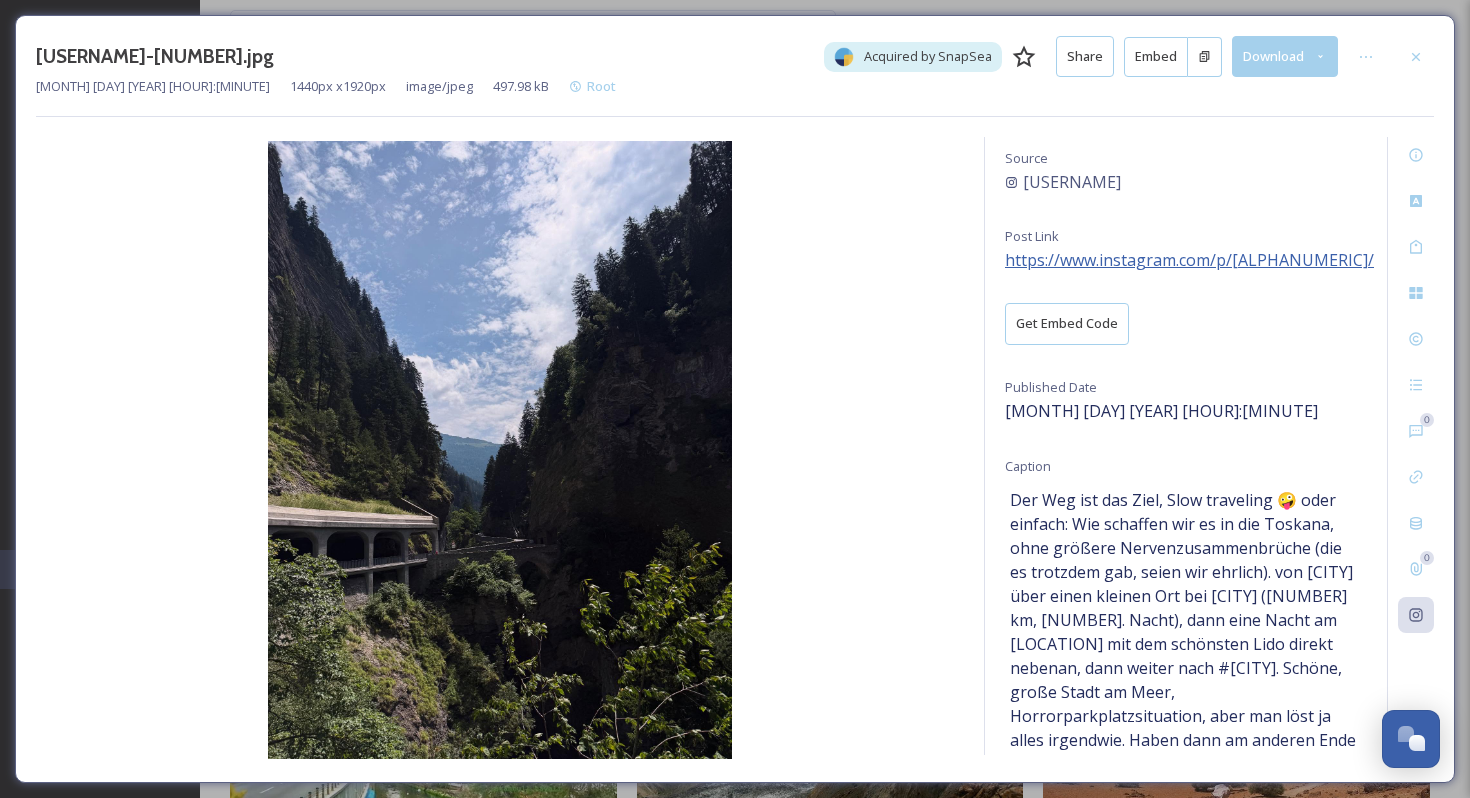 click on "https://www.instagram.com/p/[ALPHANUMERIC]/" at bounding box center [1189, 260] 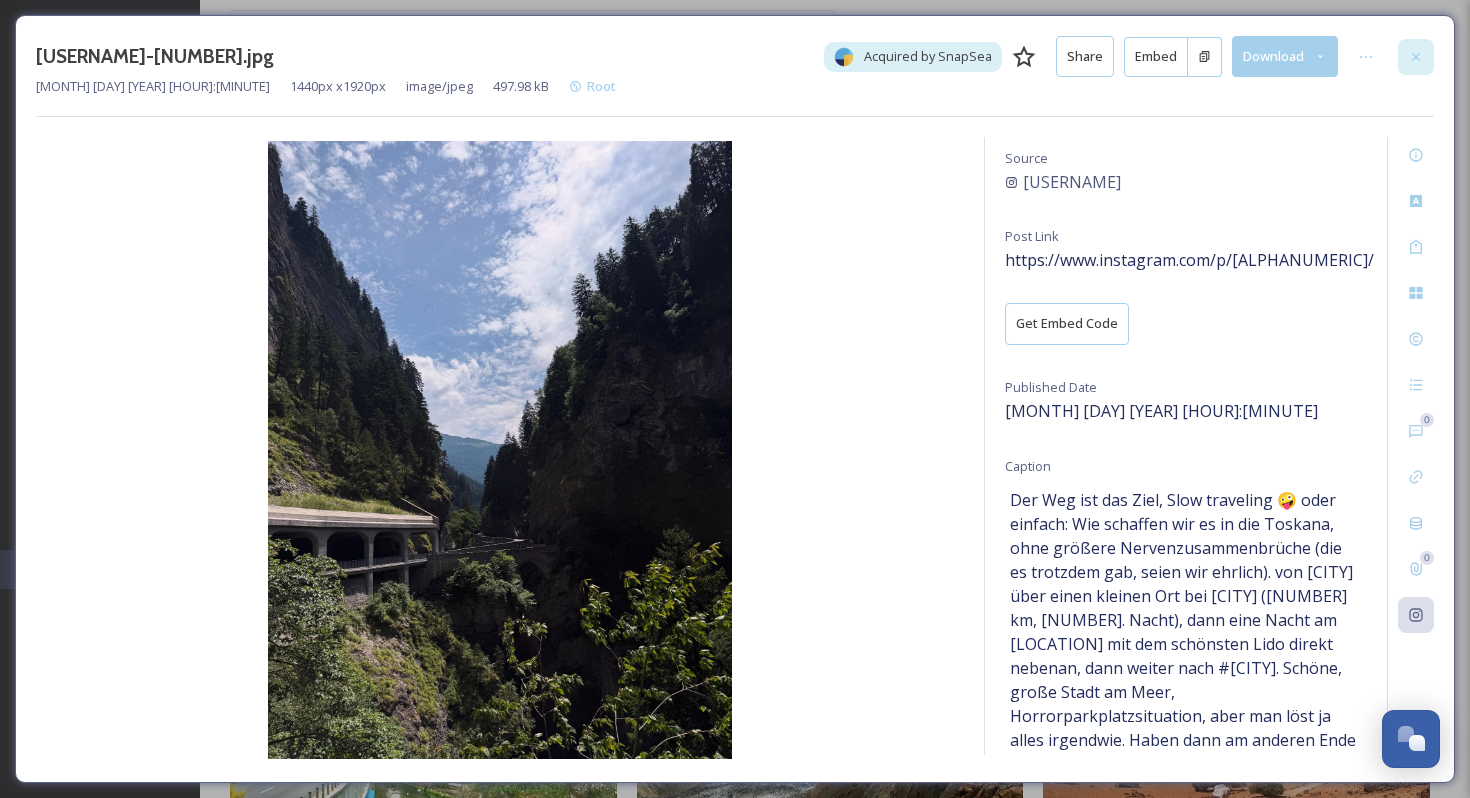 click 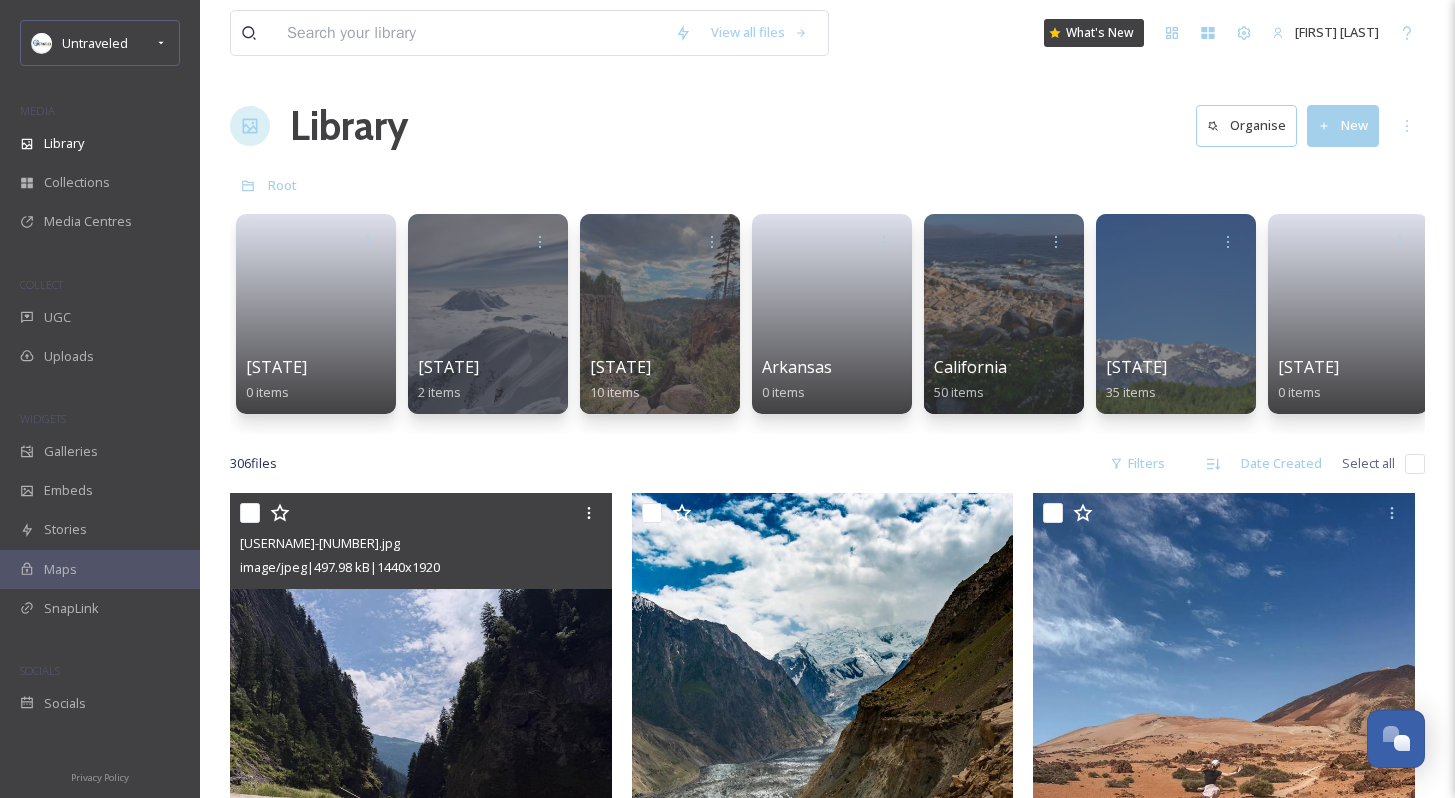 click at bounding box center [250, 513] 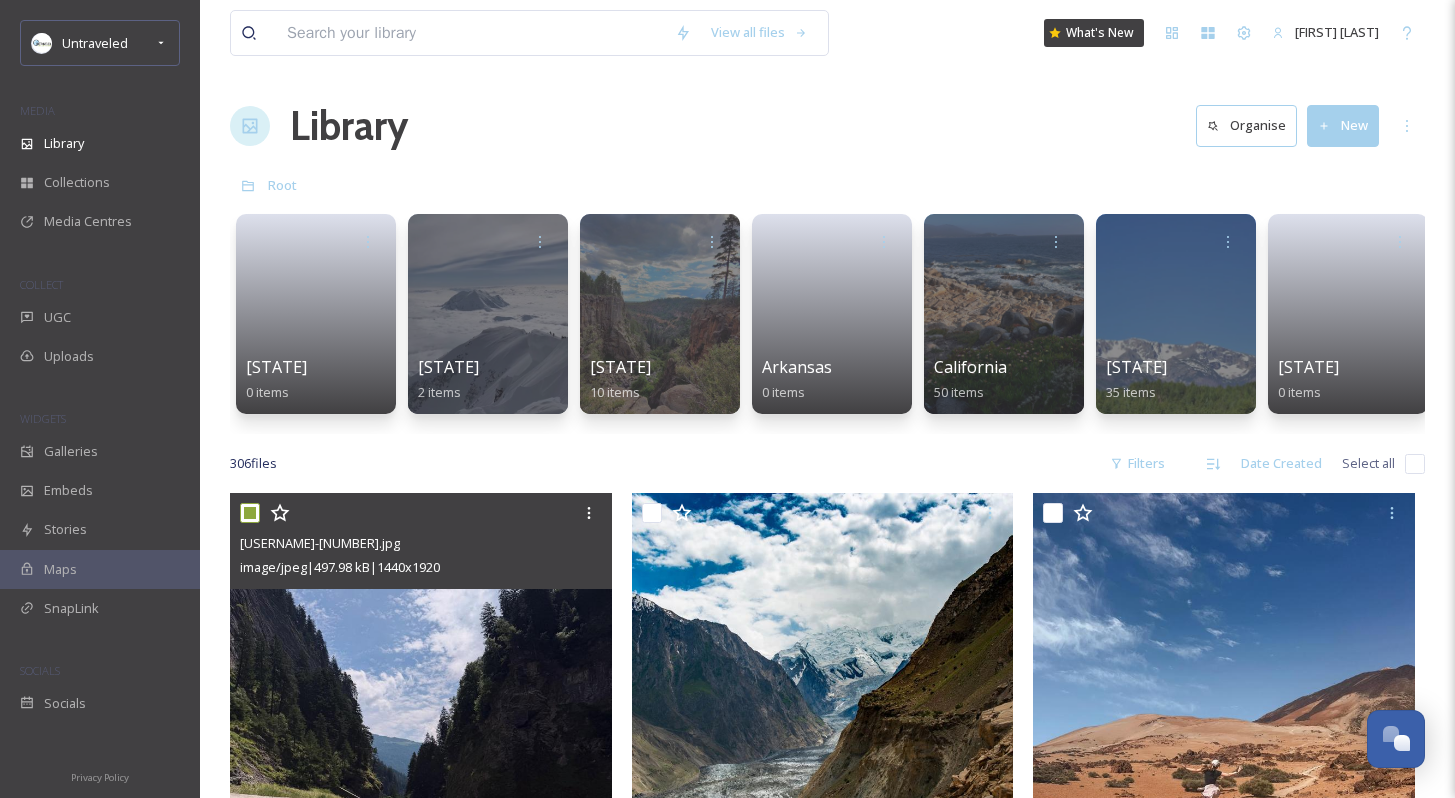 checkbox on "true" 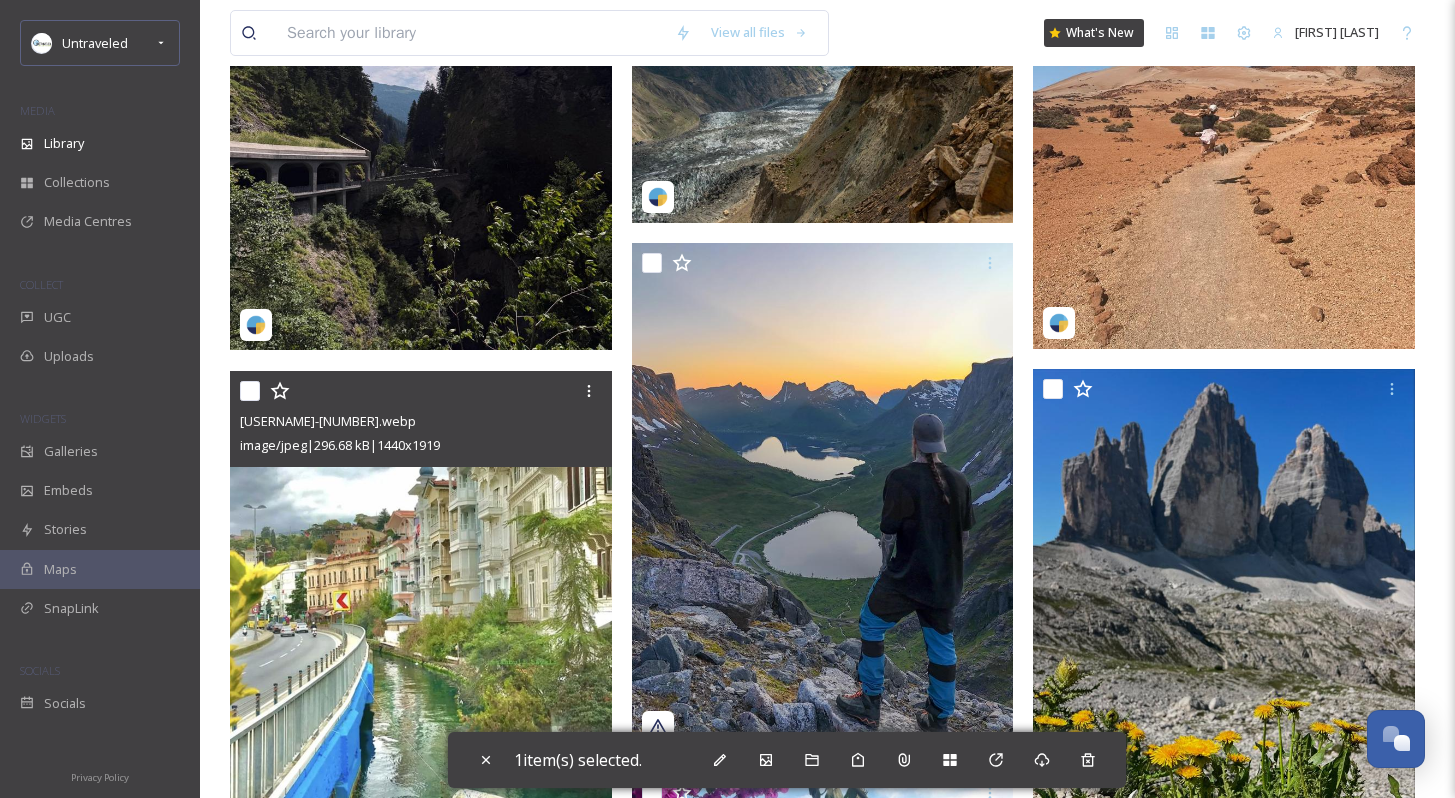 scroll, scrollTop: 822, scrollLeft: 0, axis: vertical 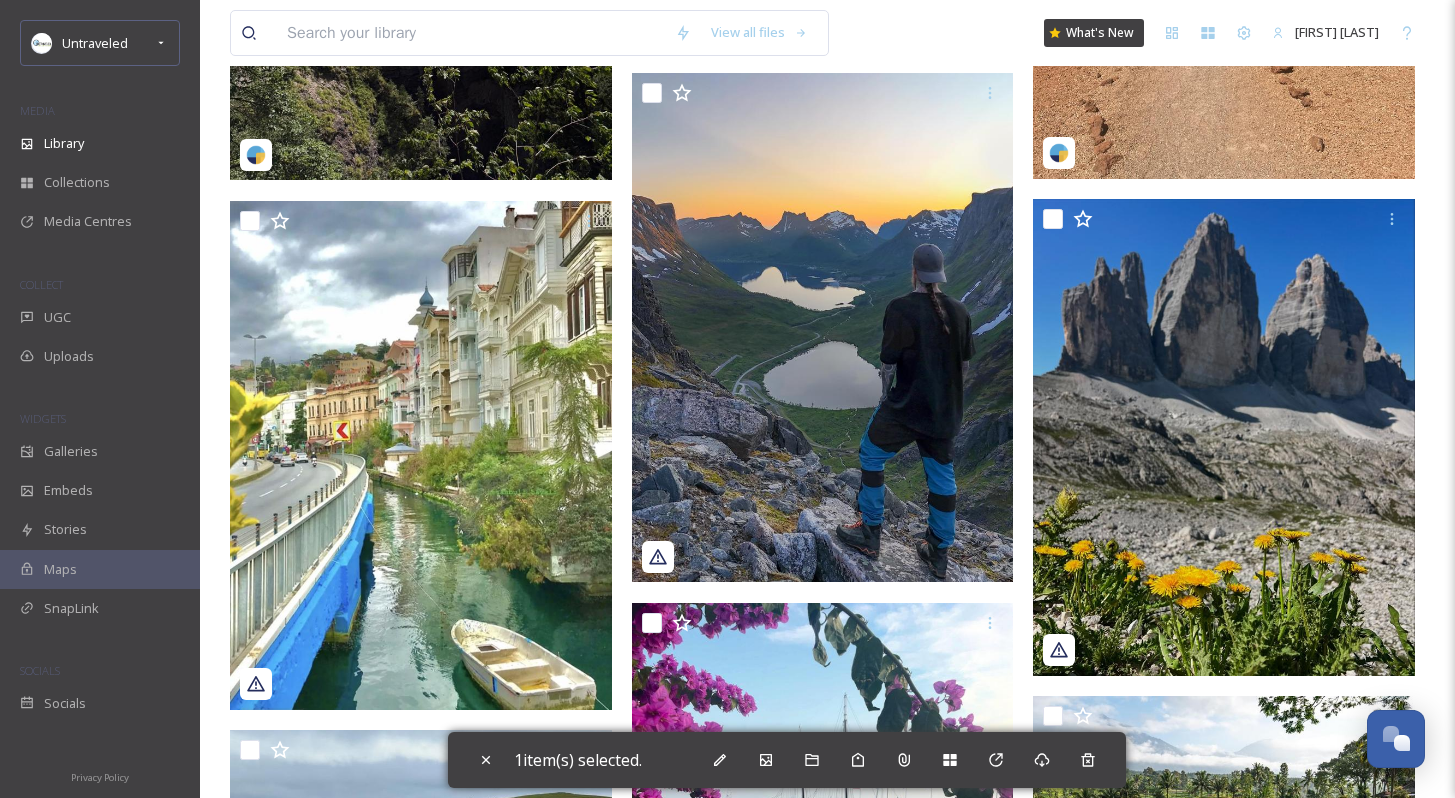 click at bounding box center (421, -75) 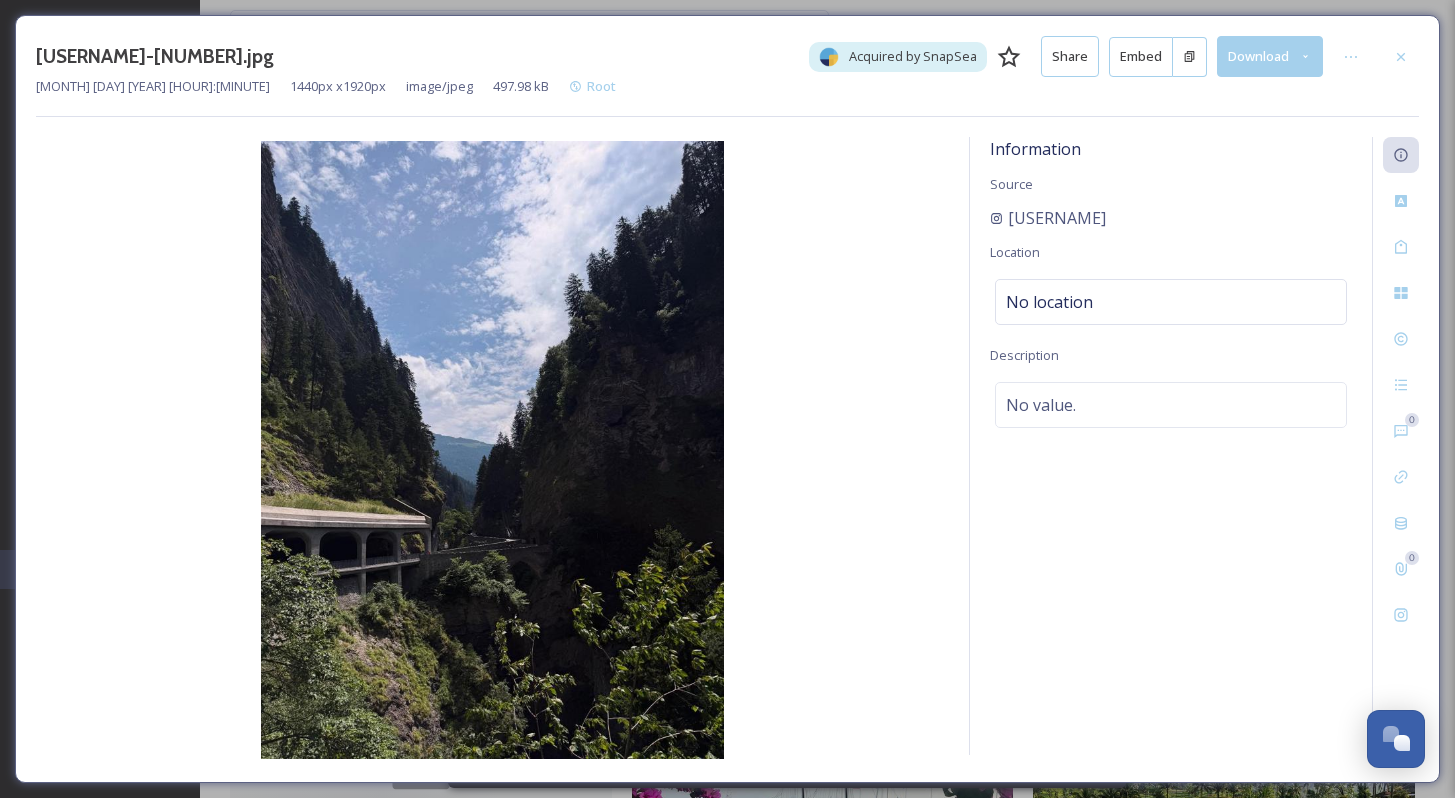 scroll, scrollTop: 293, scrollLeft: 0, axis: vertical 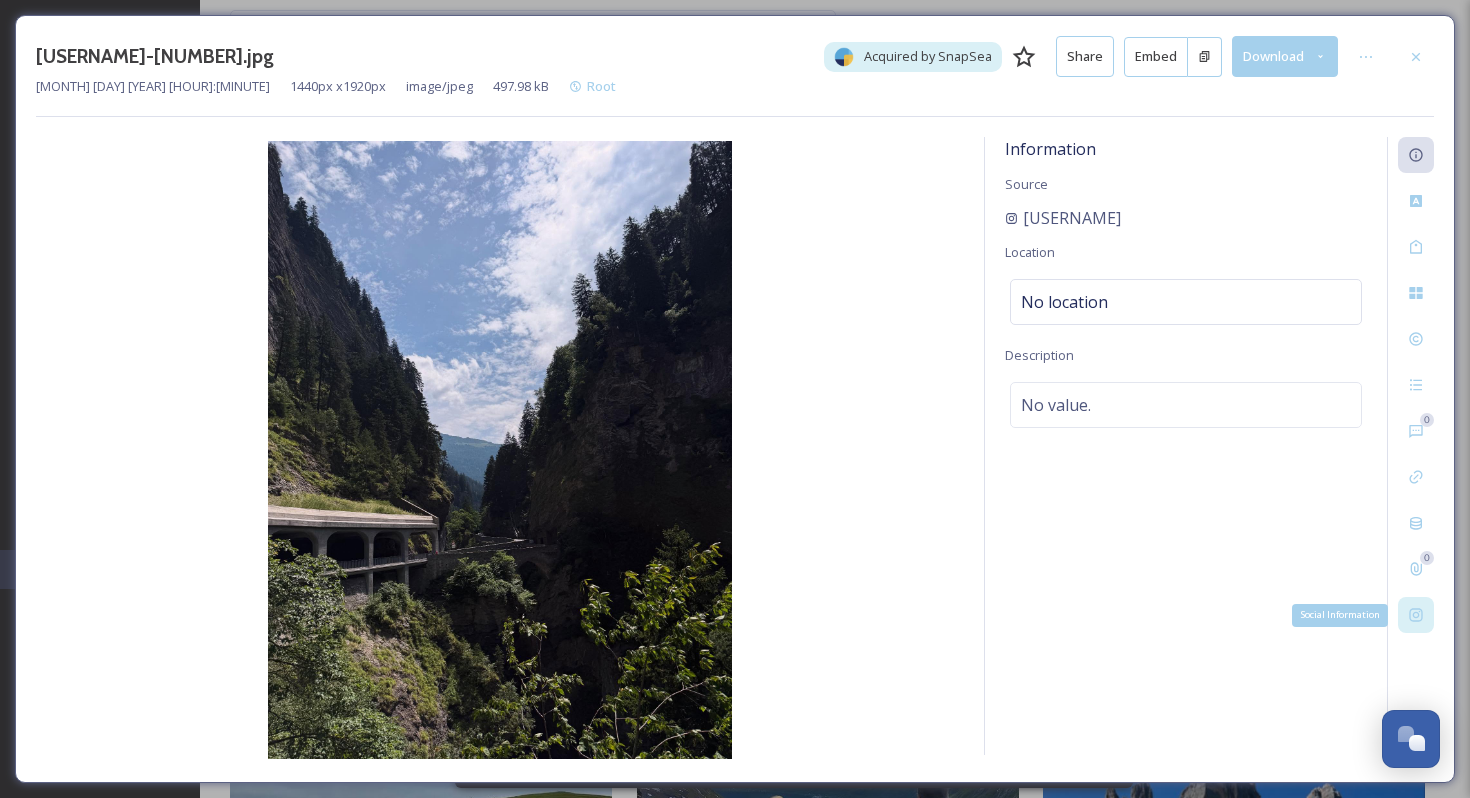 click on "Social Information" at bounding box center (1416, 615) 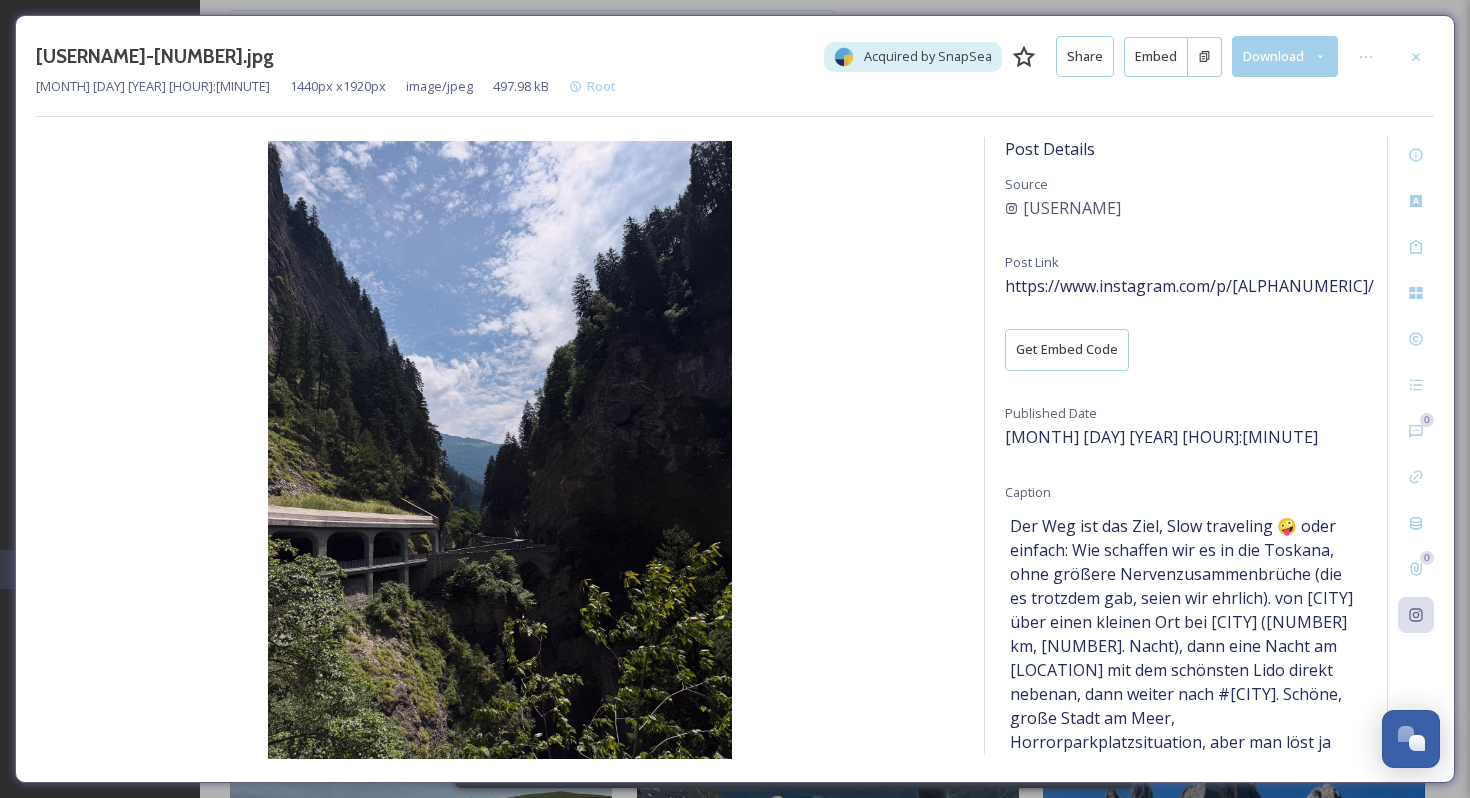 drag, startPoint x: 1415, startPoint y: 342, endPoint x: 1394, endPoint y: 343, distance: 21.023796 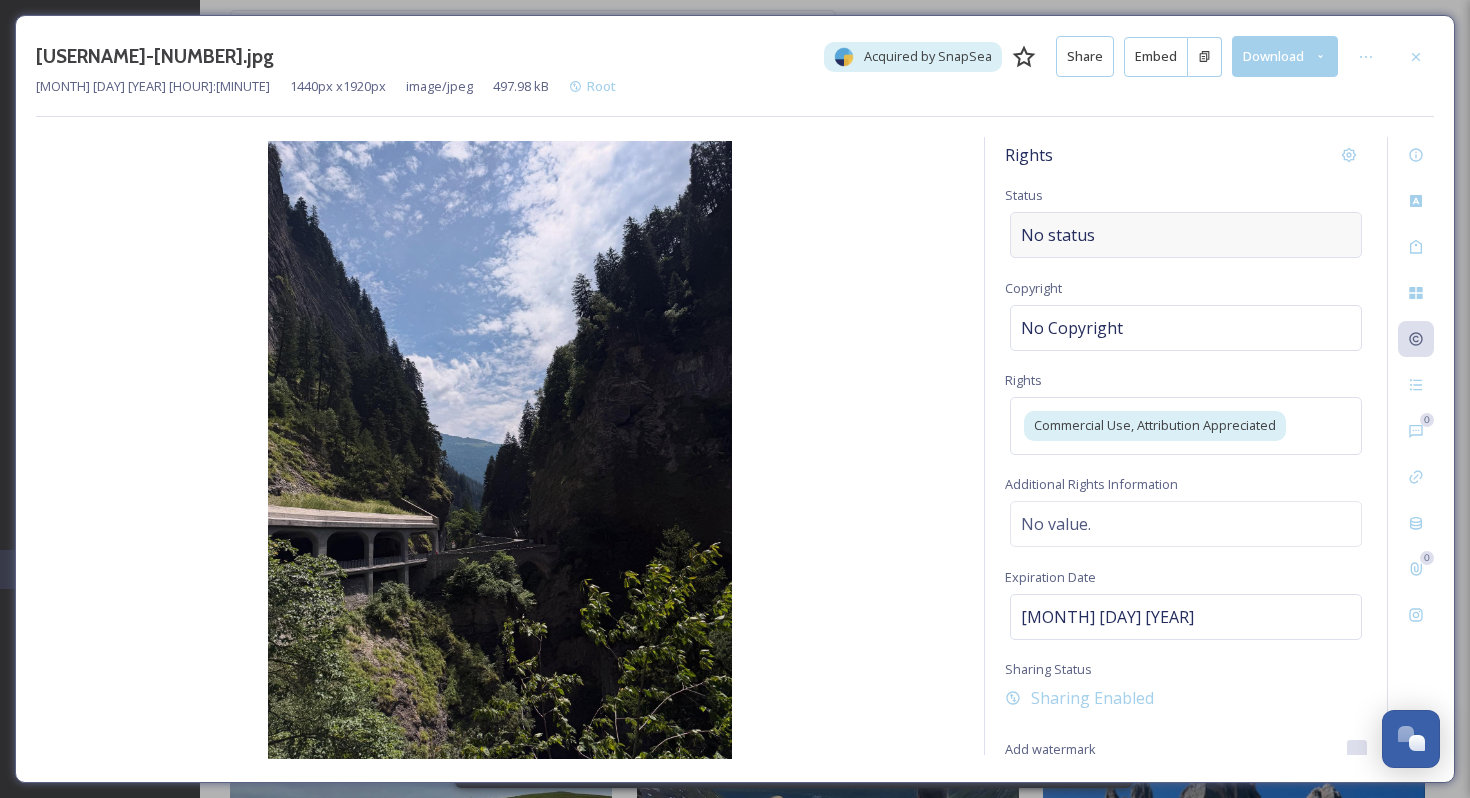 click on "No status" at bounding box center [1186, 235] 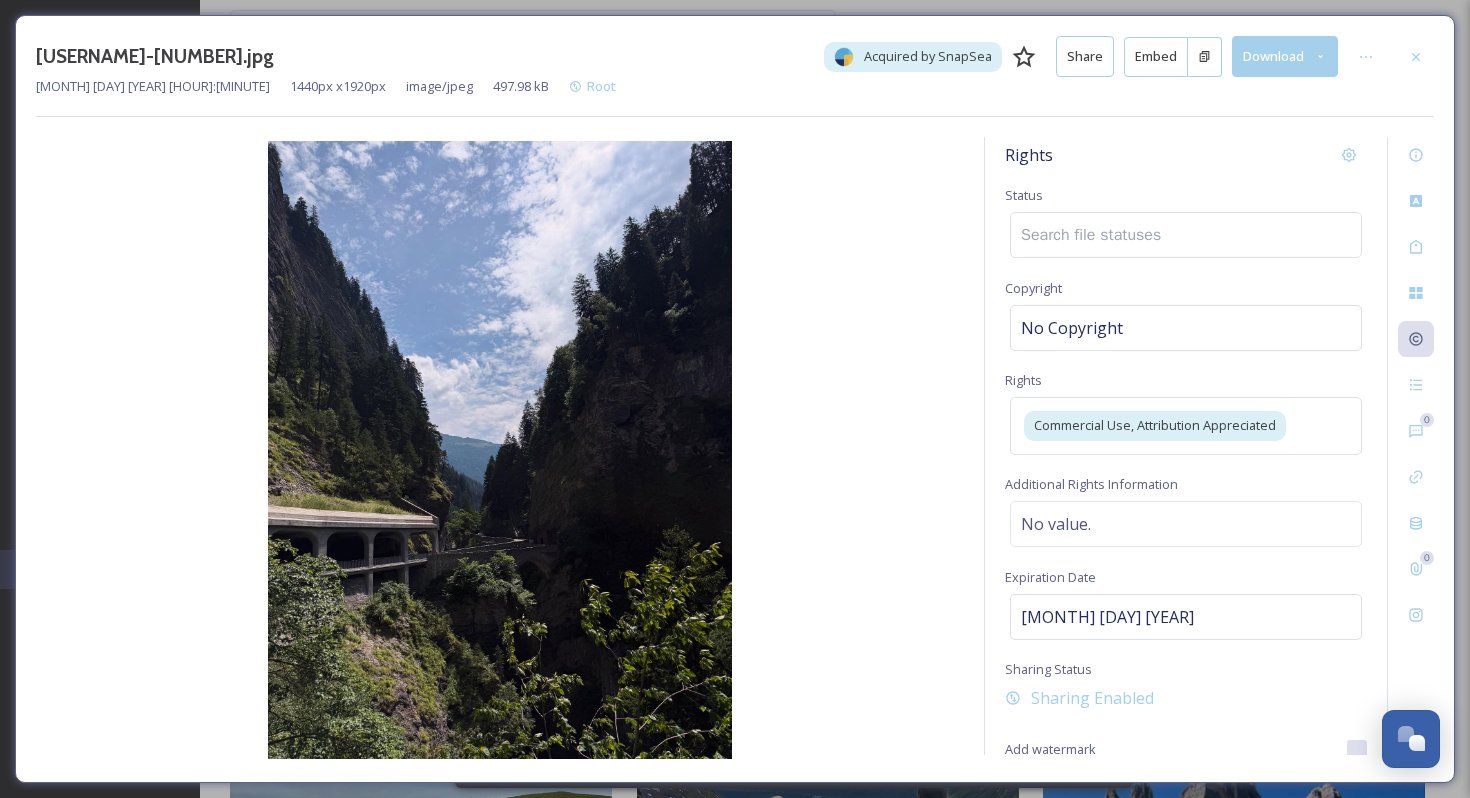 click at bounding box center (1097, 235) 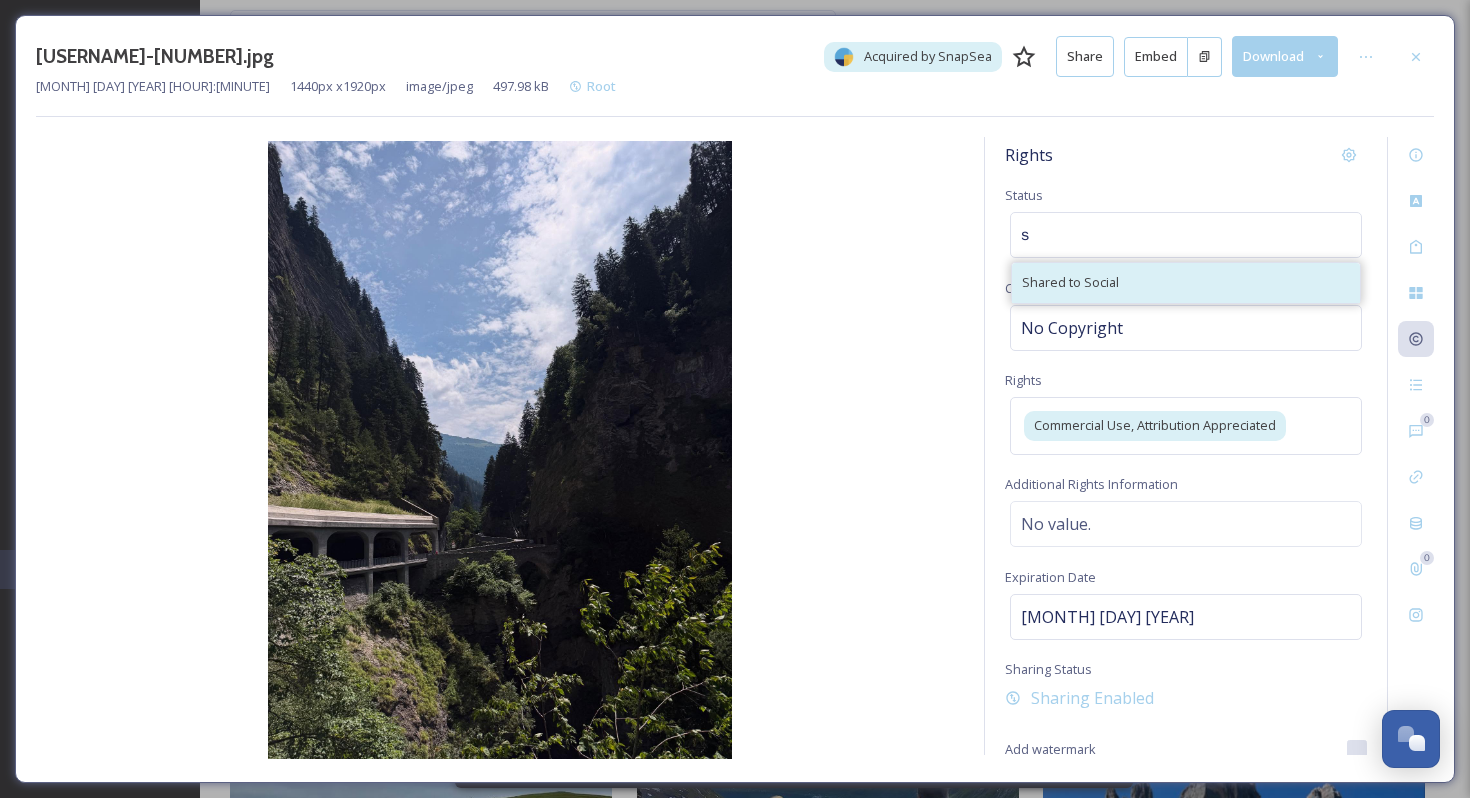 type on "s" 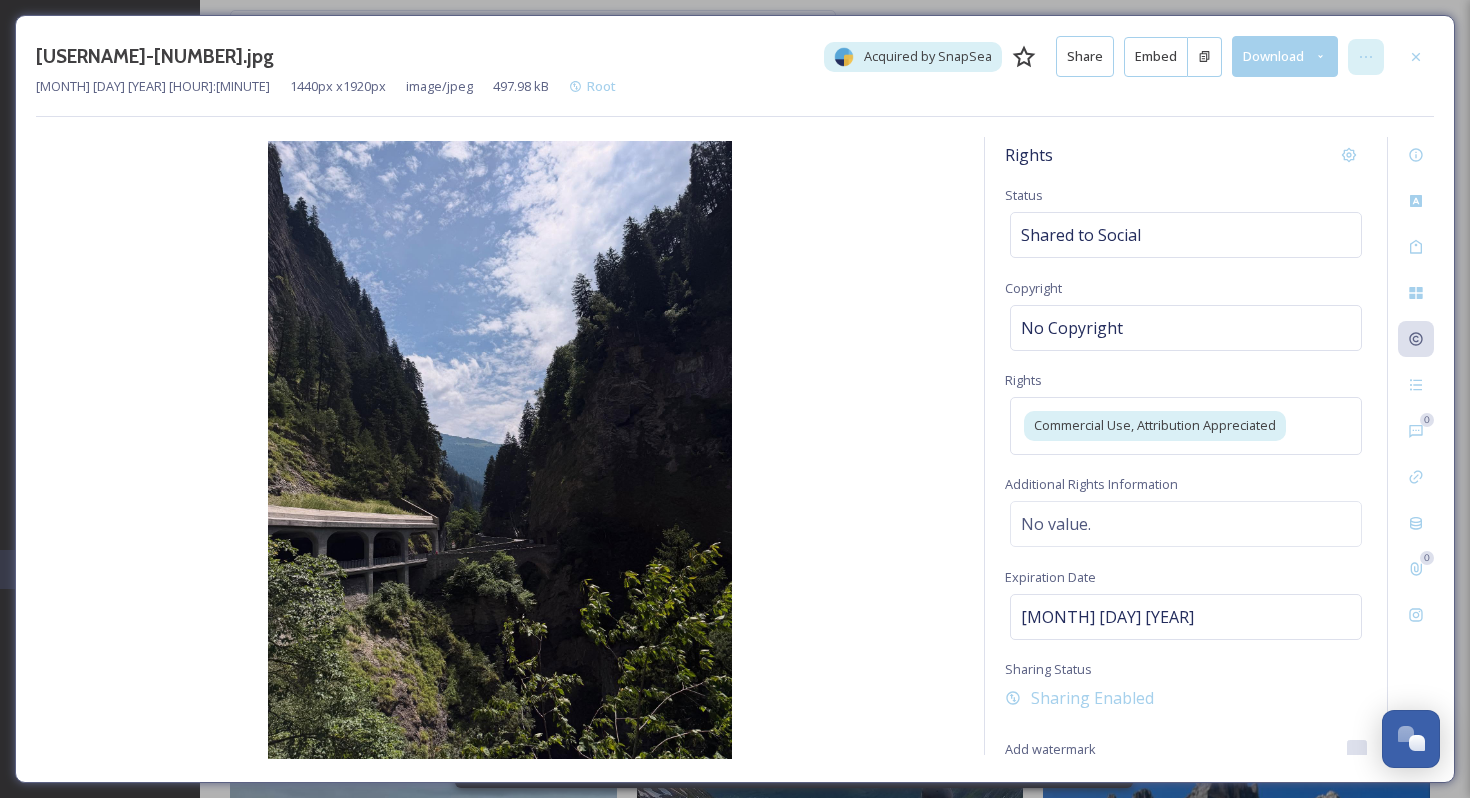 click at bounding box center [1366, 57] 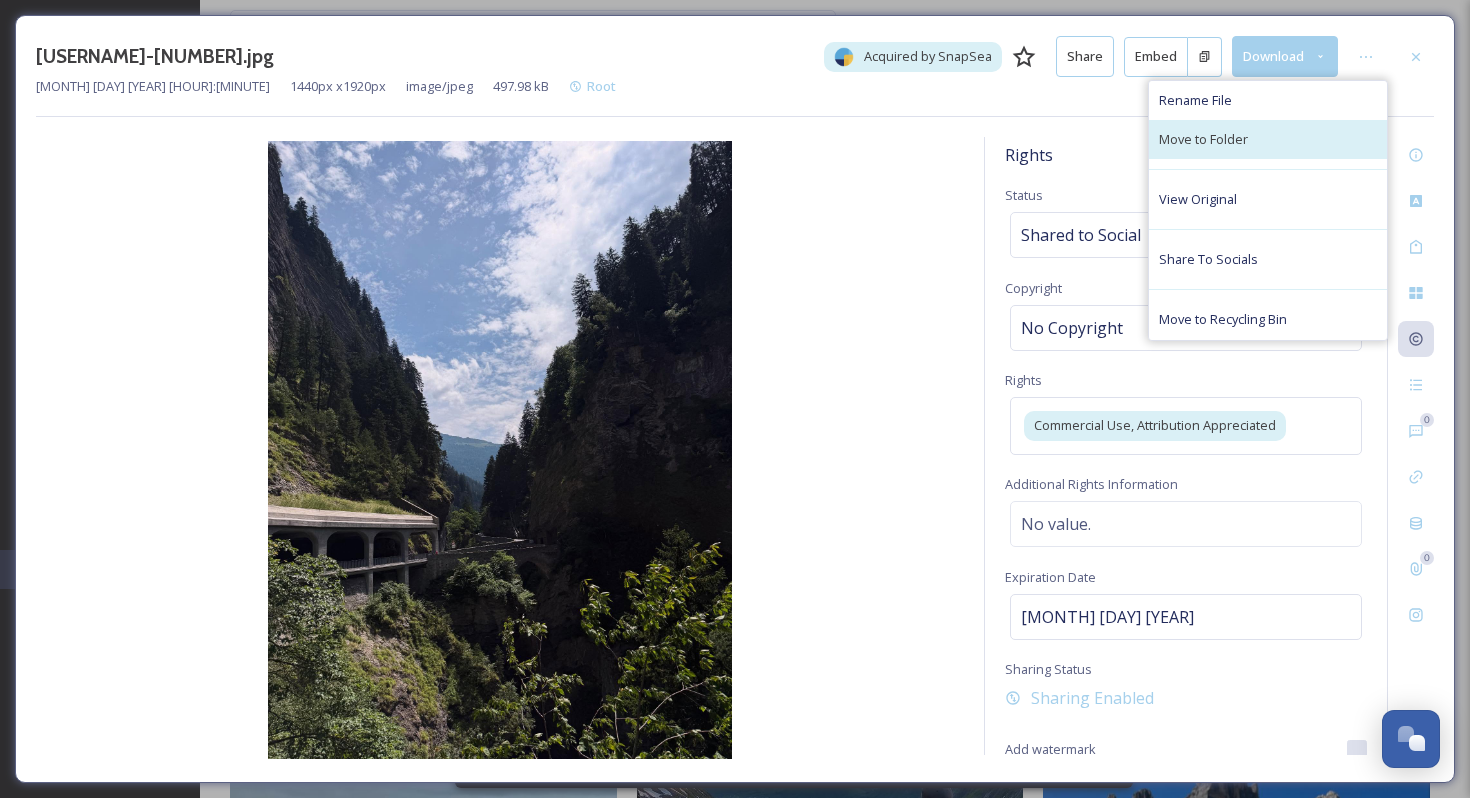 click on "Move to Folder" at bounding box center [1268, 139] 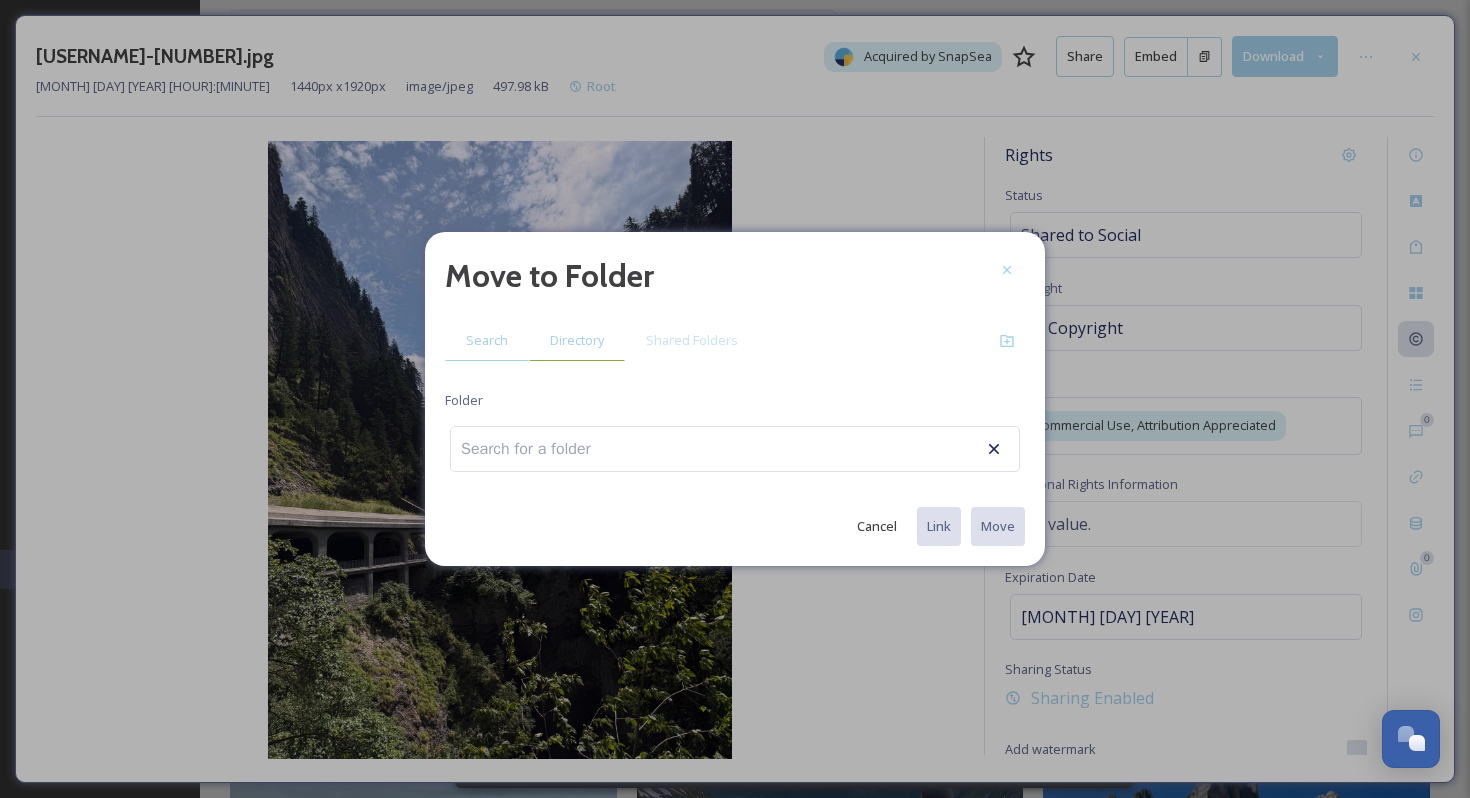 click on "Directory" at bounding box center [577, 340] 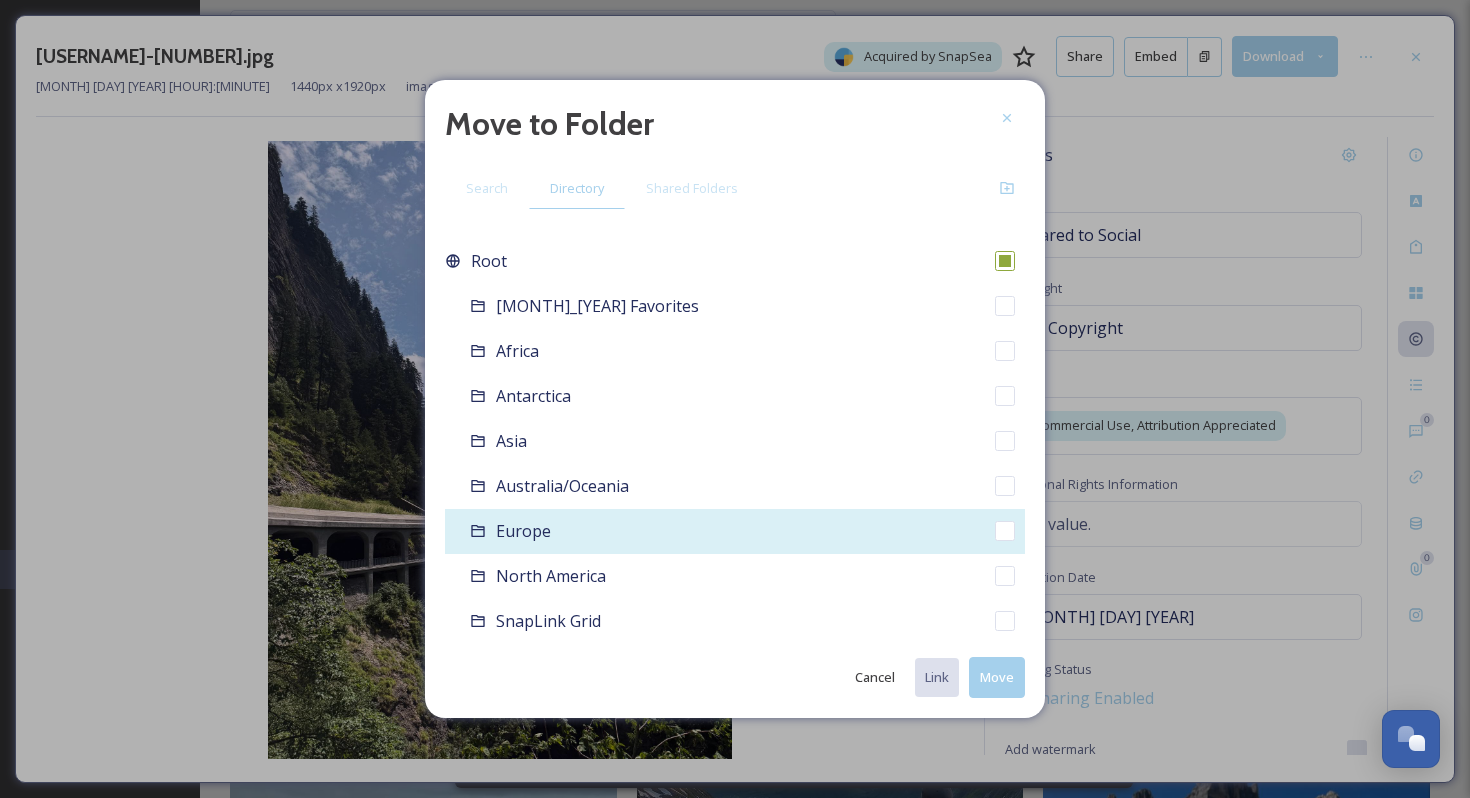 click on "Europe" at bounding box center [735, 531] 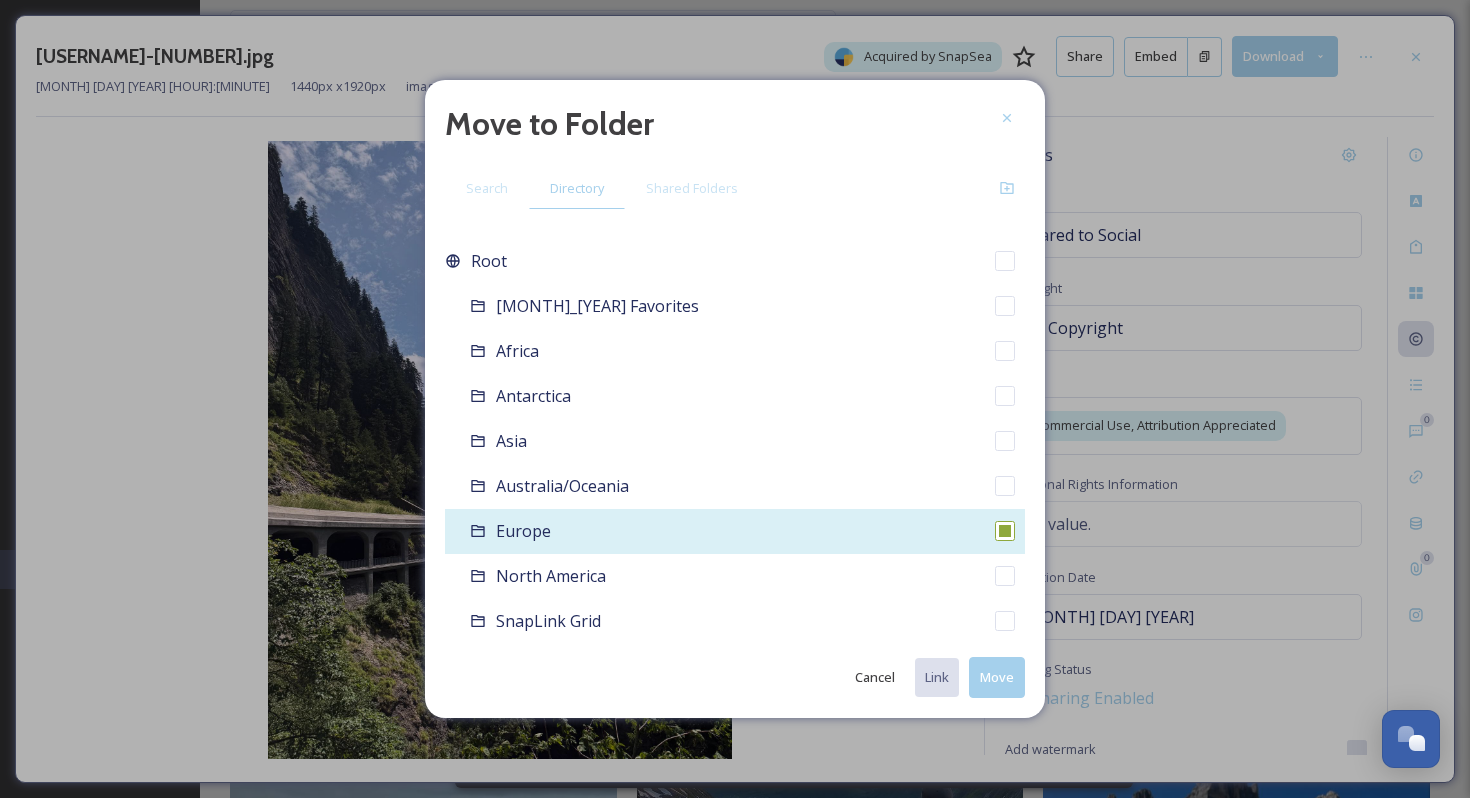 checkbox on "false" 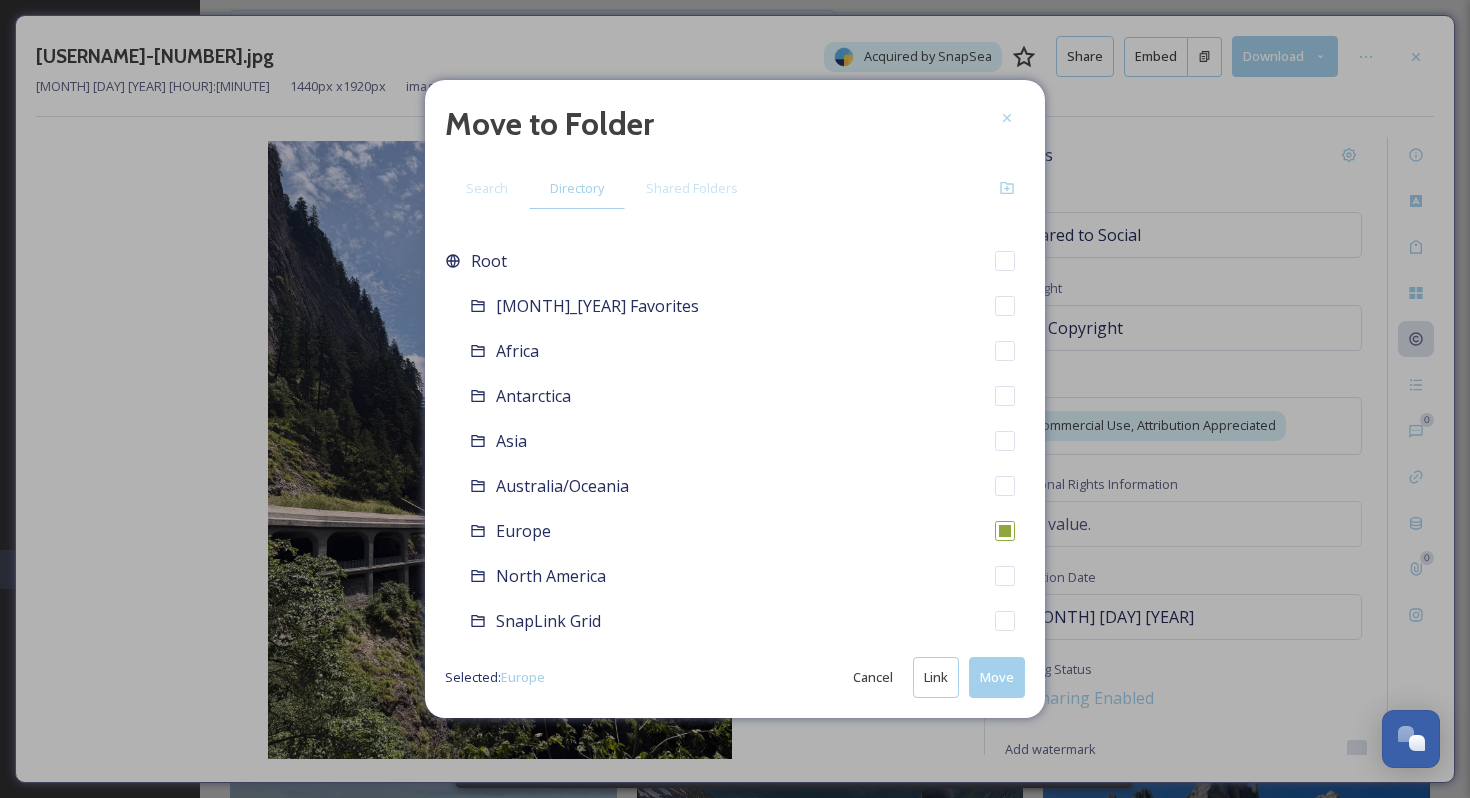 click on "Move" at bounding box center (997, 677) 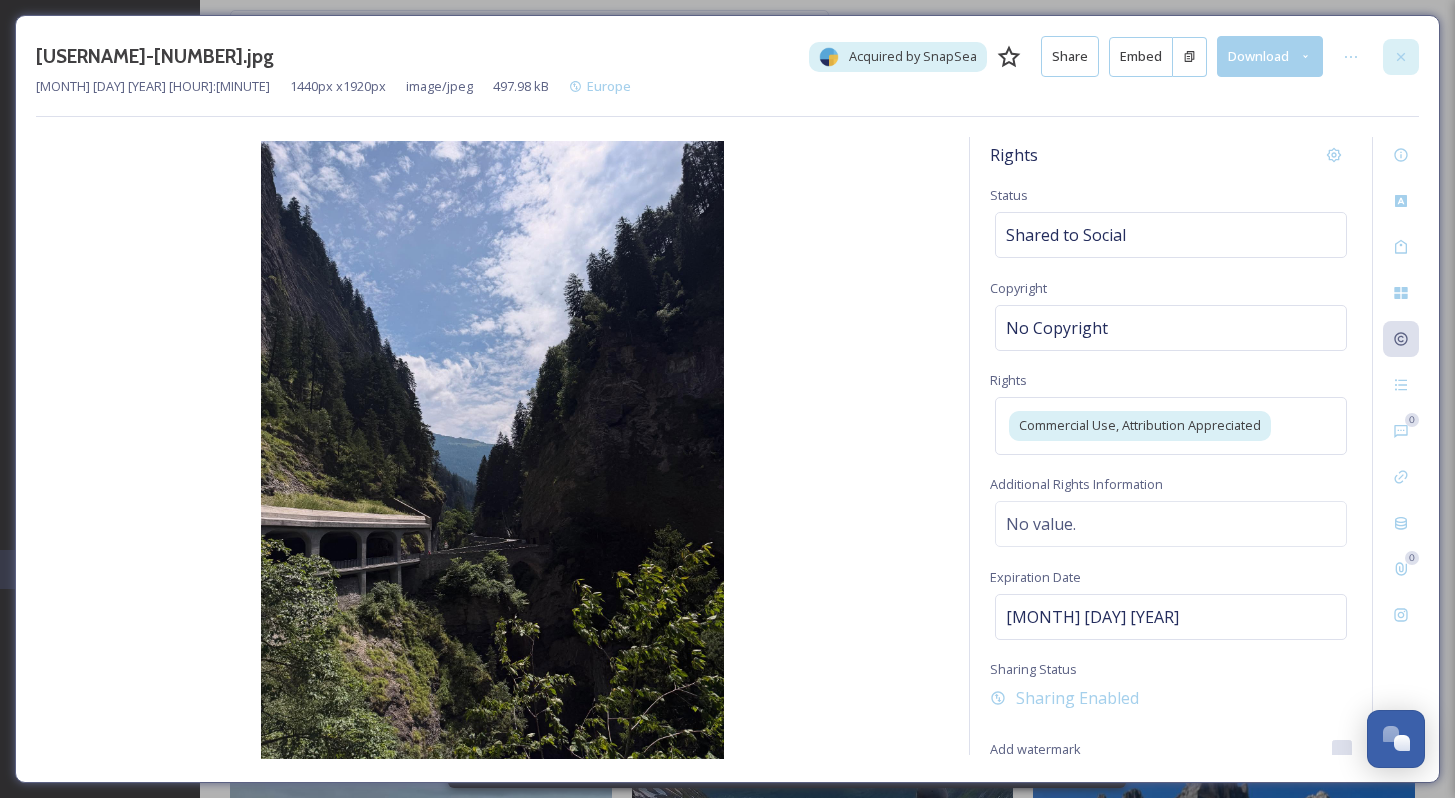 click 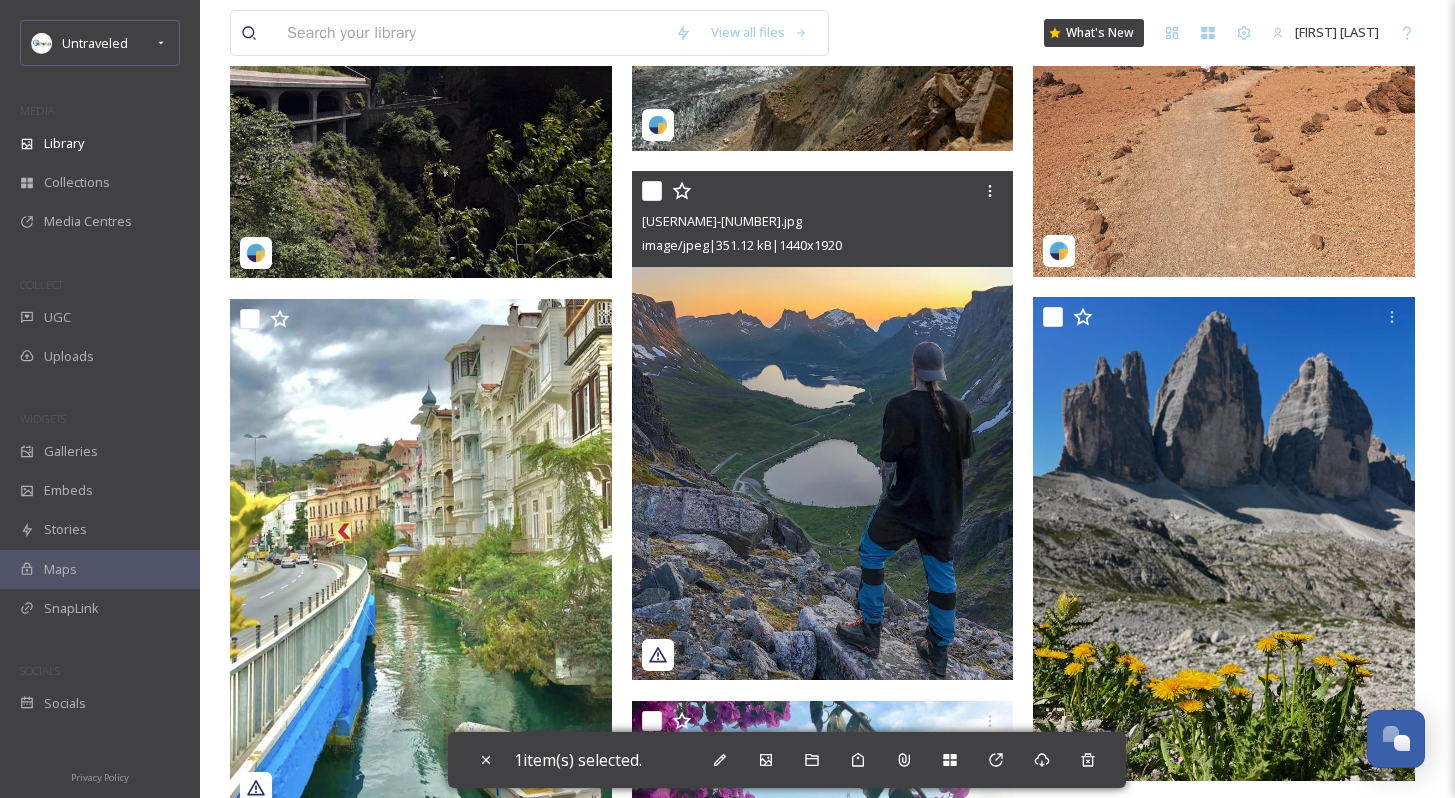 scroll, scrollTop: 800, scrollLeft: 0, axis: vertical 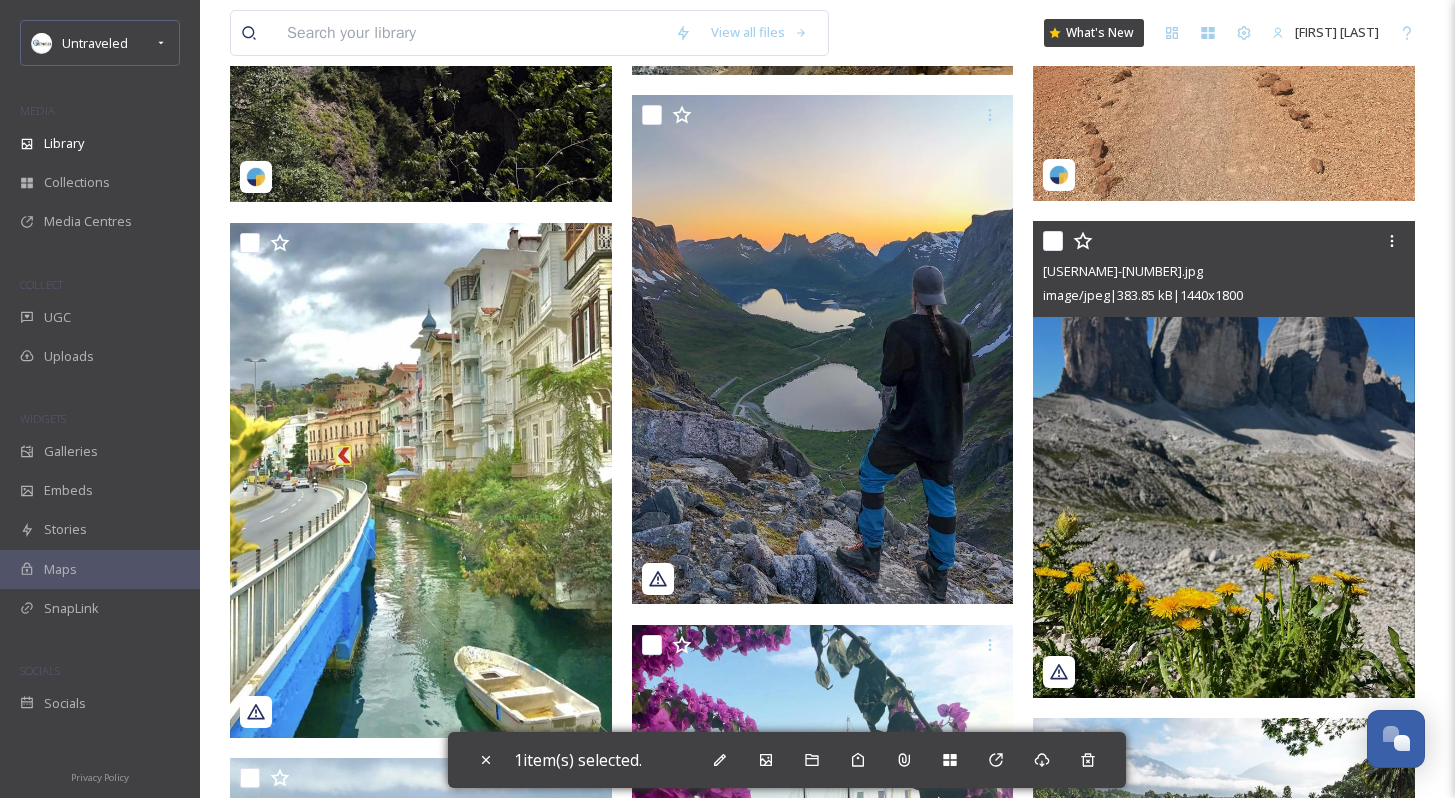 click at bounding box center [1224, 460] 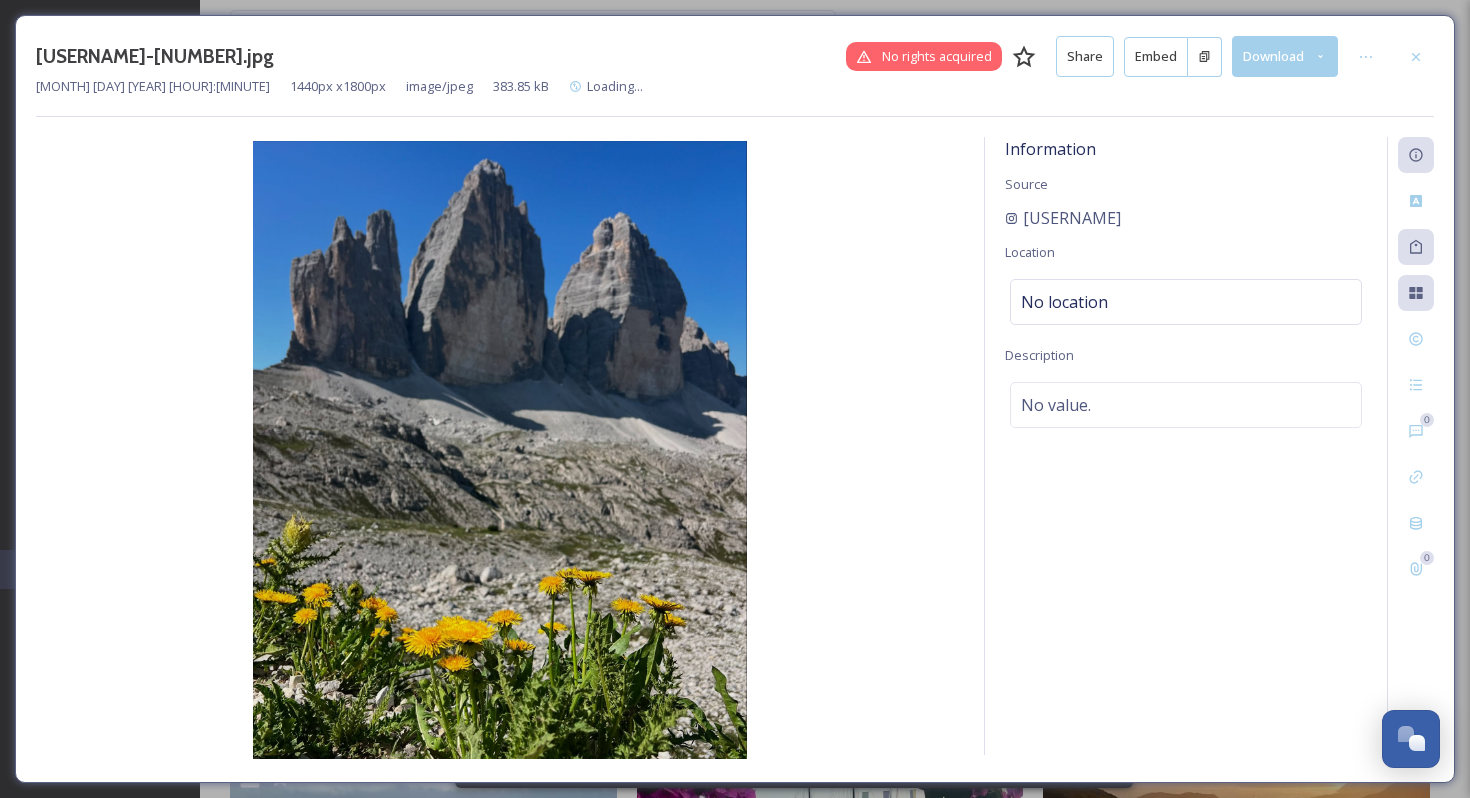 click on "0 0" at bounding box center (1410, 446) 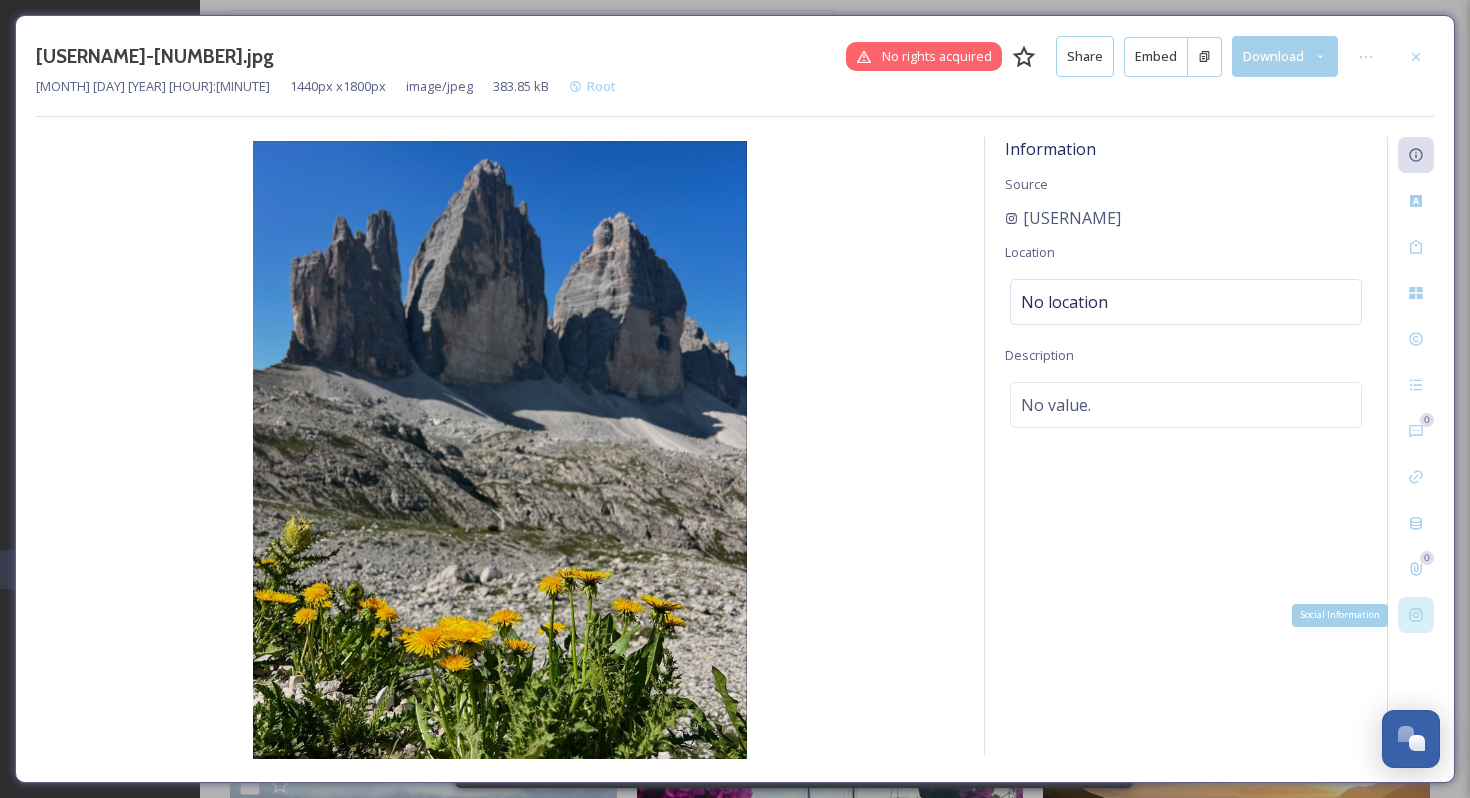 click on "Social Information" at bounding box center (1416, 615) 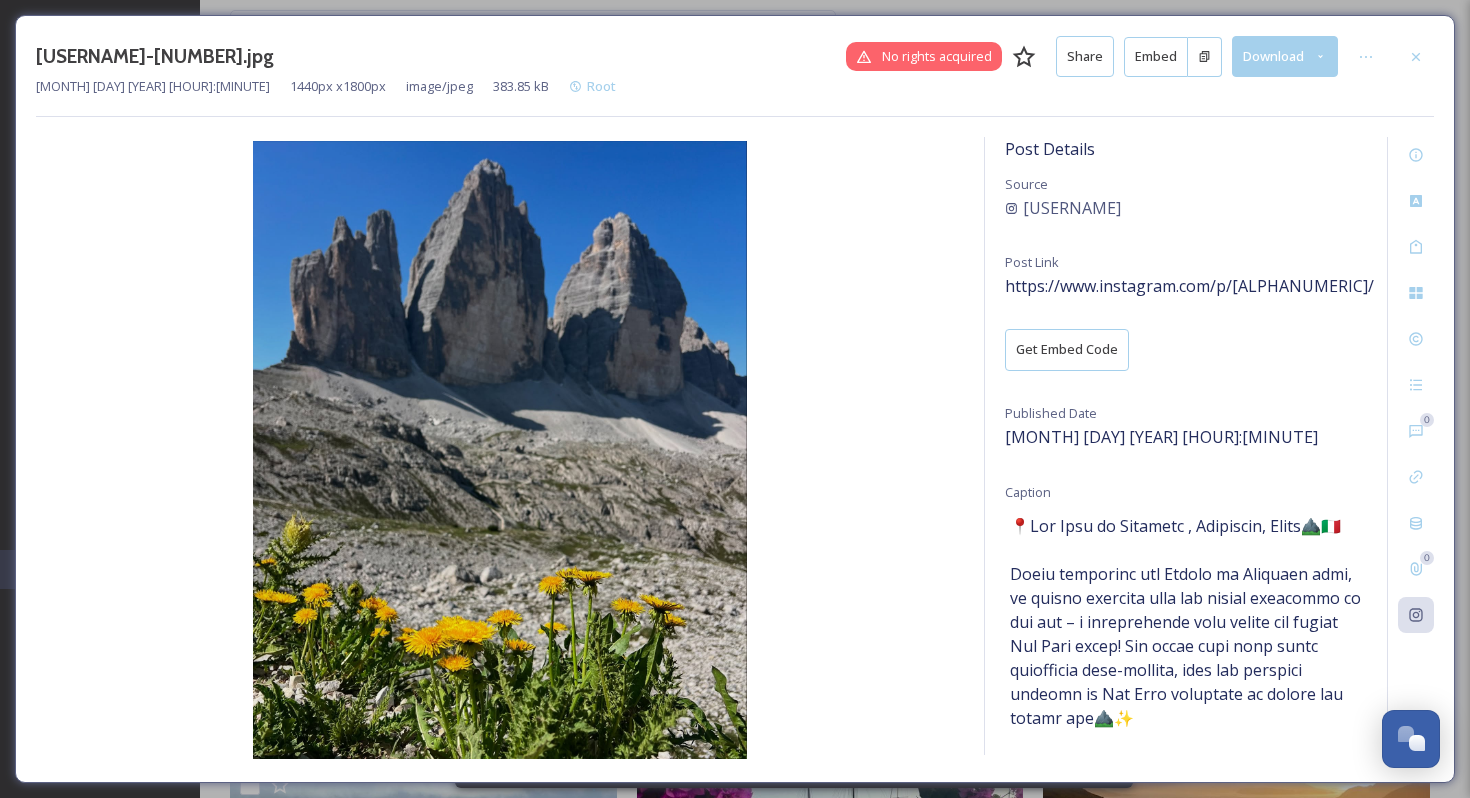 click at bounding box center (1416, 57) 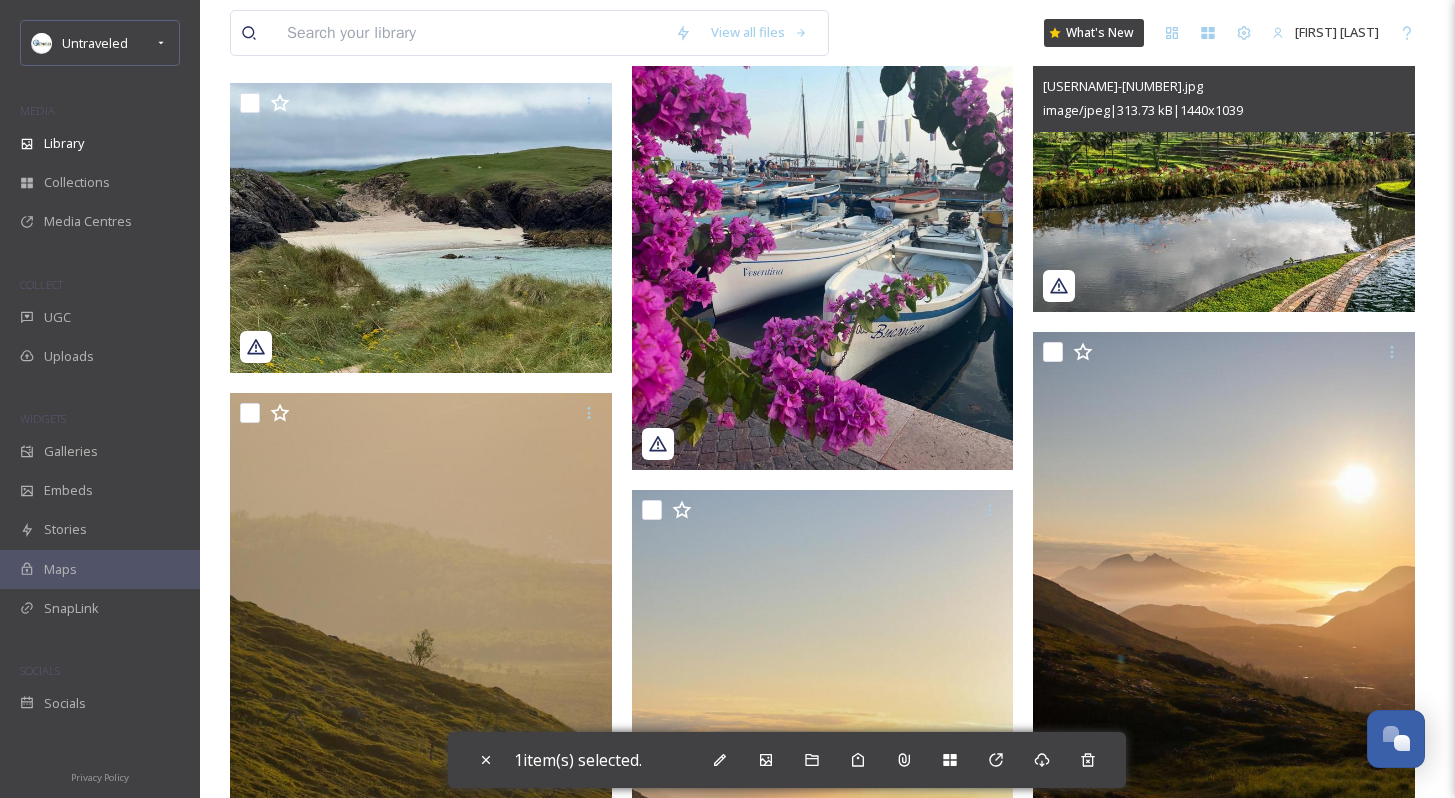 scroll, scrollTop: 0, scrollLeft: 0, axis: both 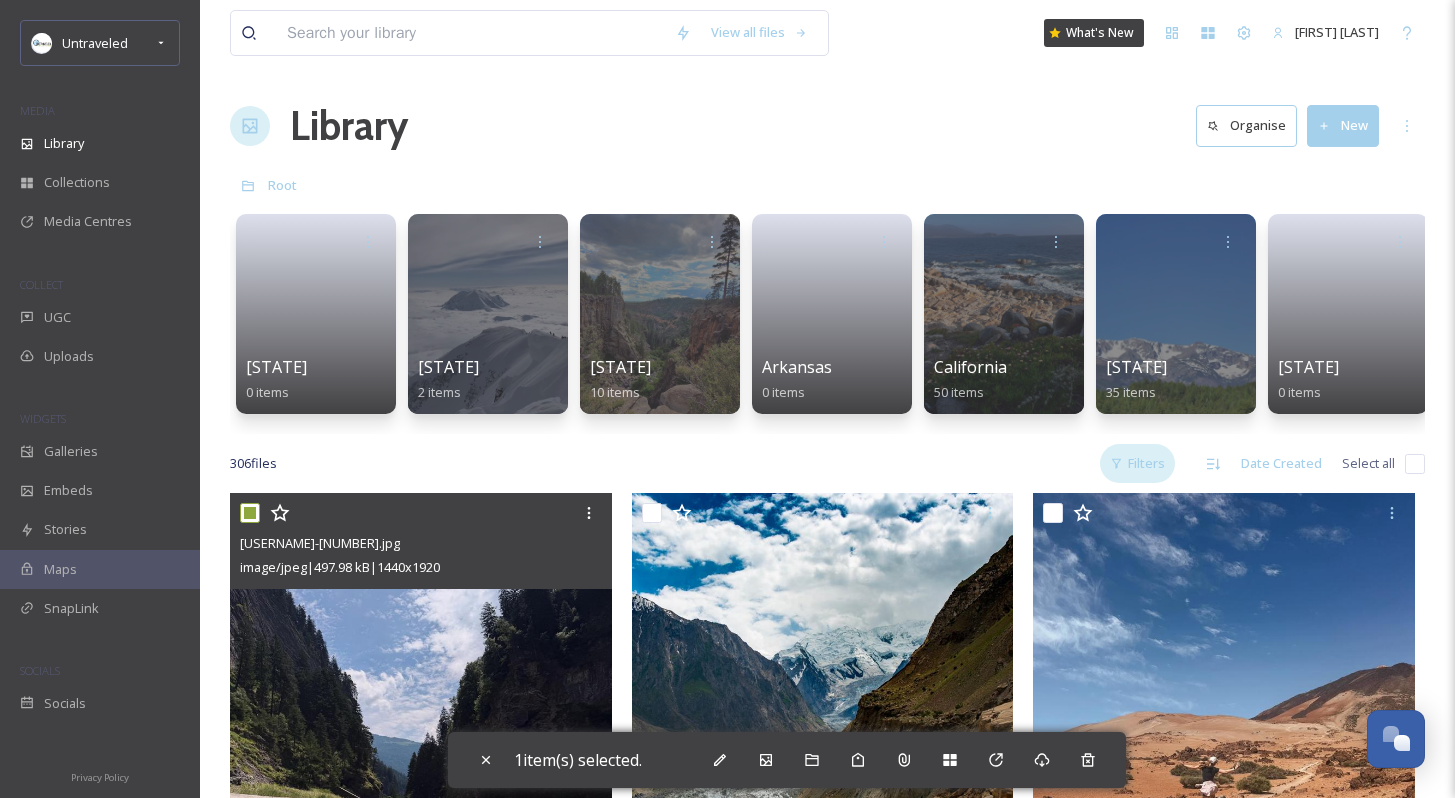 click on "Filters" at bounding box center (1137, 463) 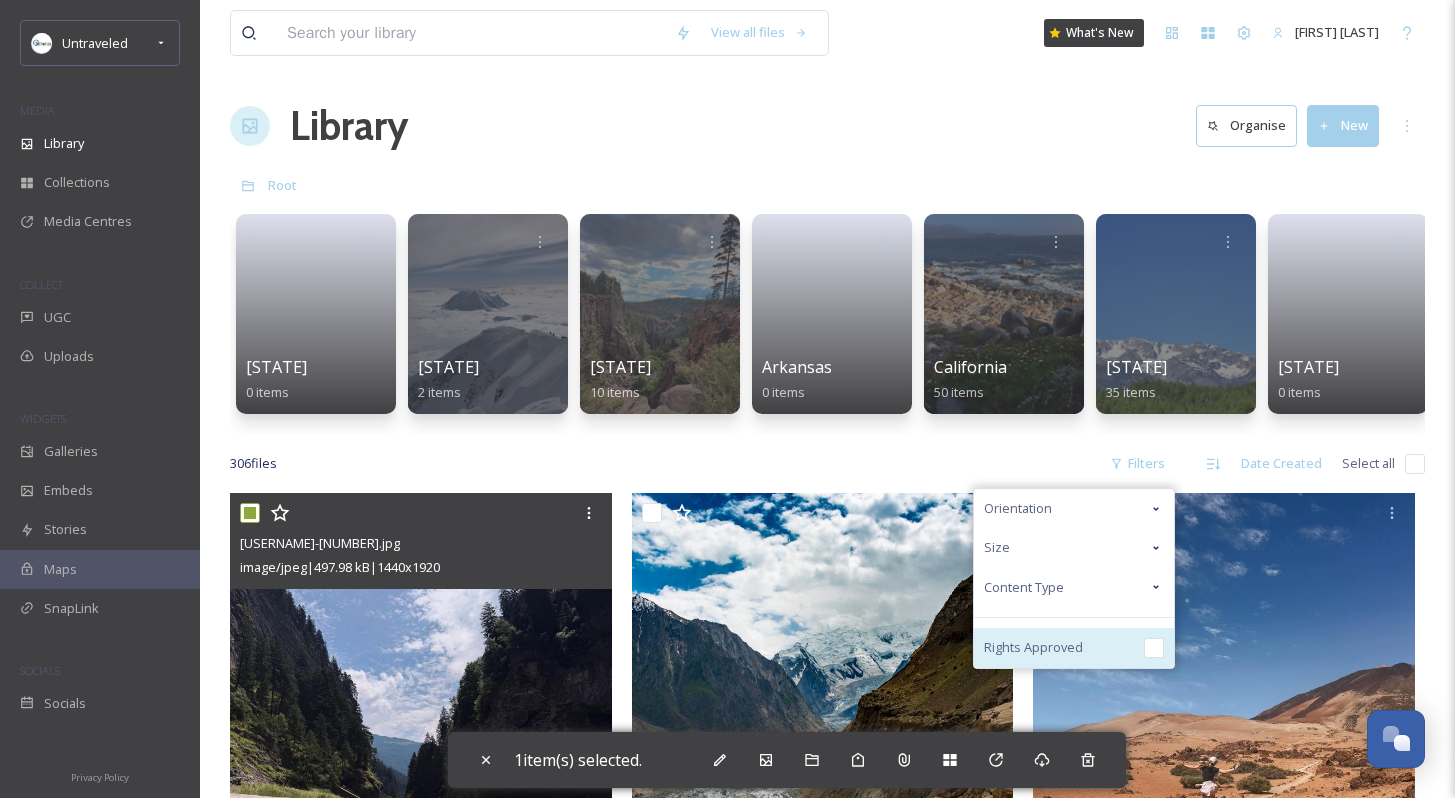 click on "Rights Approved" at bounding box center (1074, 648) 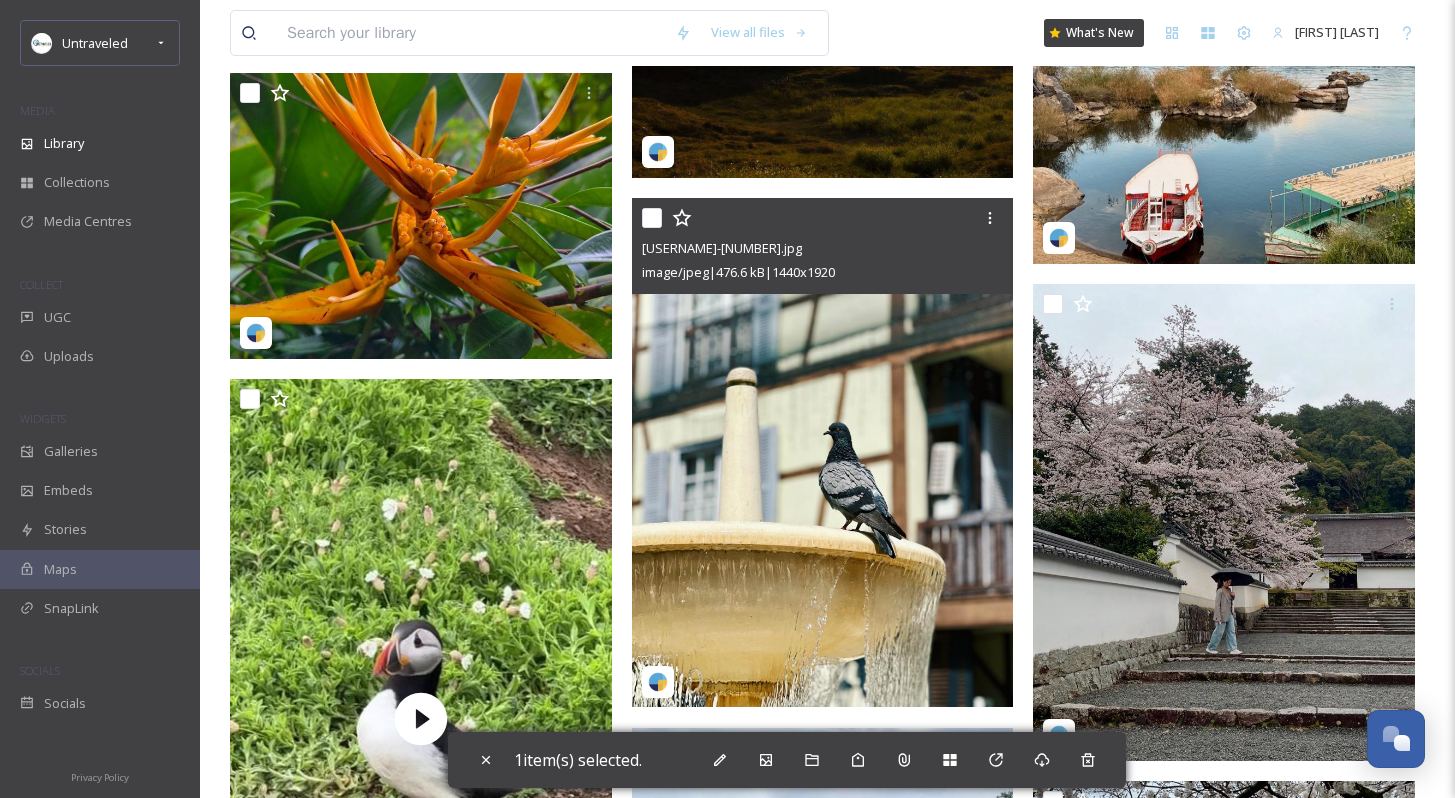 scroll, scrollTop: 1362, scrollLeft: 0, axis: vertical 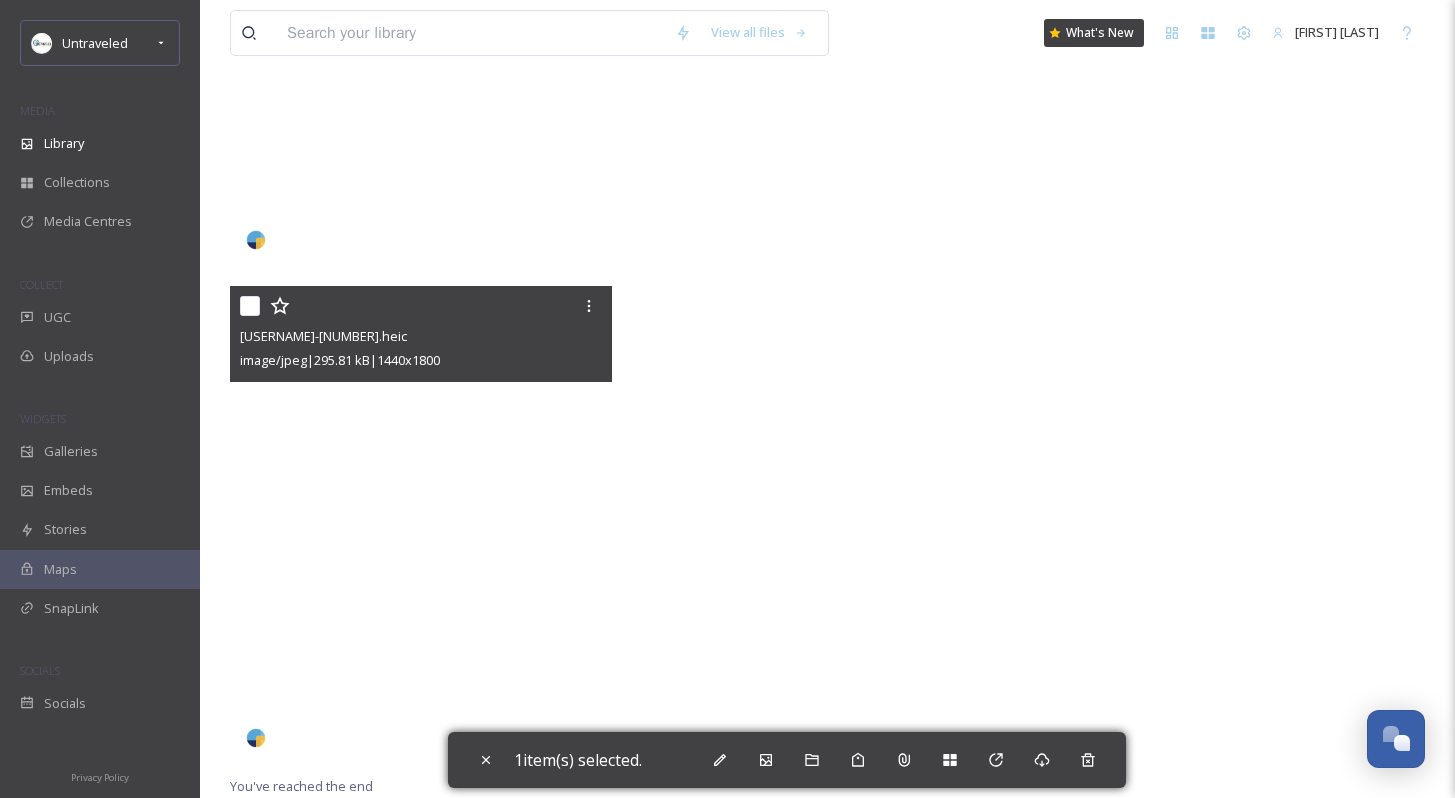 click at bounding box center (421, 525) 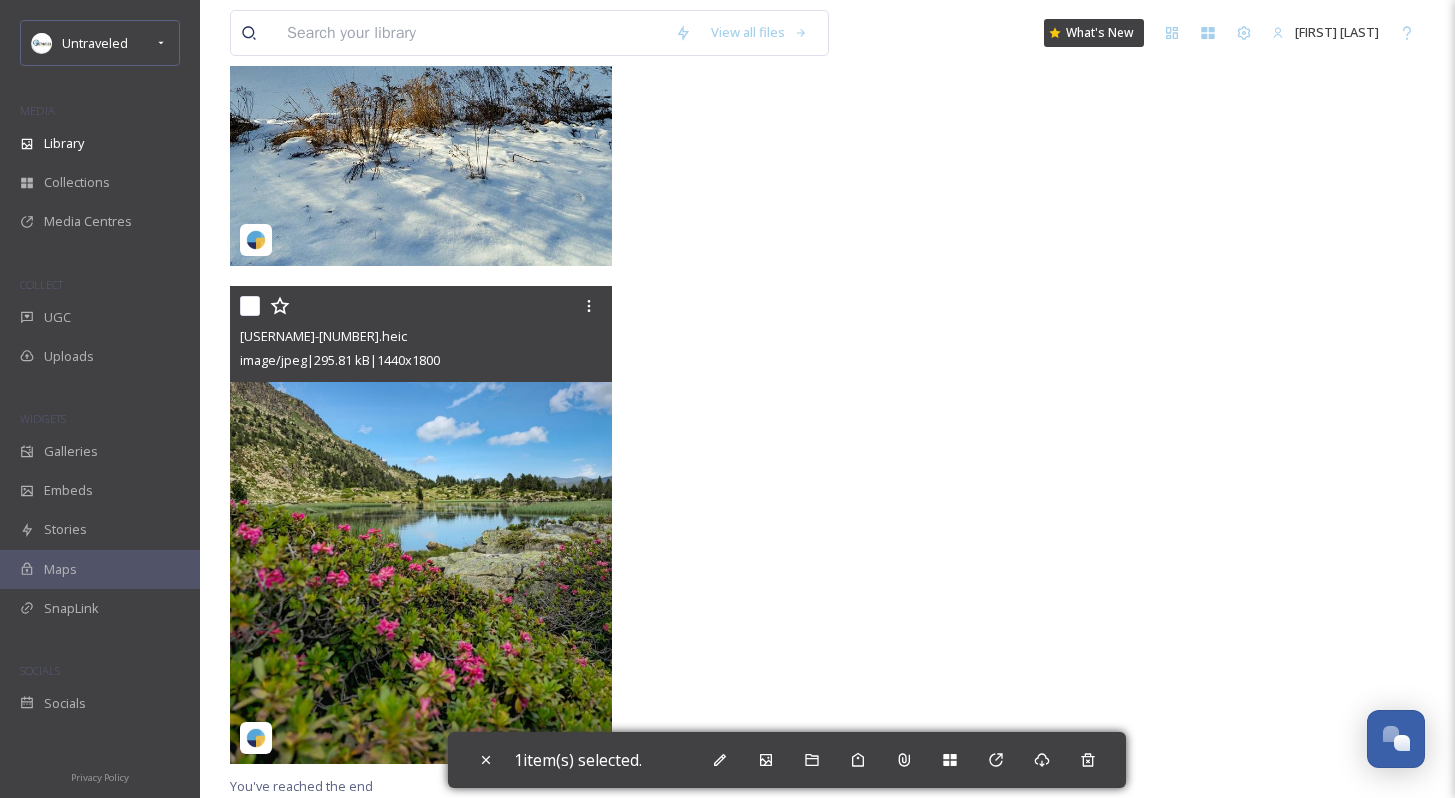 scroll, scrollTop: 6720, scrollLeft: 0, axis: vertical 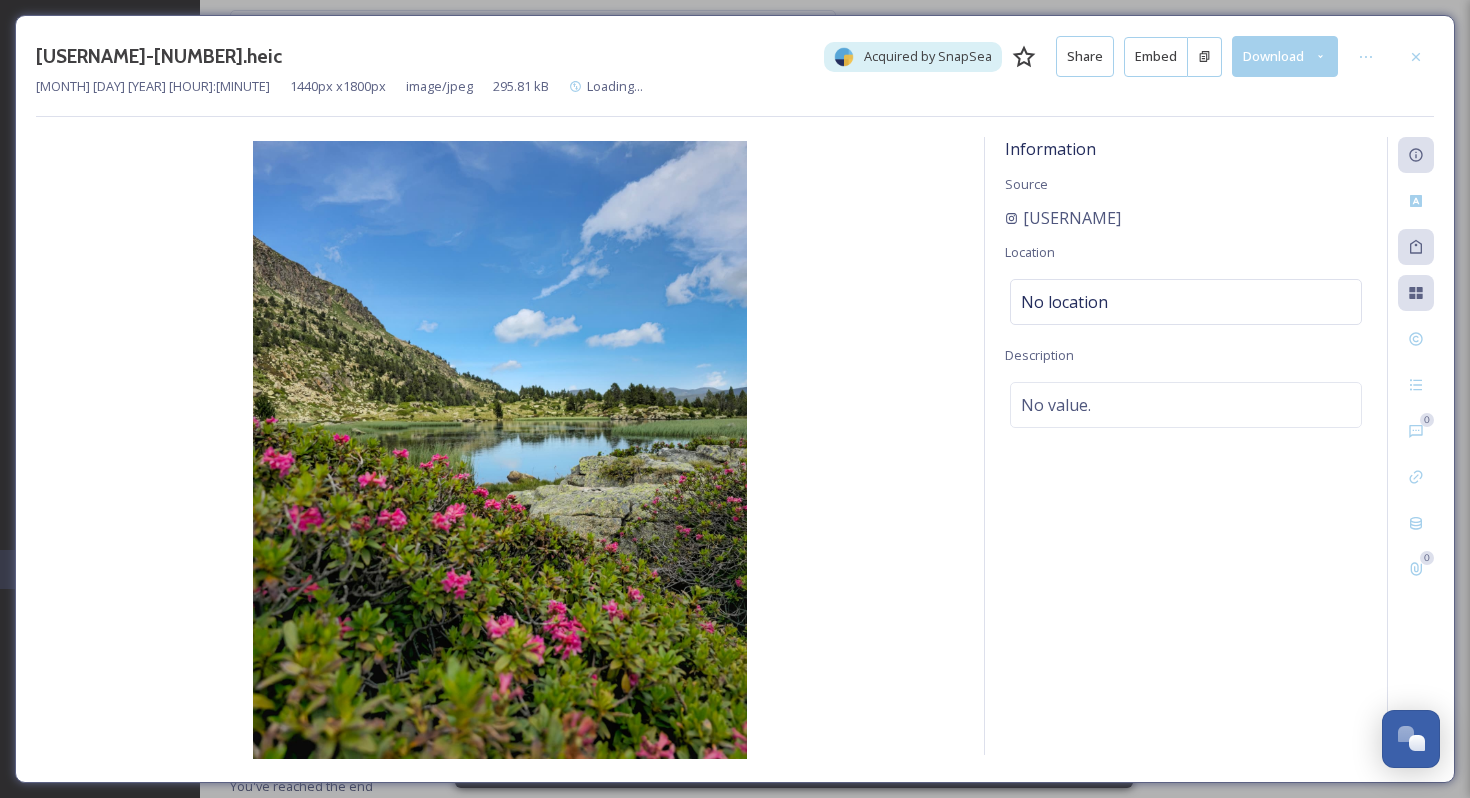 click on "0 0" at bounding box center (1410, 446) 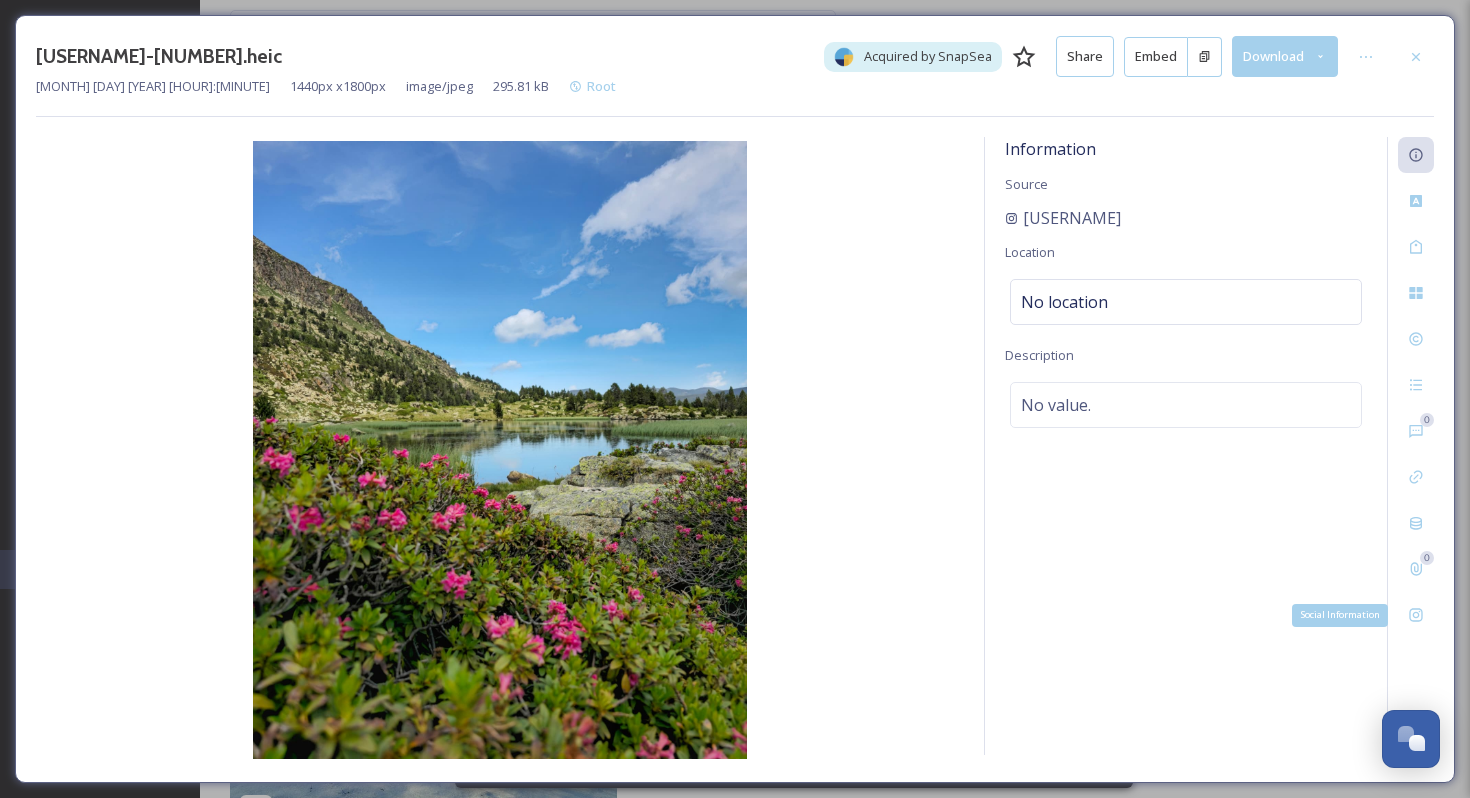 click 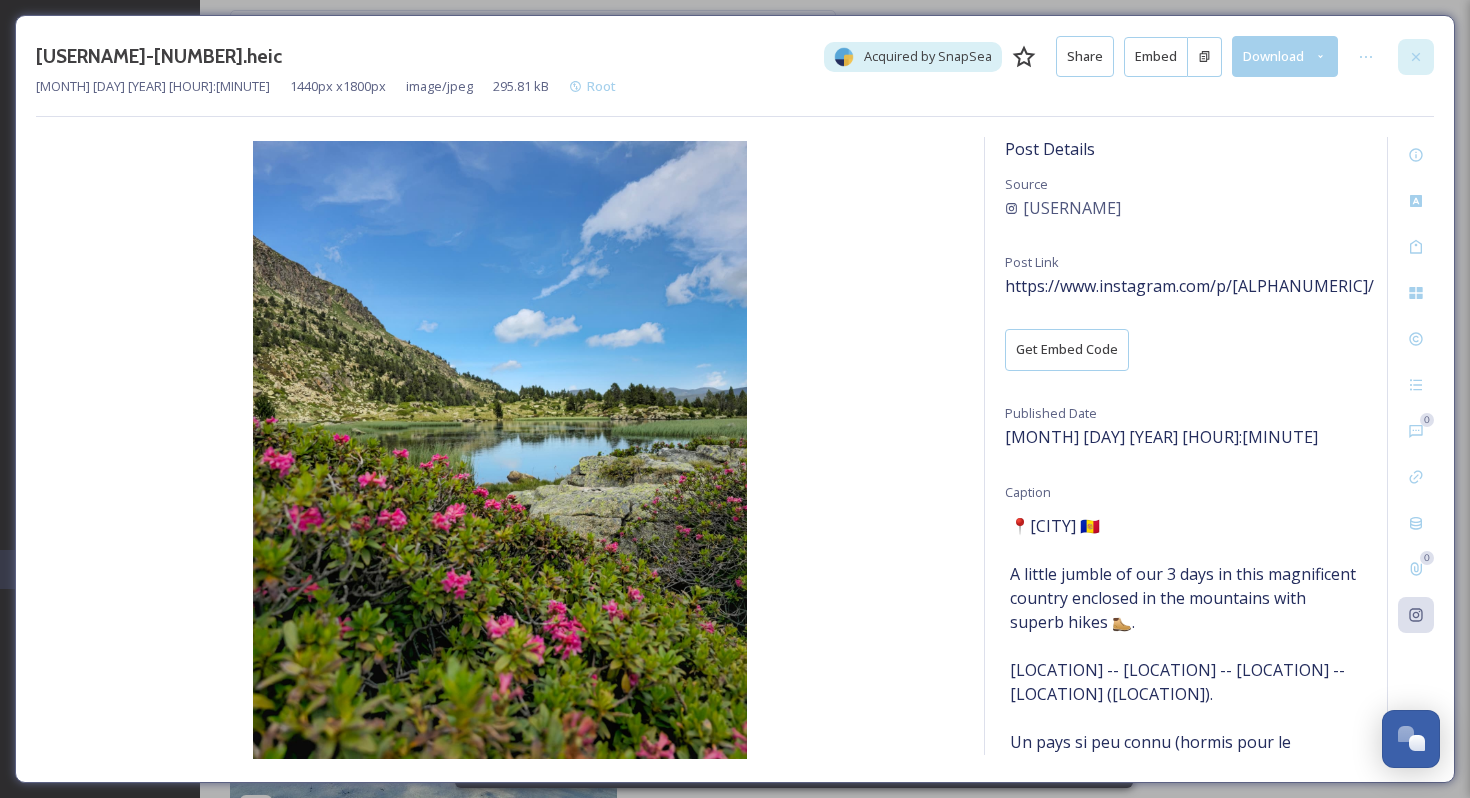 click at bounding box center [1416, 57] 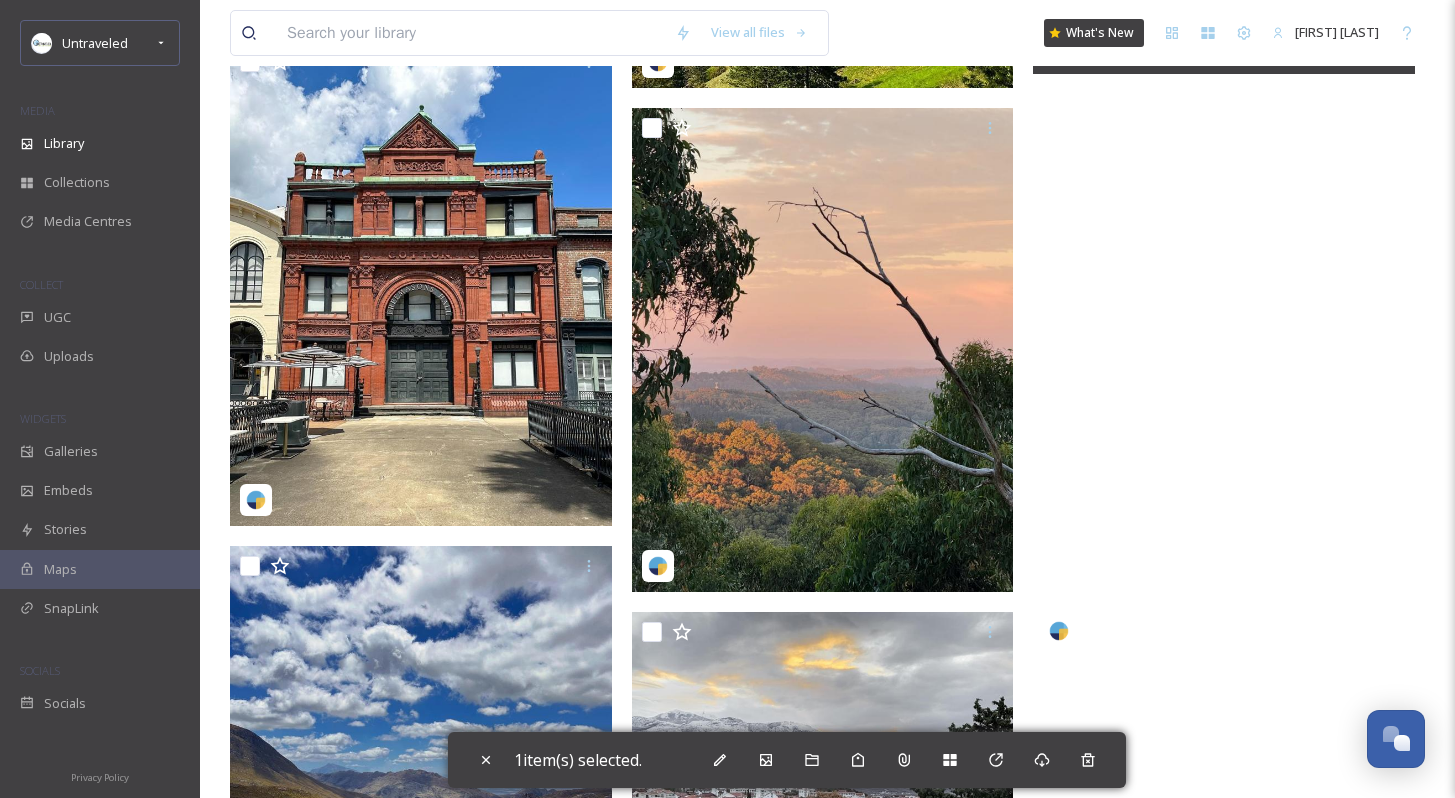scroll, scrollTop: 6043, scrollLeft: 0, axis: vertical 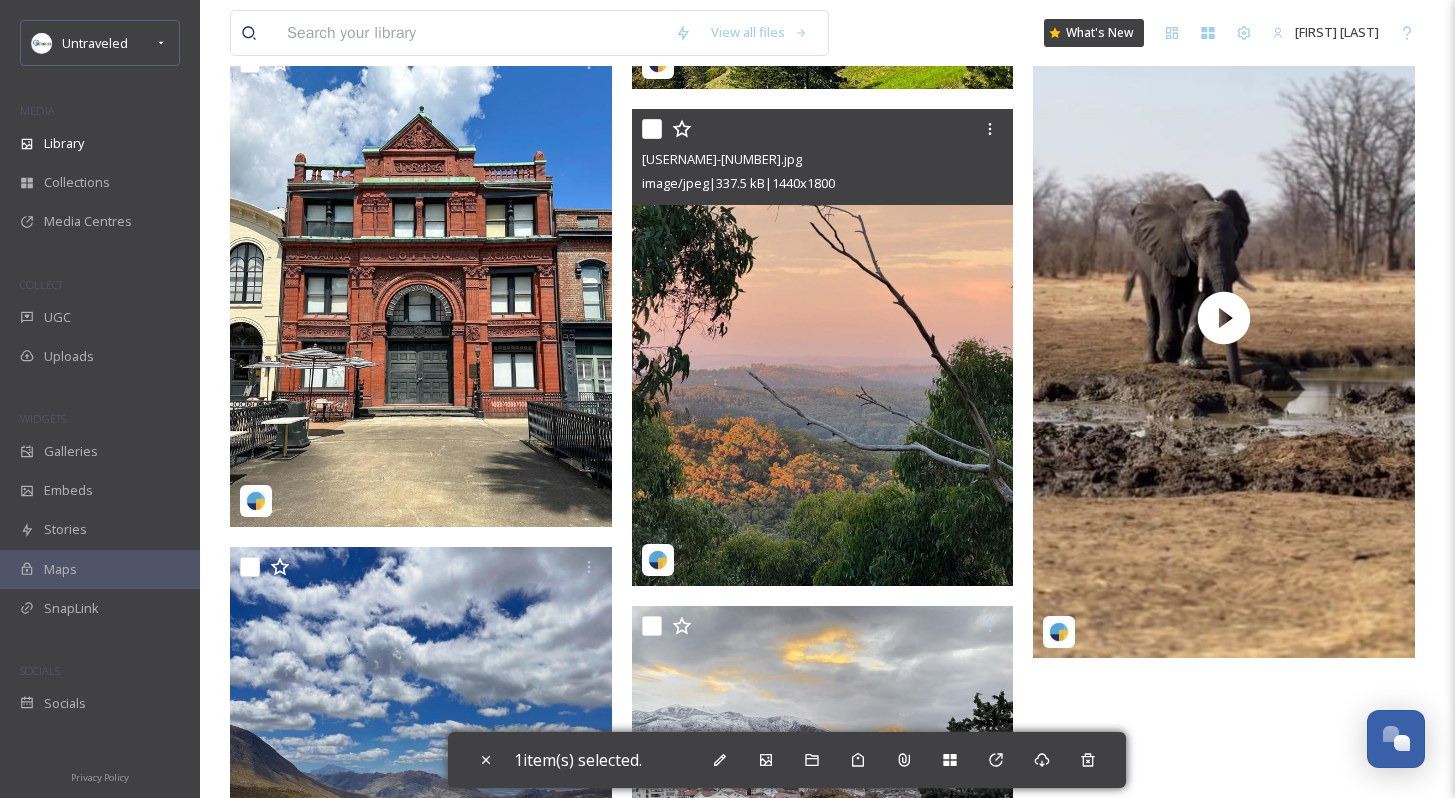 click at bounding box center [823, 348] 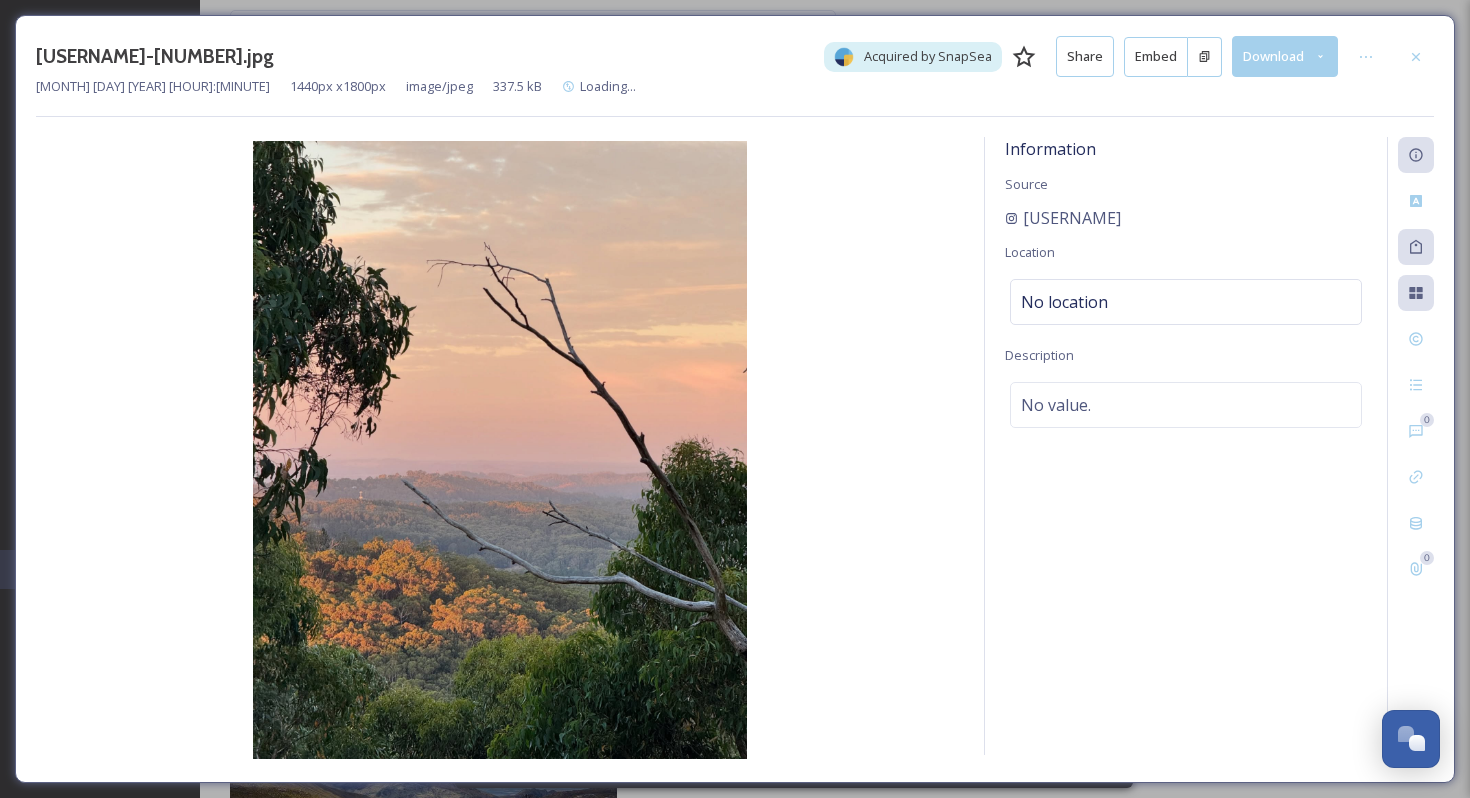 click on "0 0" at bounding box center (1410, 446) 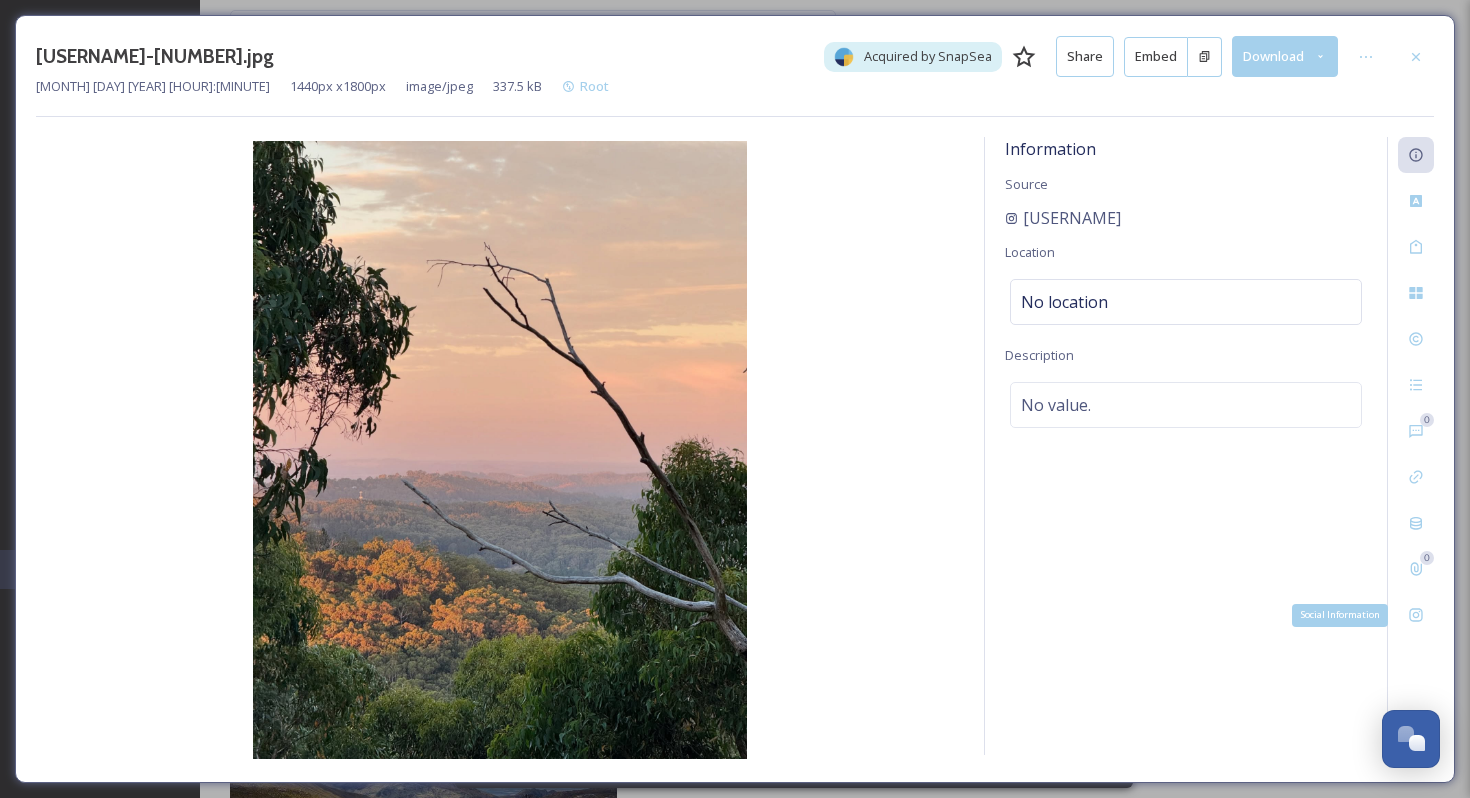 click on "Social Information" at bounding box center [1416, 615] 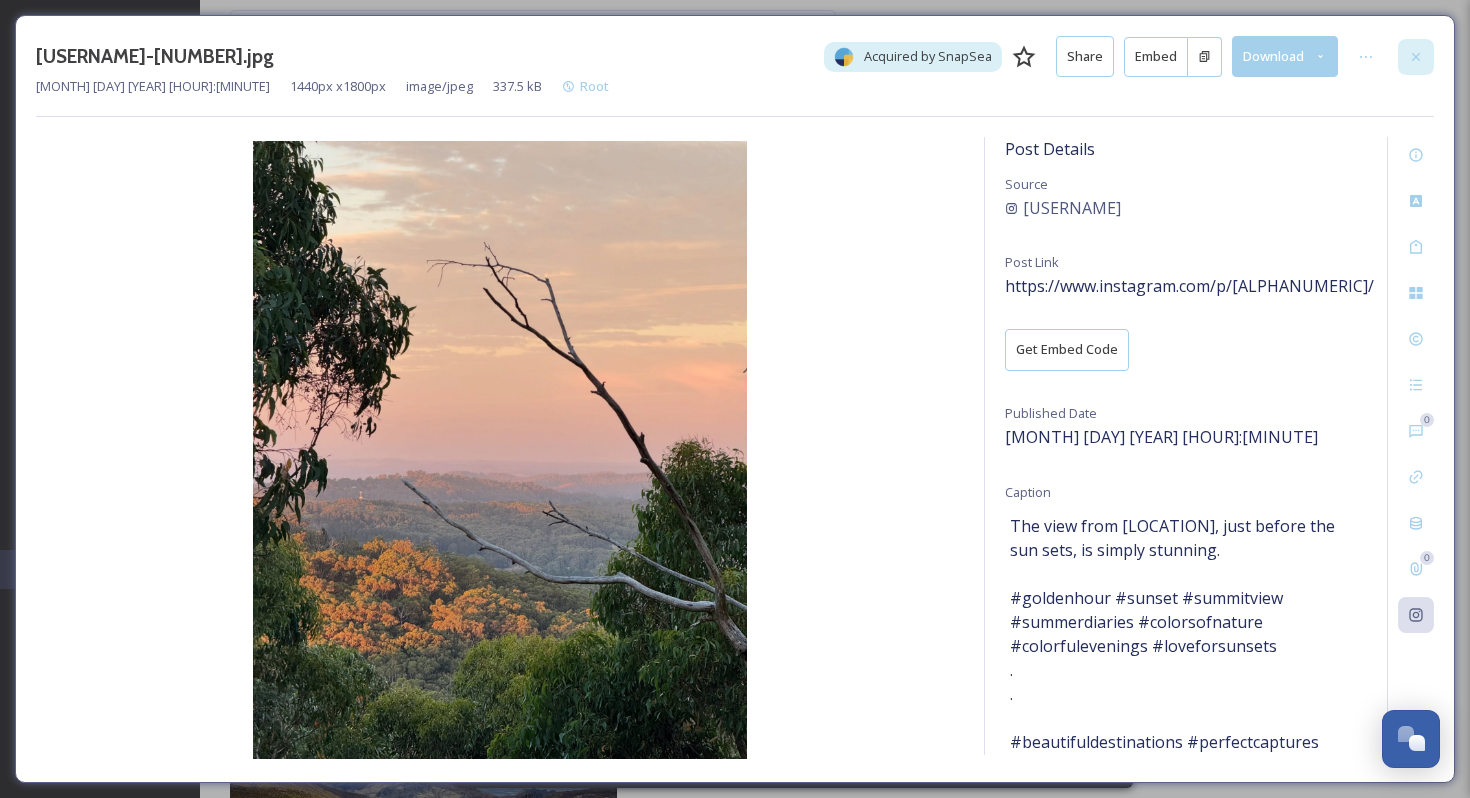 click at bounding box center [1416, 57] 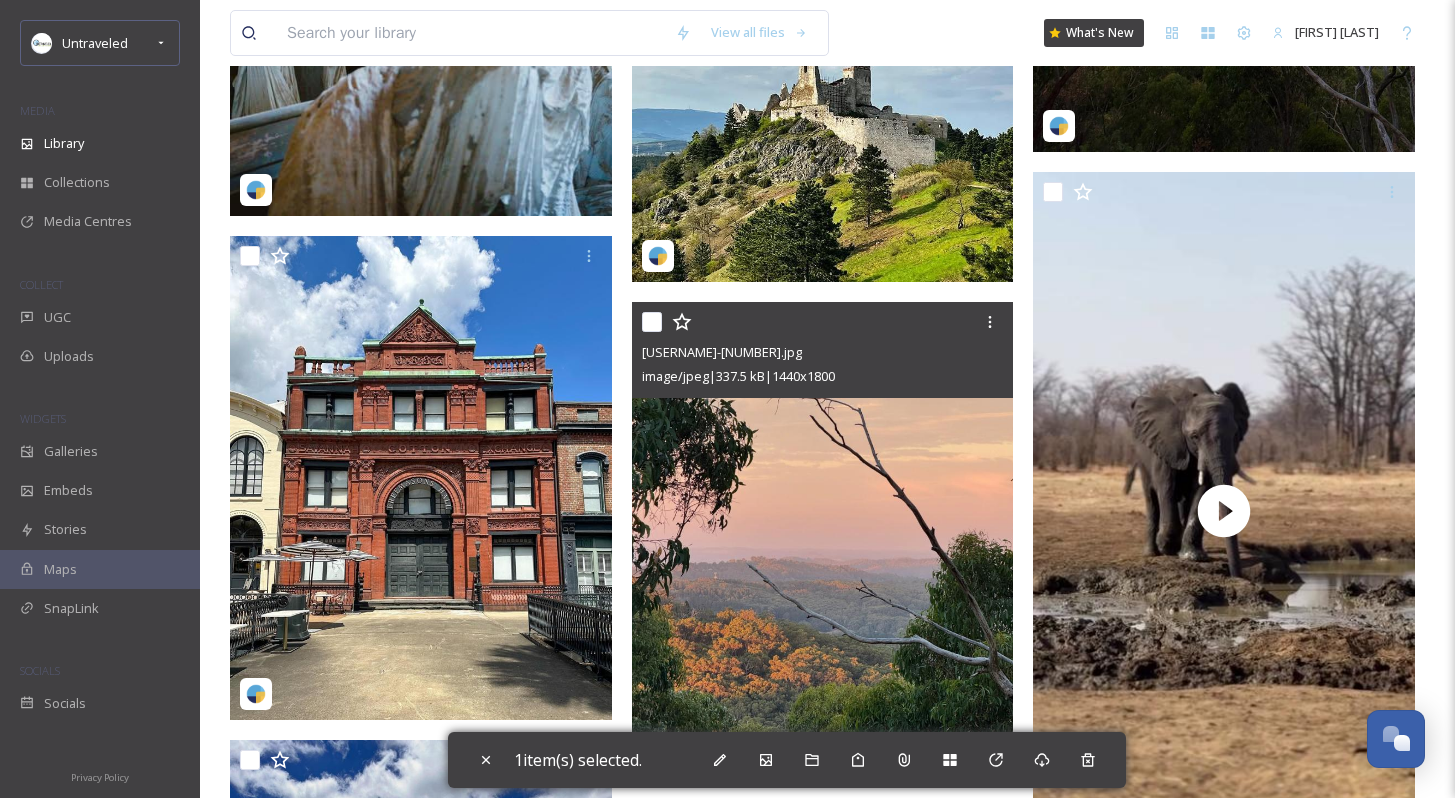 scroll, scrollTop: 5851, scrollLeft: 0, axis: vertical 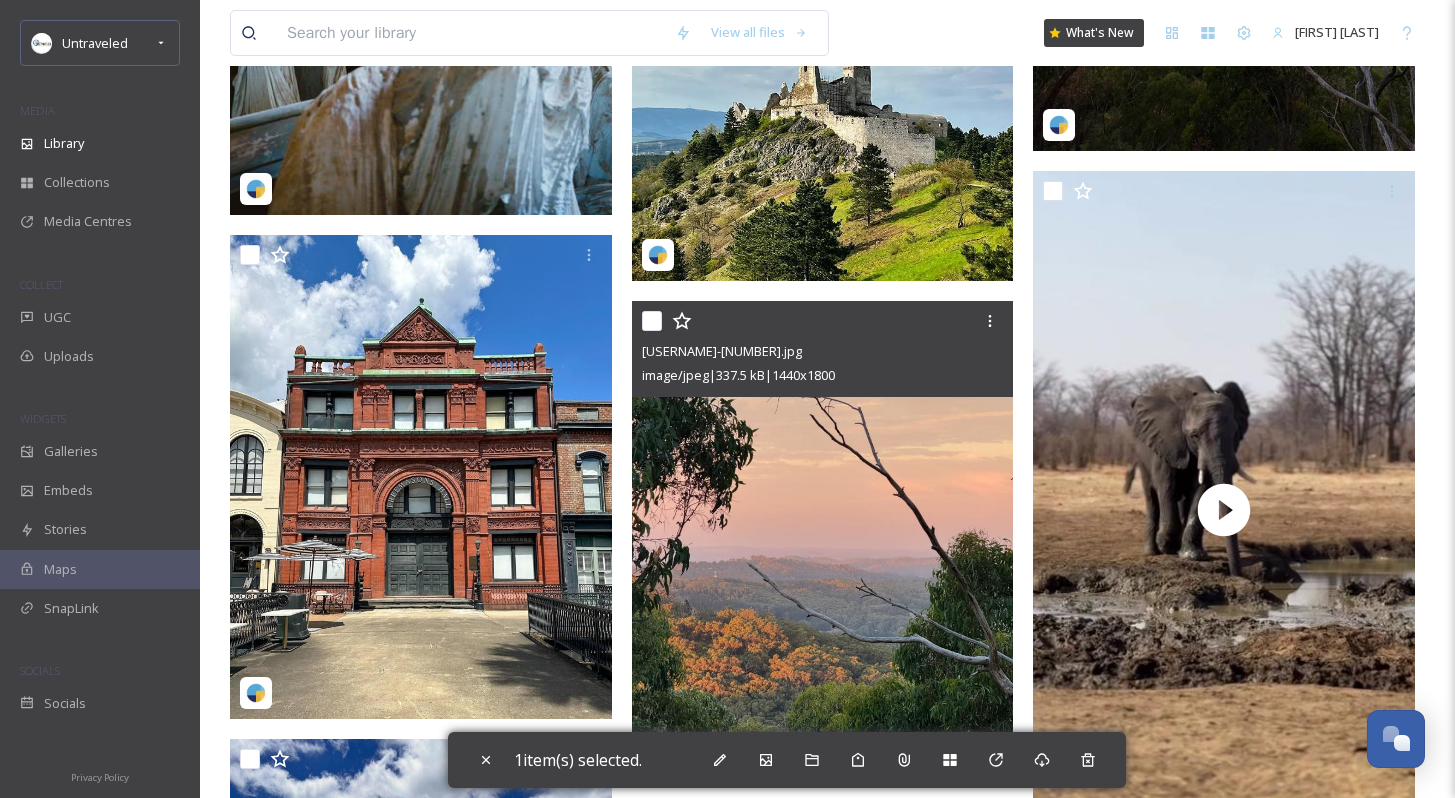 click at bounding box center [652, 321] 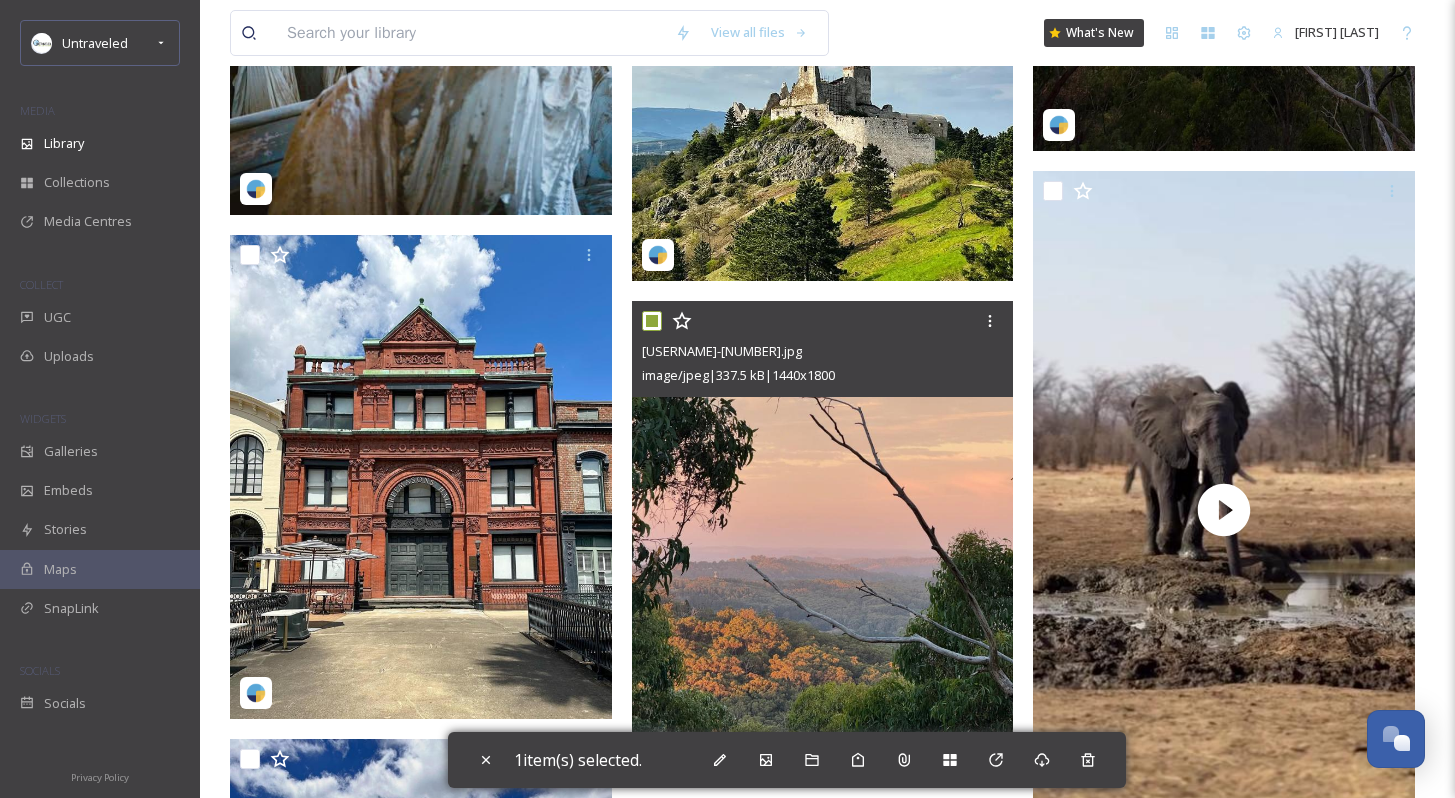 checkbox on "true" 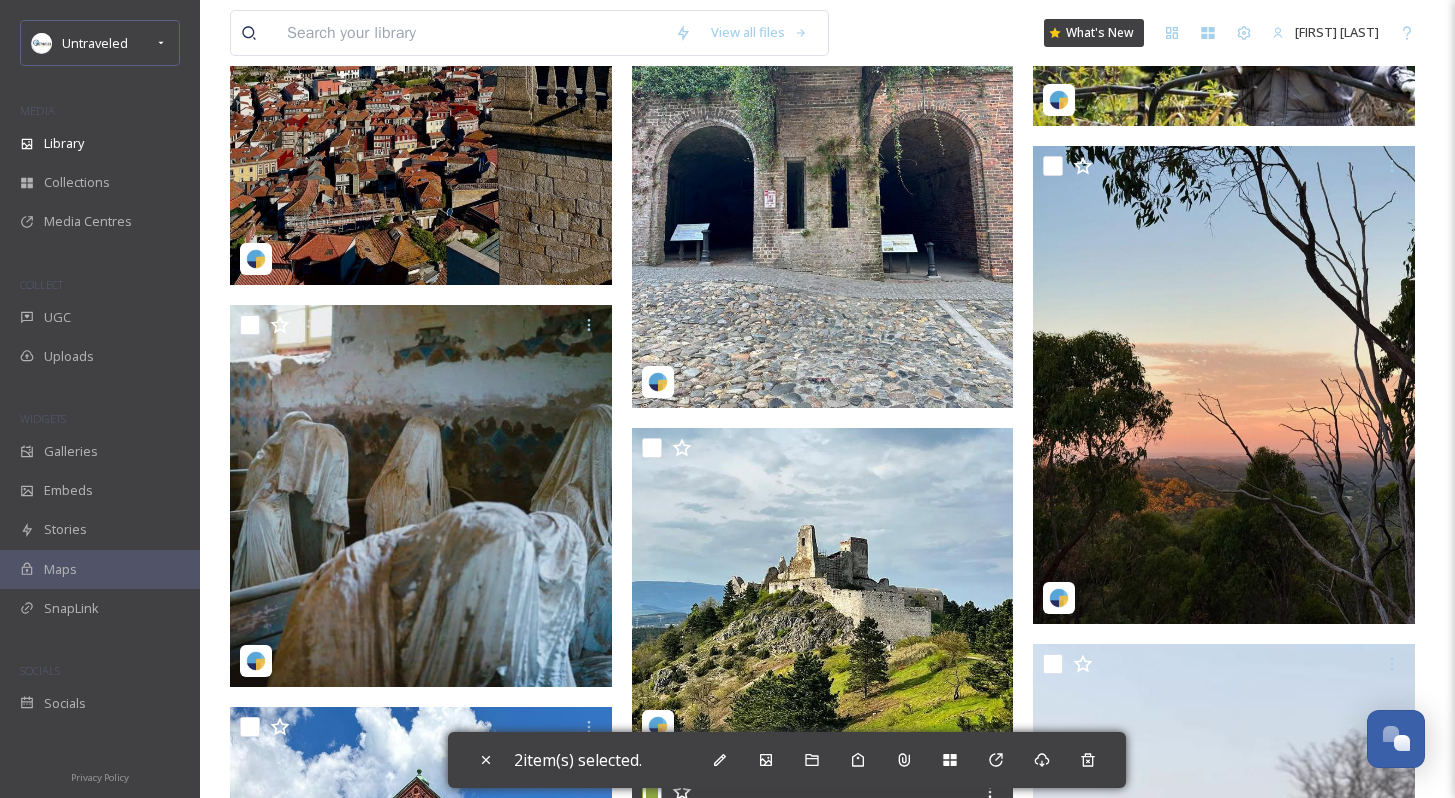 scroll, scrollTop: 5115, scrollLeft: 0, axis: vertical 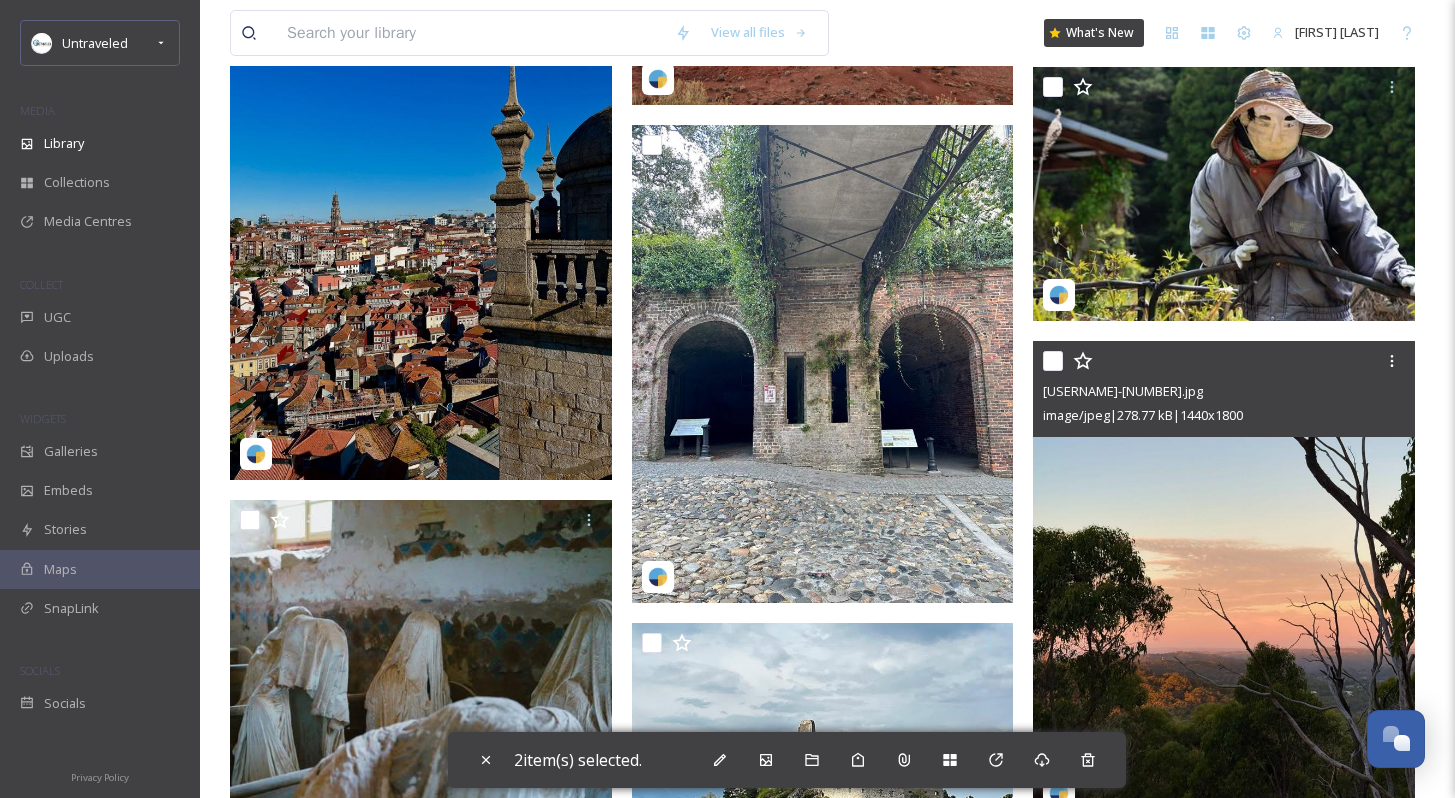 click at bounding box center [1053, 361] 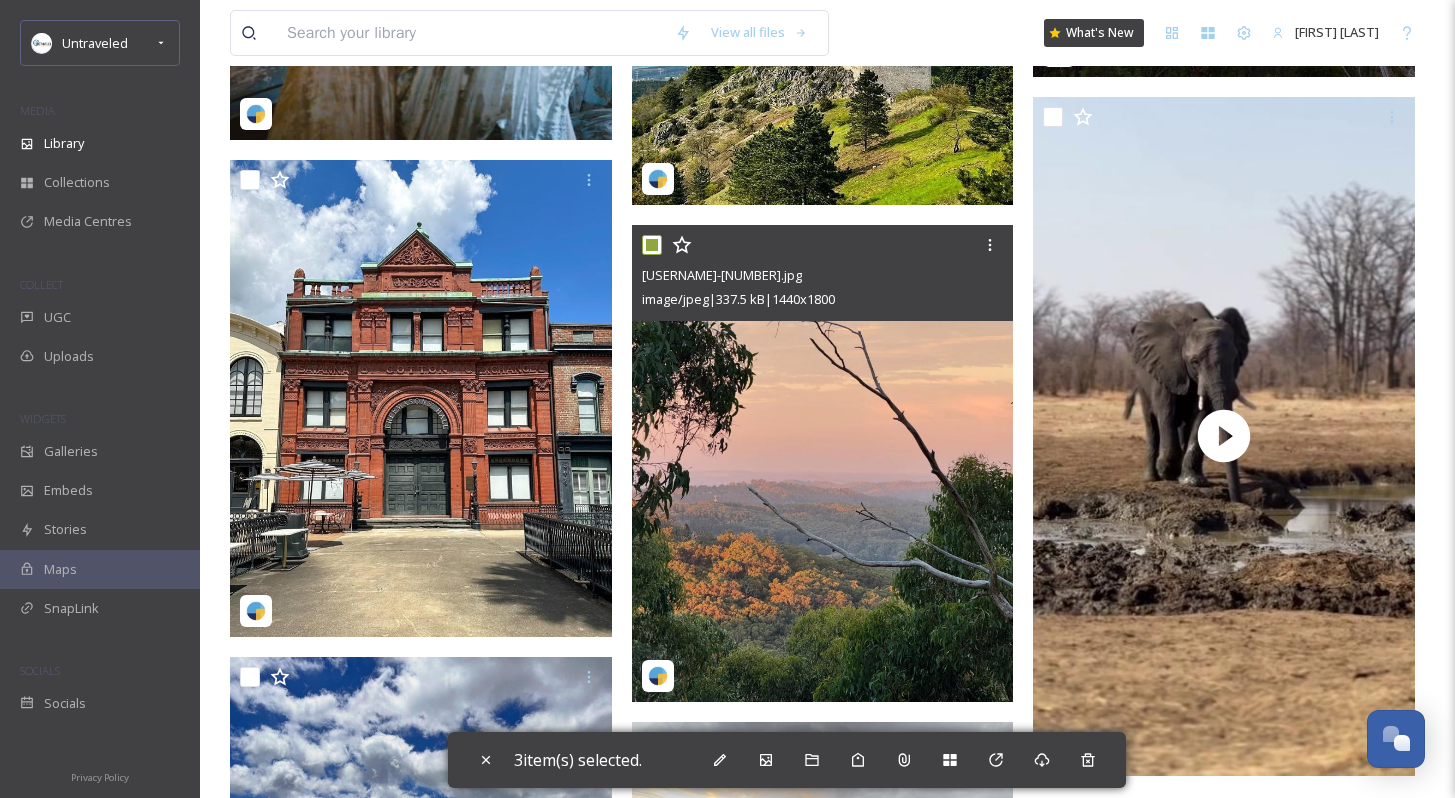 scroll, scrollTop: 6616, scrollLeft: 0, axis: vertical 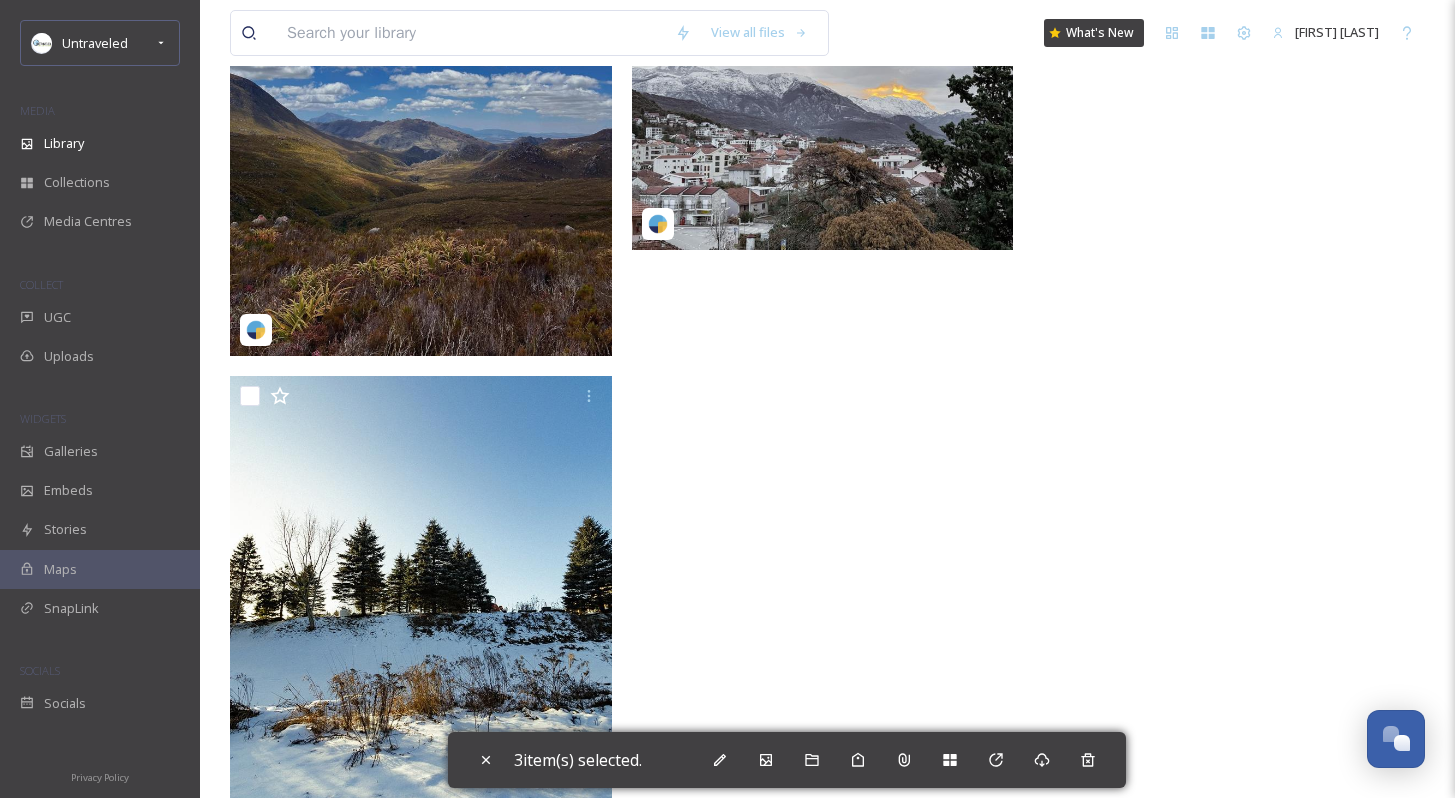 click at bounding box center [828, -2381] 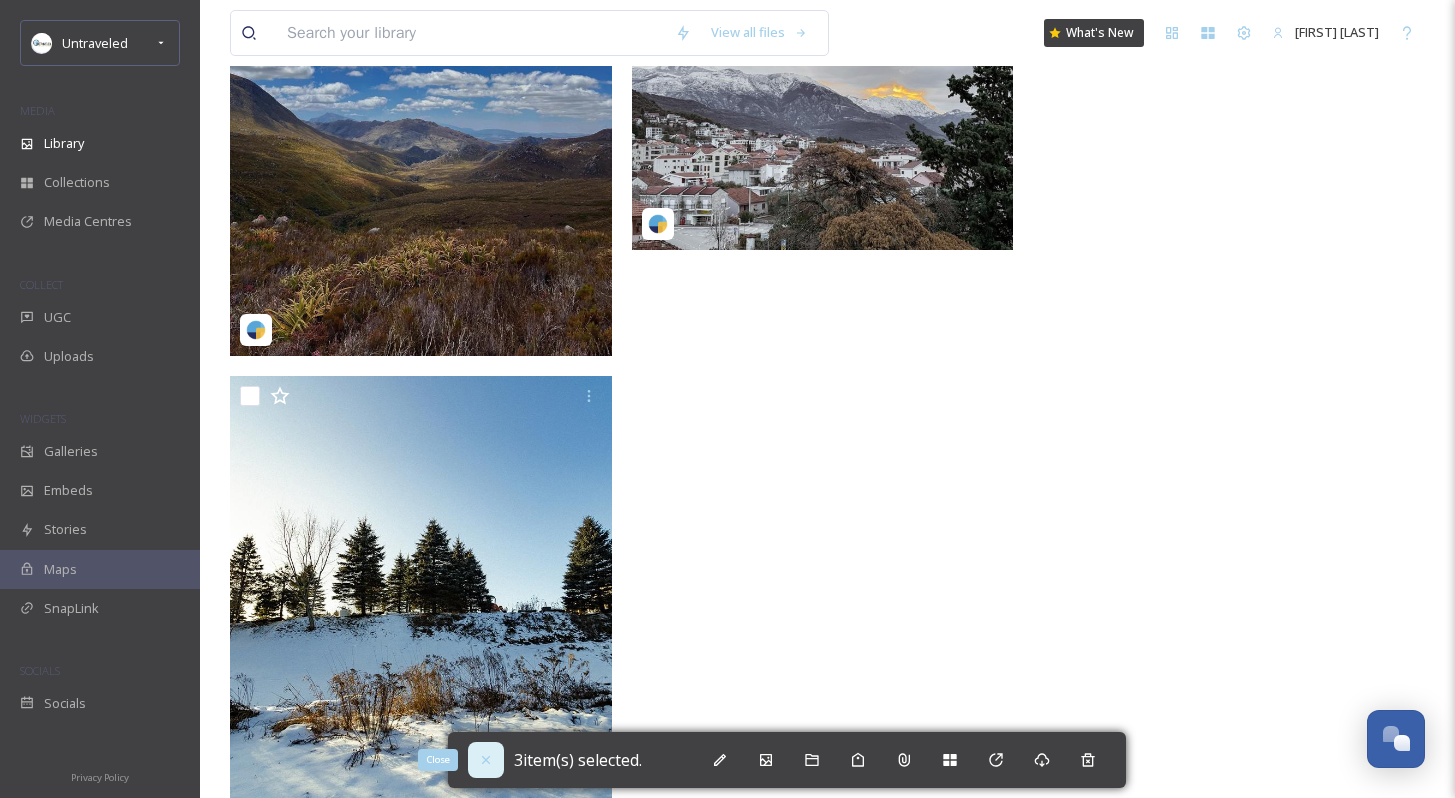 click on "Close" at bounding box center (486, 760) 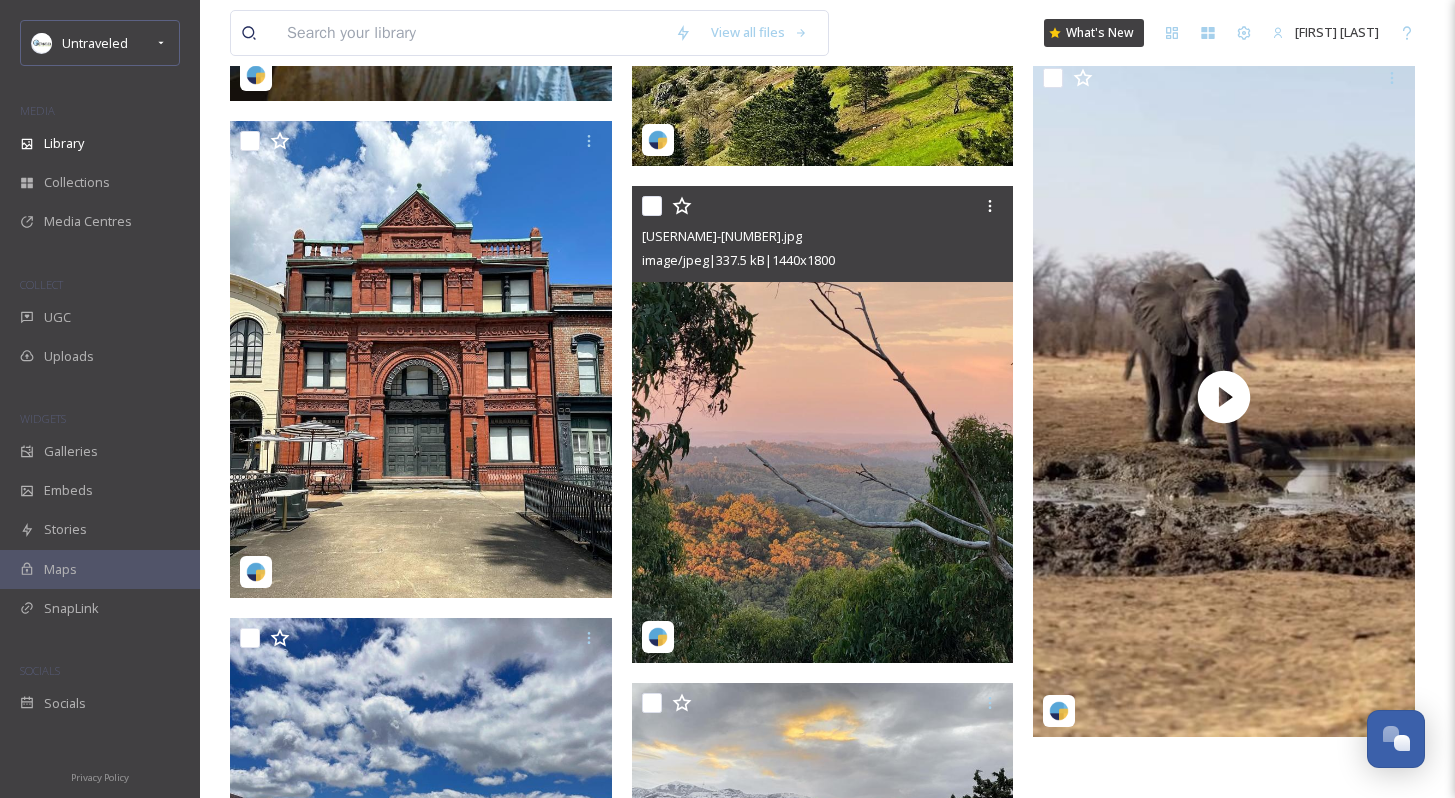 scroll, scrollTop: 5780, scrollLeft: 0, axis: vertical 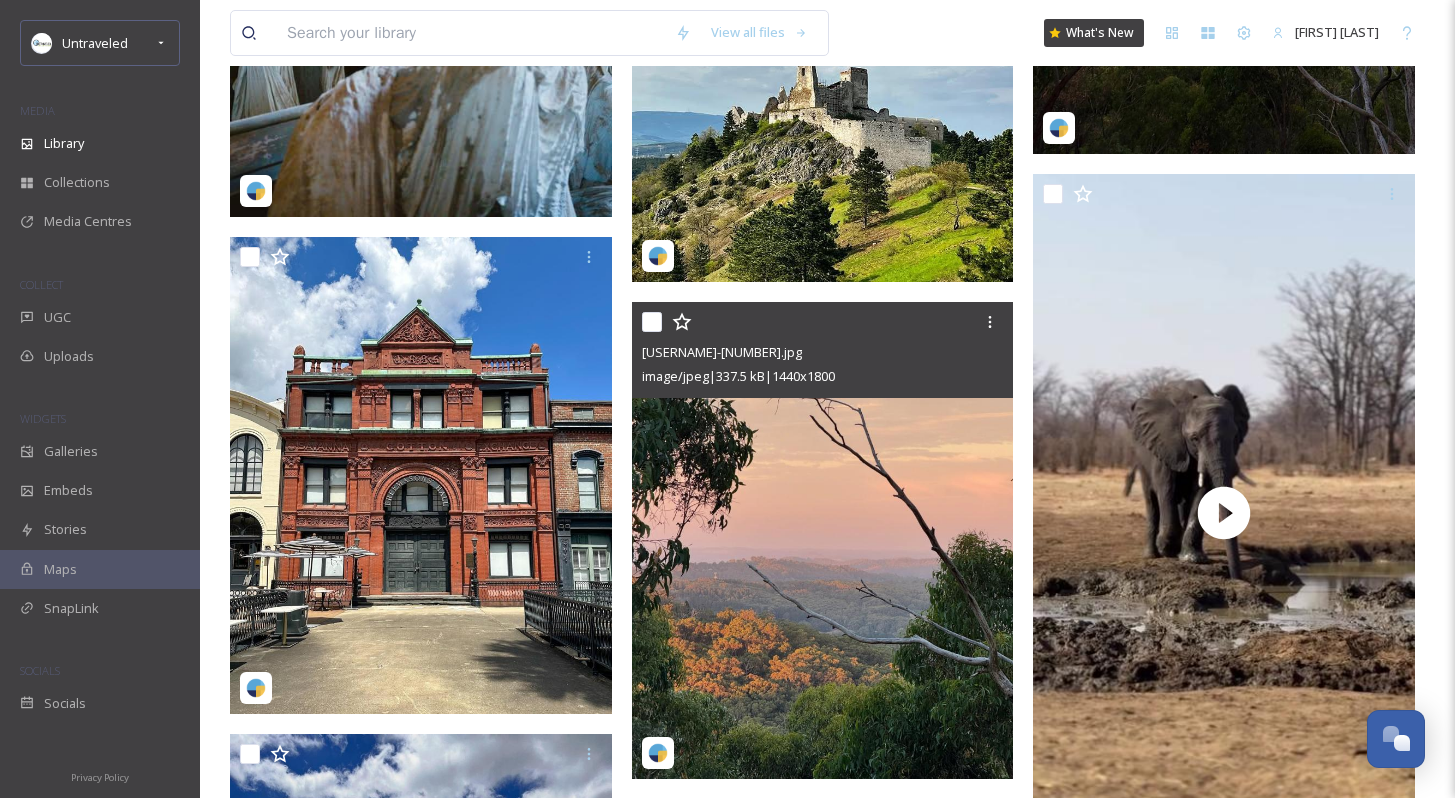 click at bounding box center [652, 322] 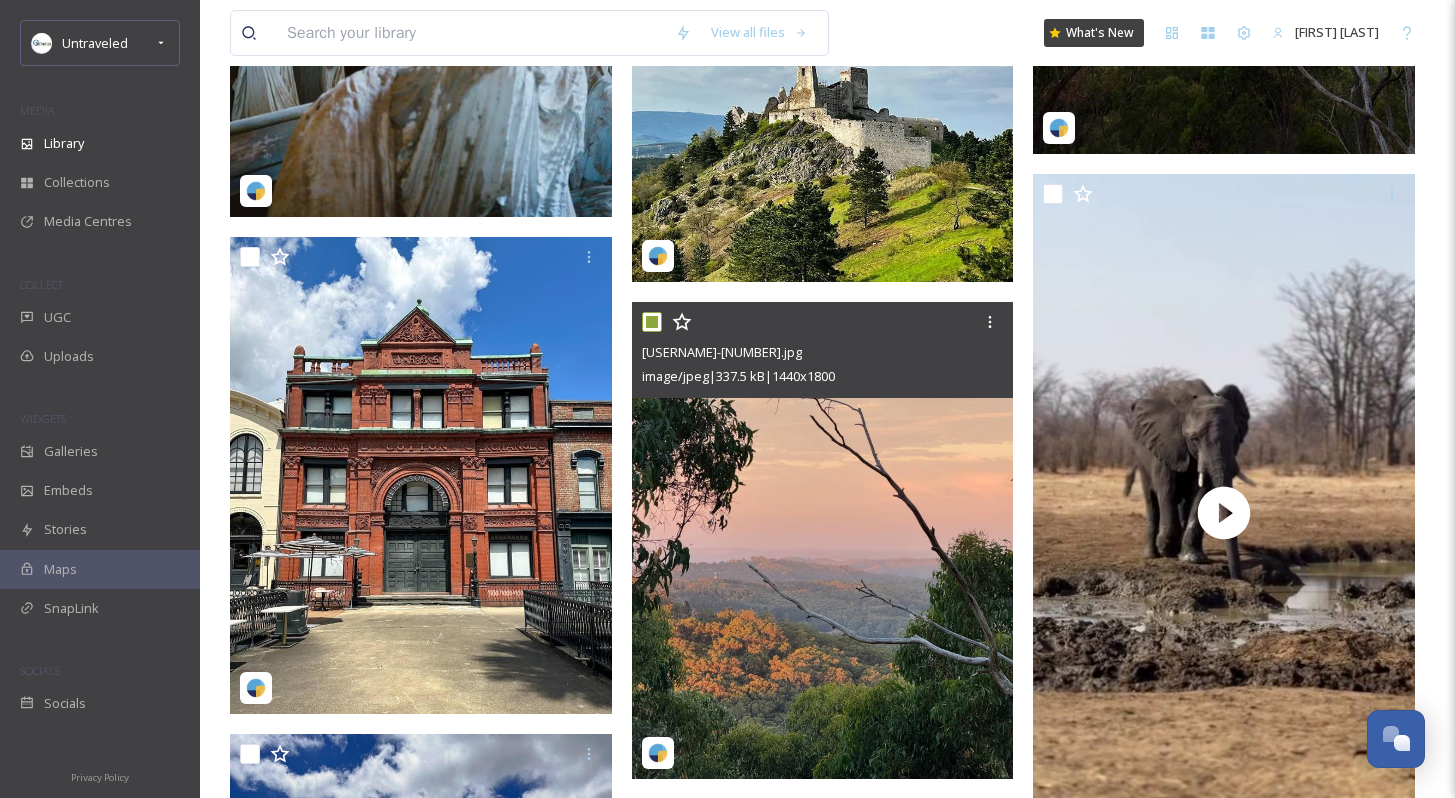 checkbox on "true" 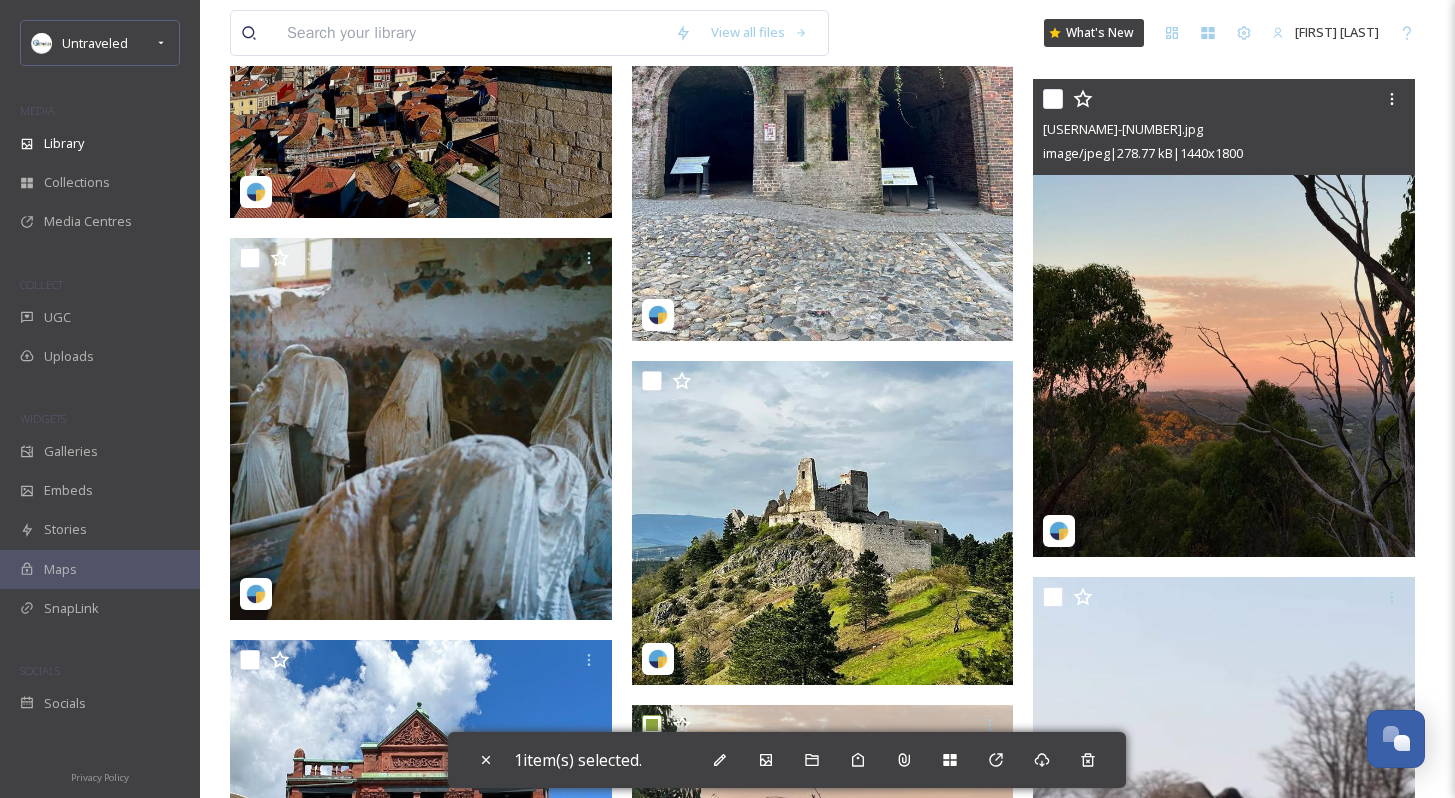 scroll, scrollTop: 5366, scrollLeft: 0, axis: vertical 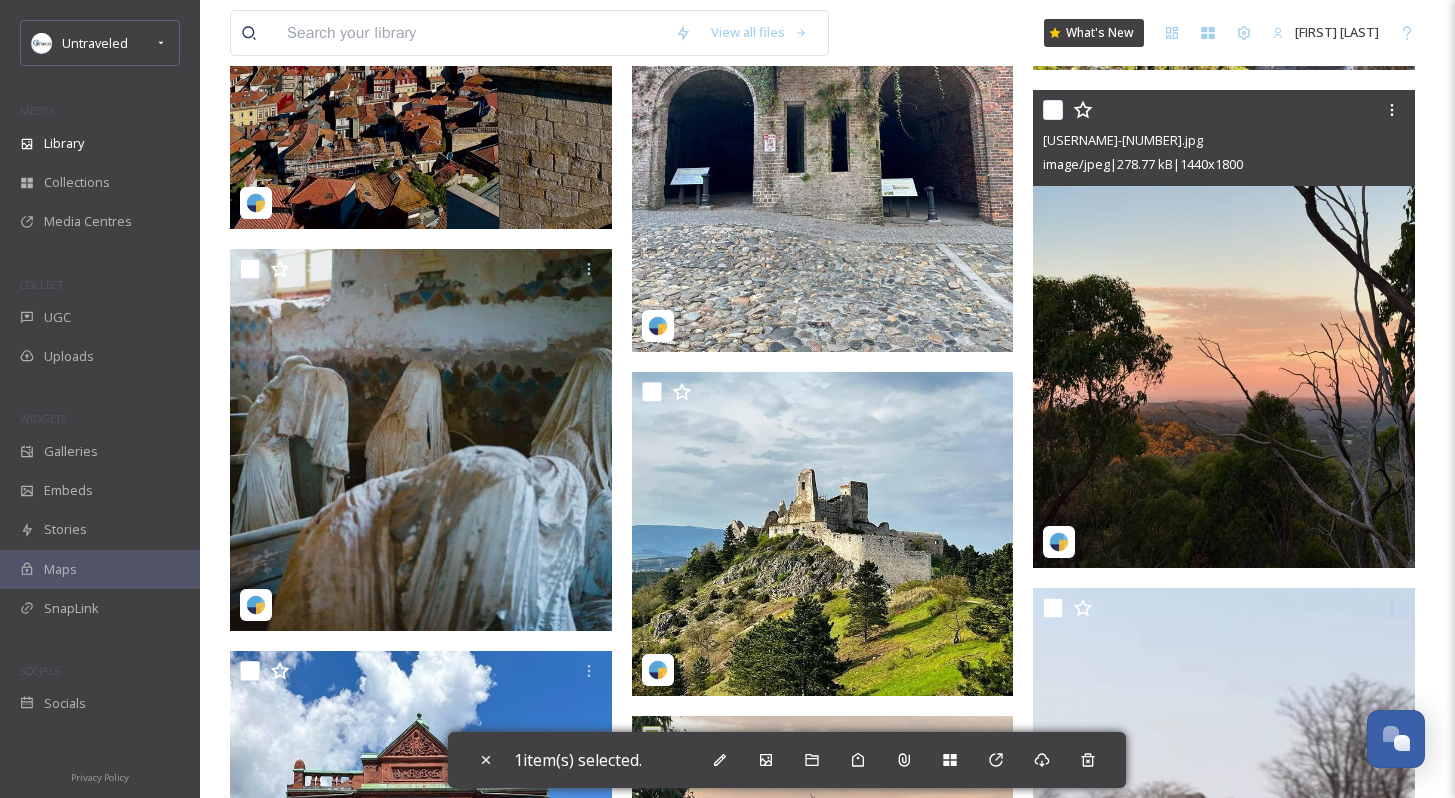 click at bounding box center (1053, 110) 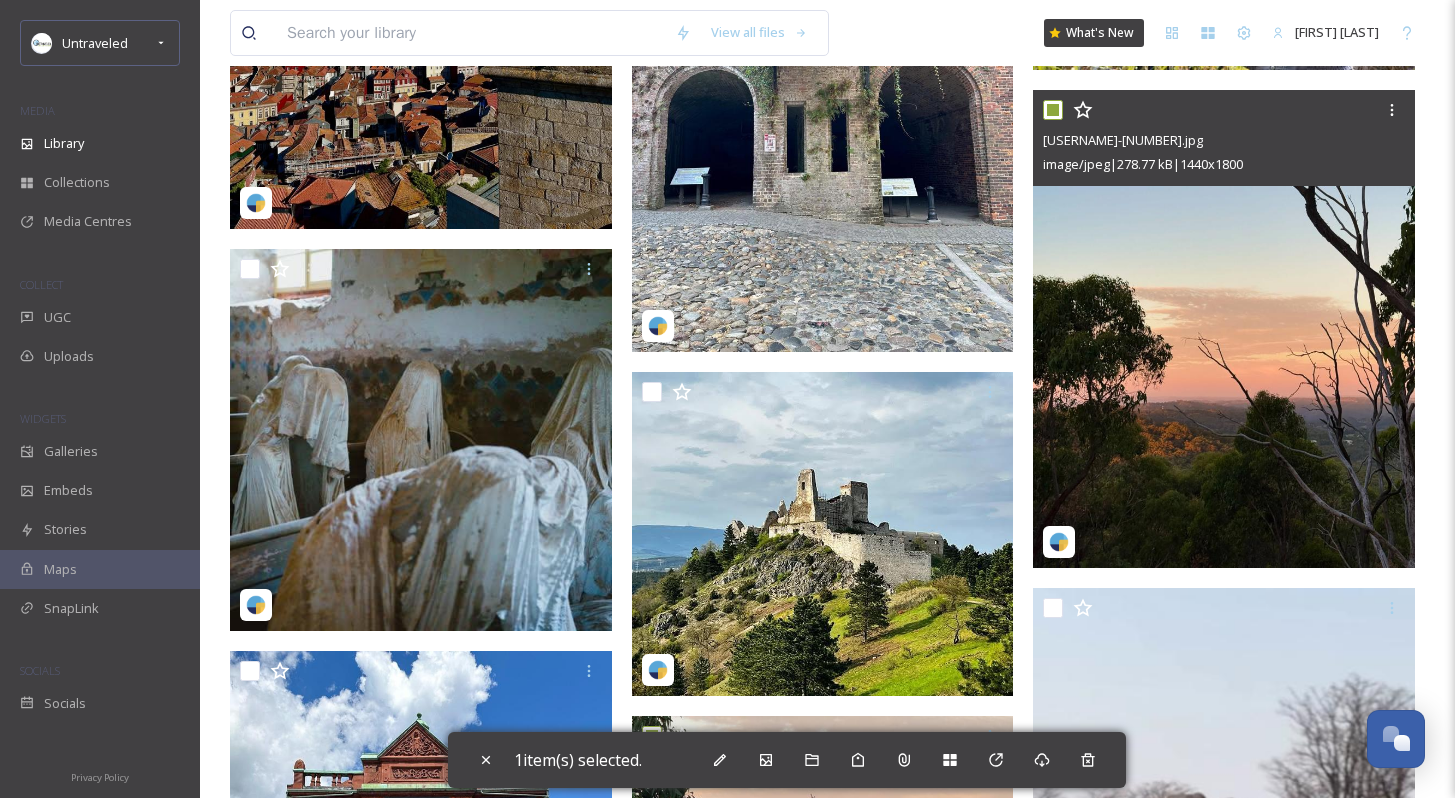 checkbox on "true" 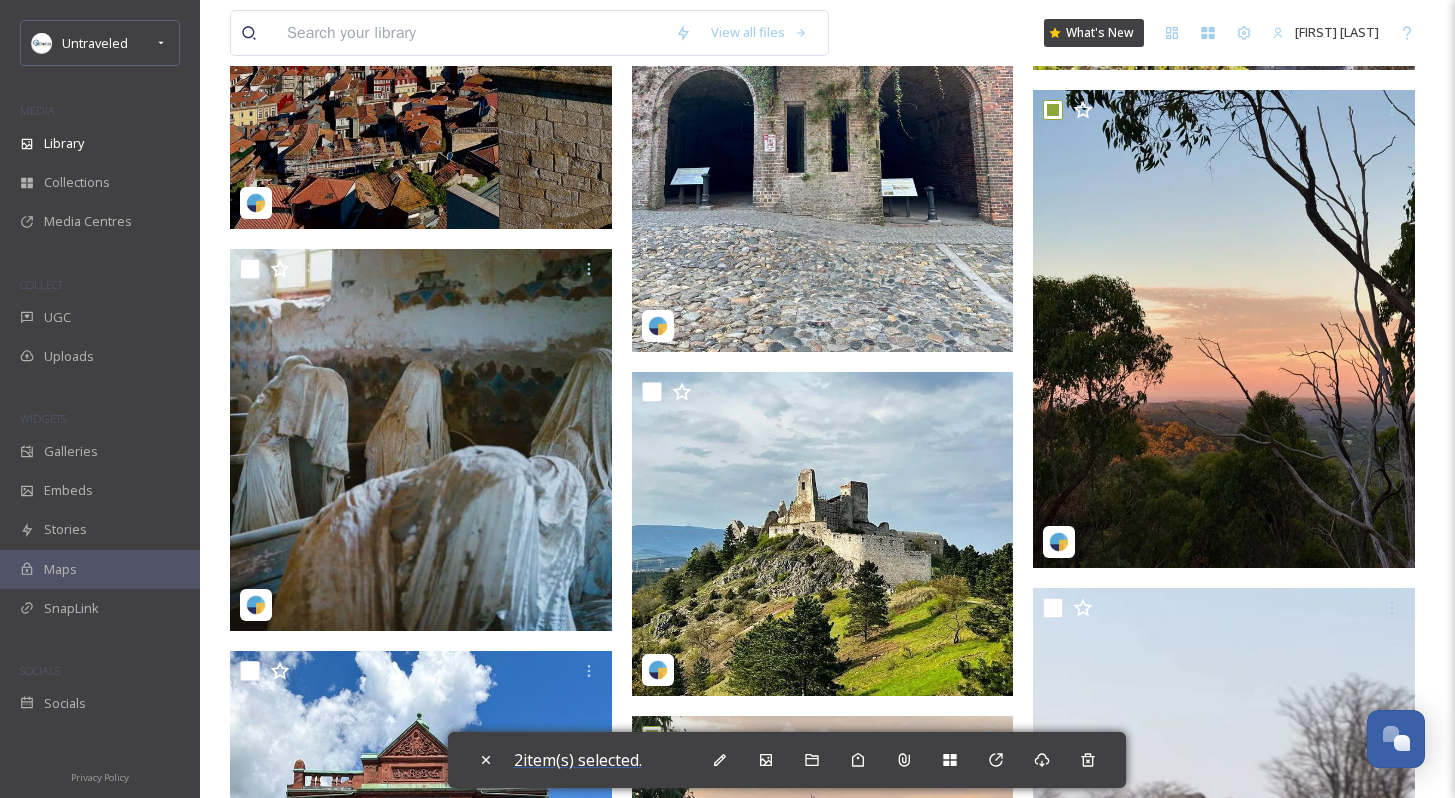 click on "2  item(s) selected." at bounding box center (578, 760) 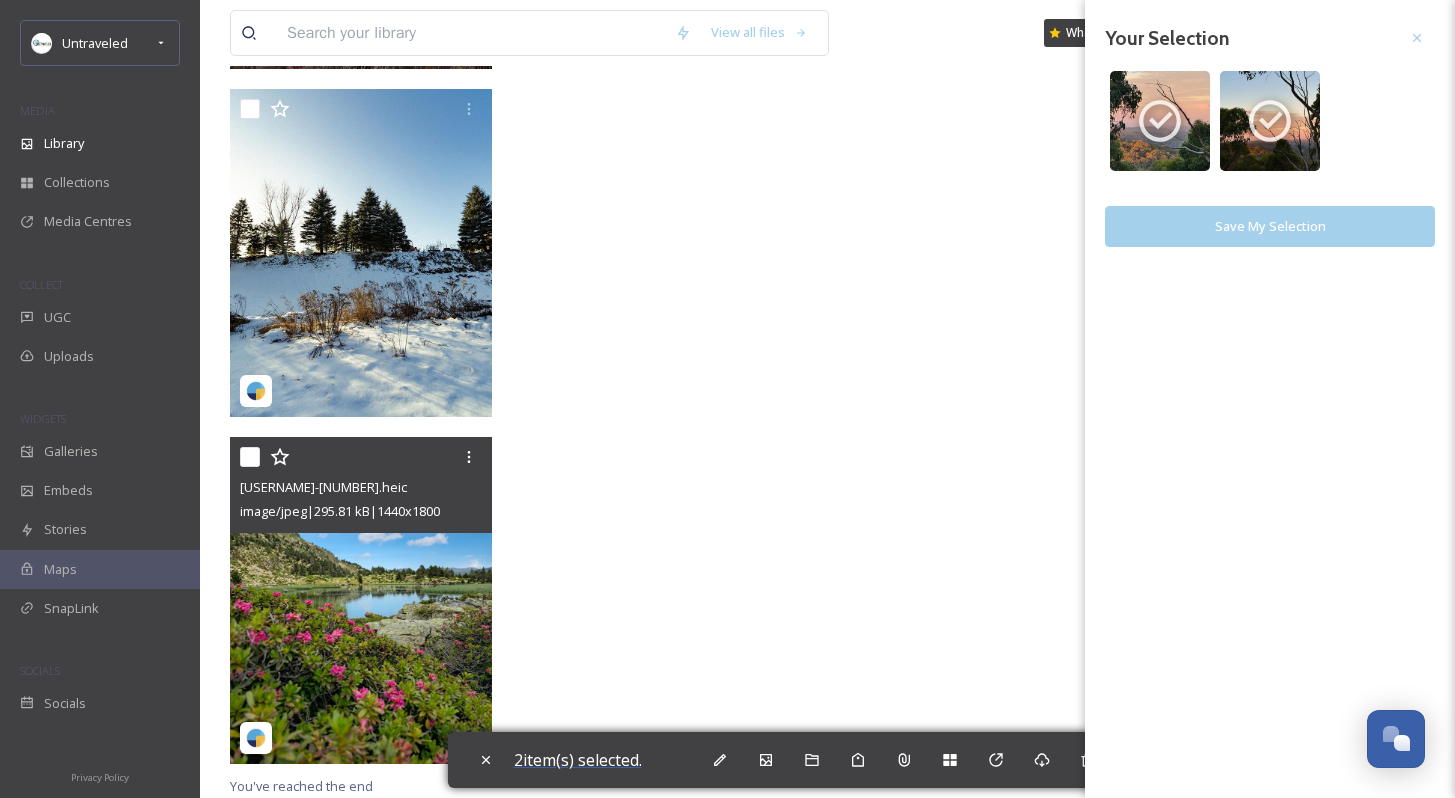 scroll, scrollTop: 4958, scrollLeft: 0, axis: vertical 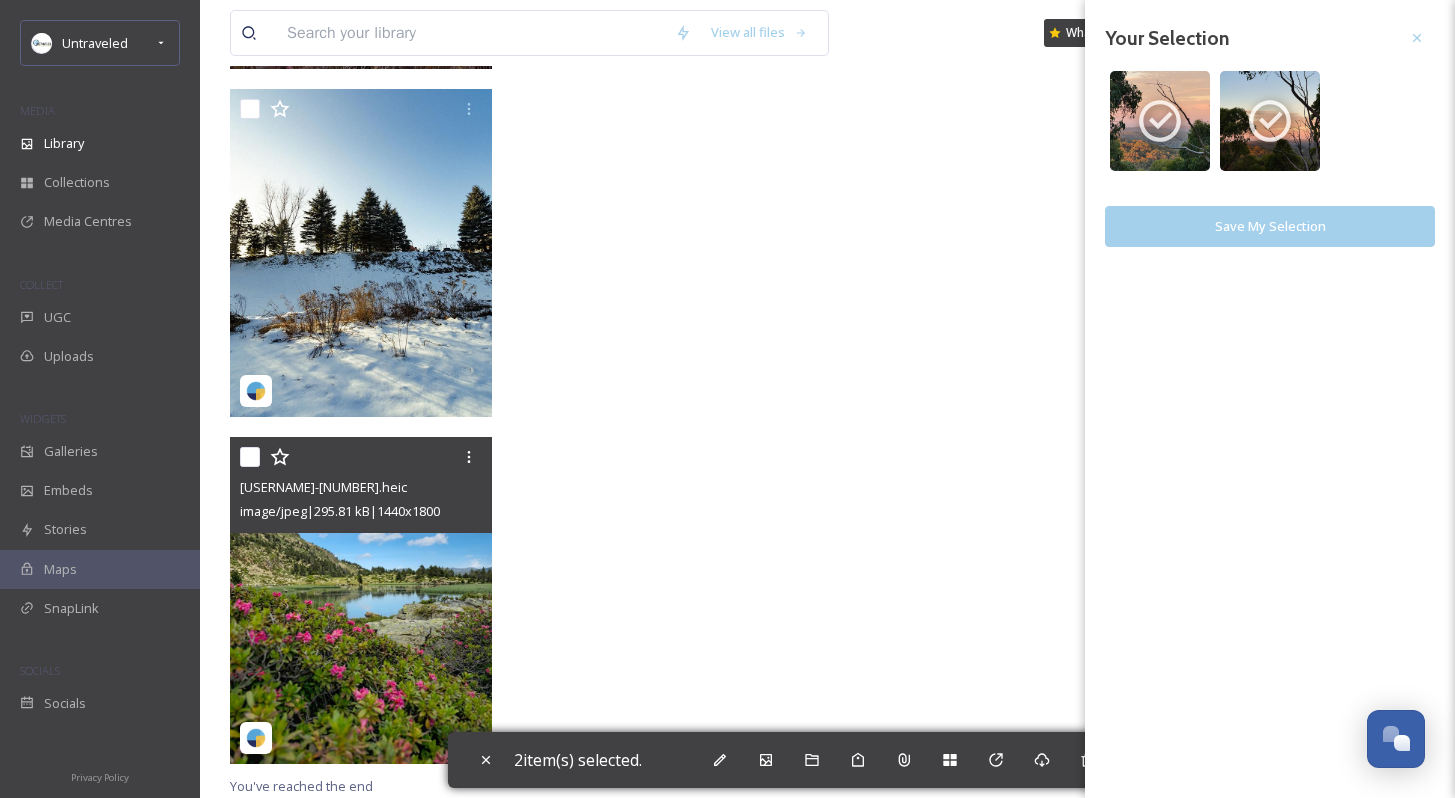 click on "Save My Selection" at bounding box center [1270, 226] 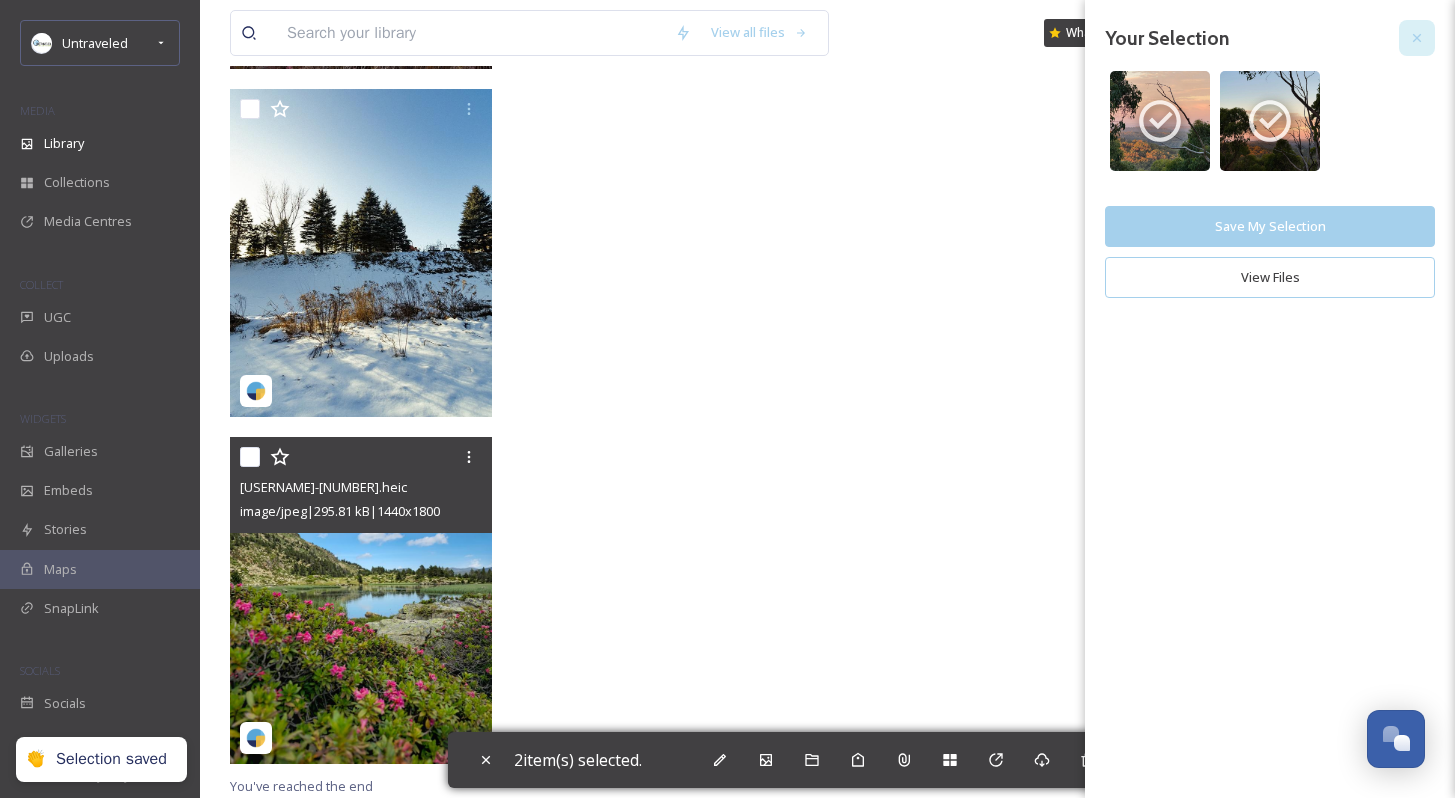 click at bounding box center [1417, 38] 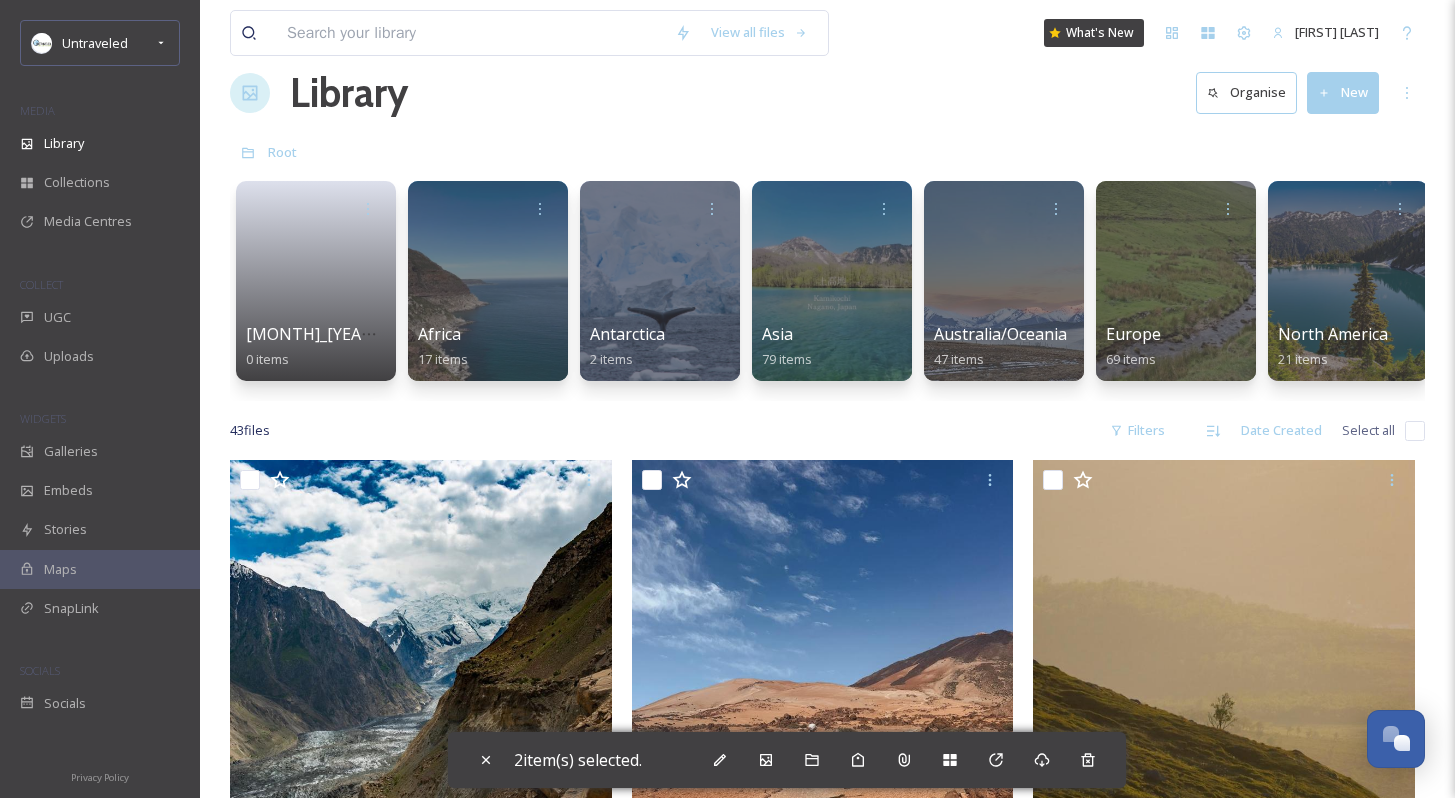 scroll, scrollTop: 0, scrollLeft: 0, axis: both 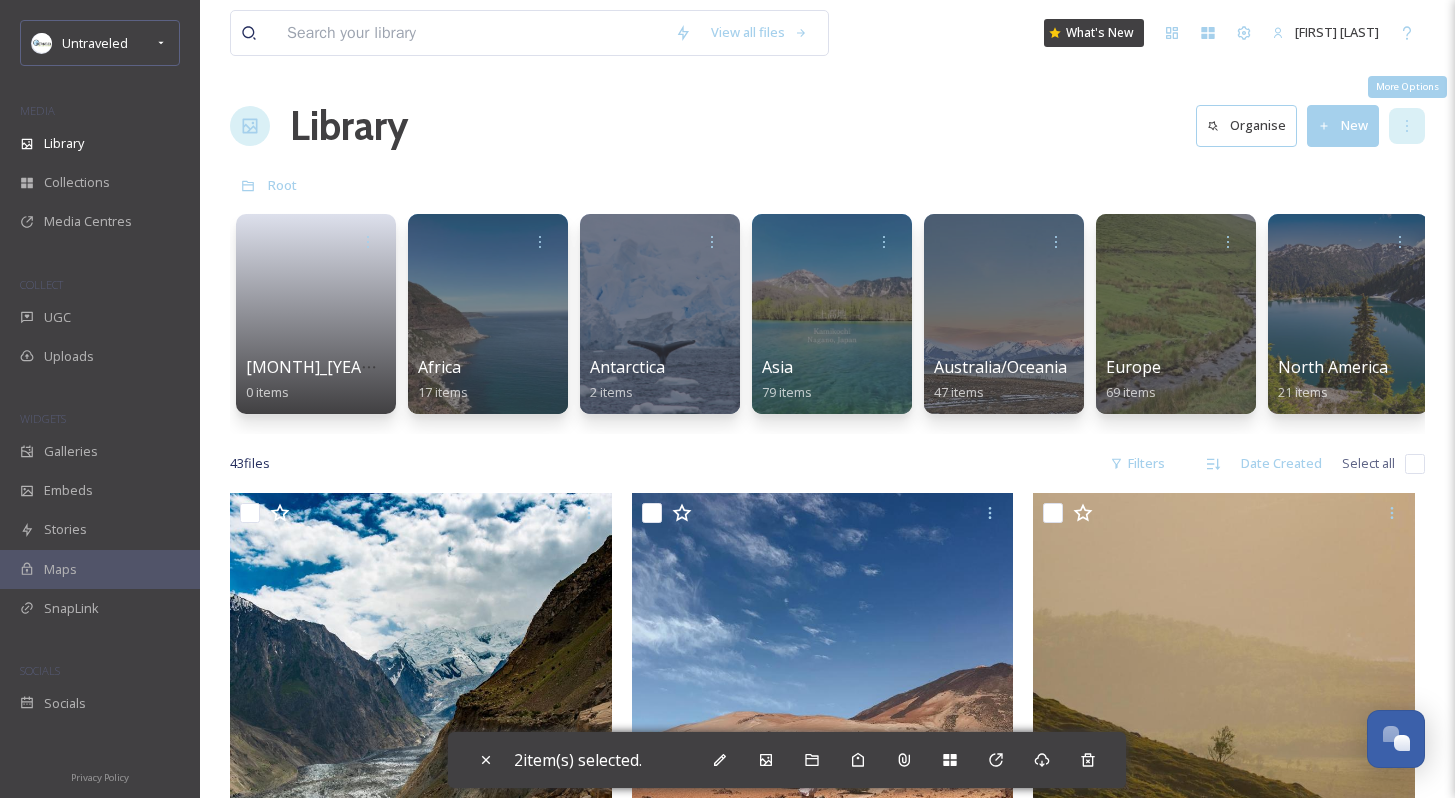 click 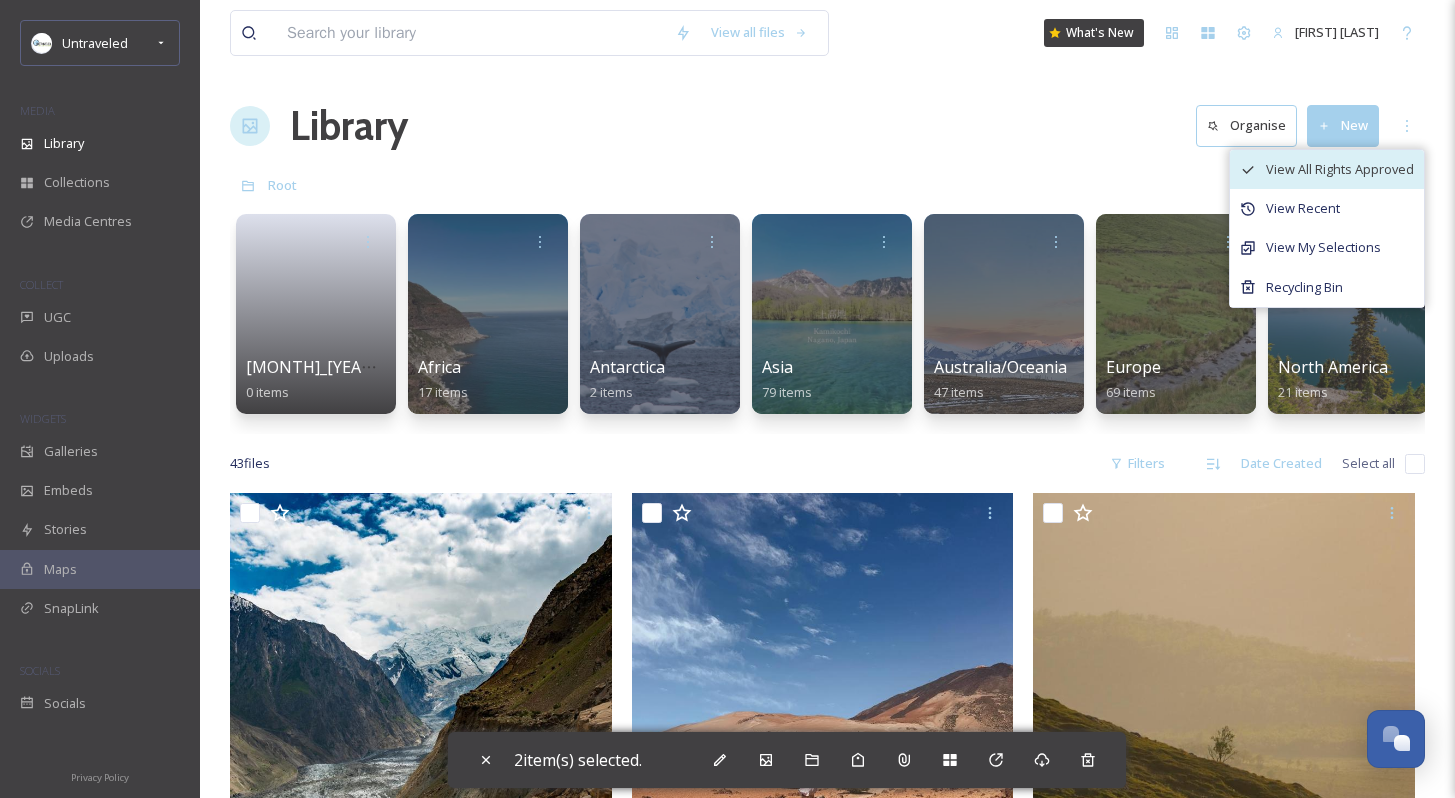 click on "View All Rights Approved" at bounding box center (1340, 169) 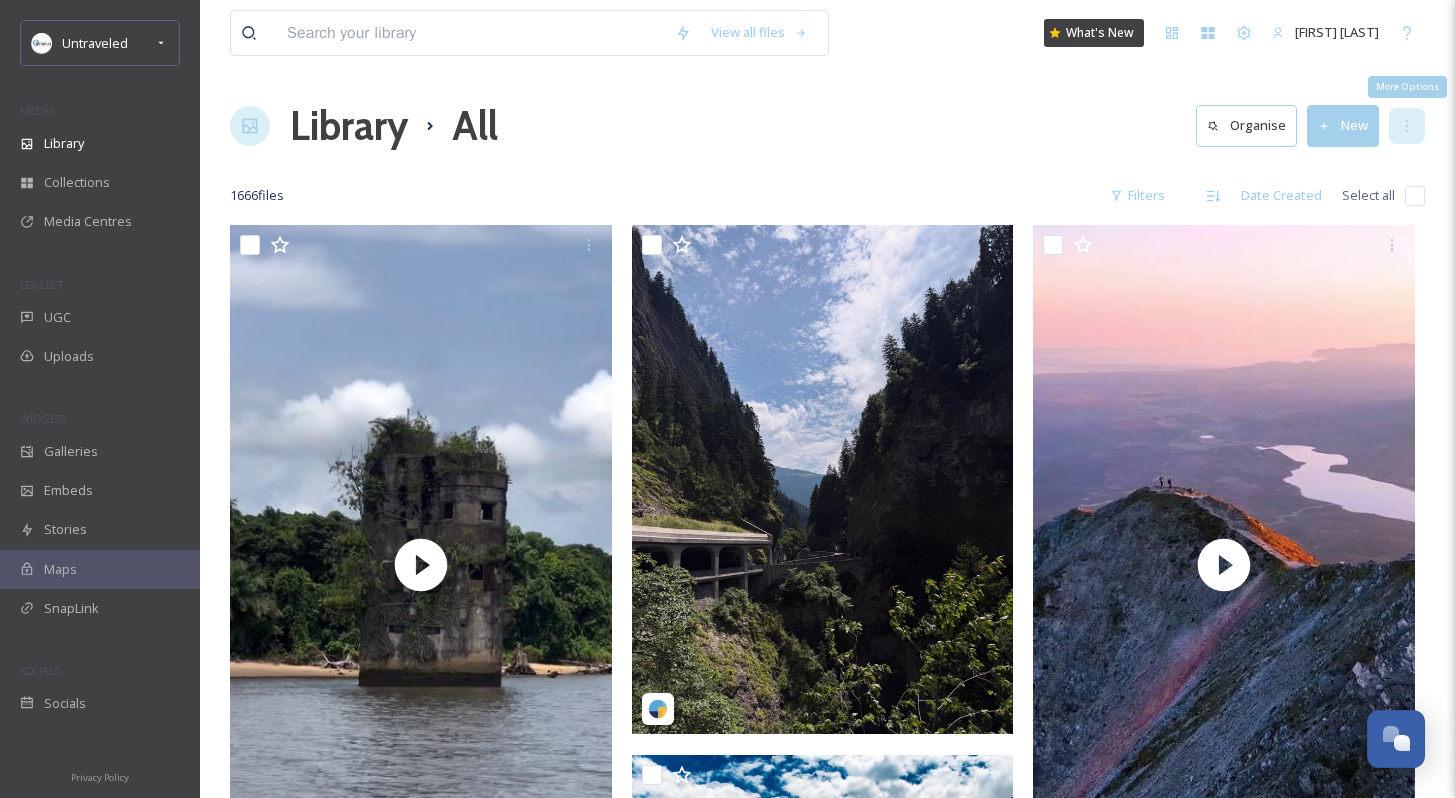 click on "More Options" at bounding box center (1407, 126) 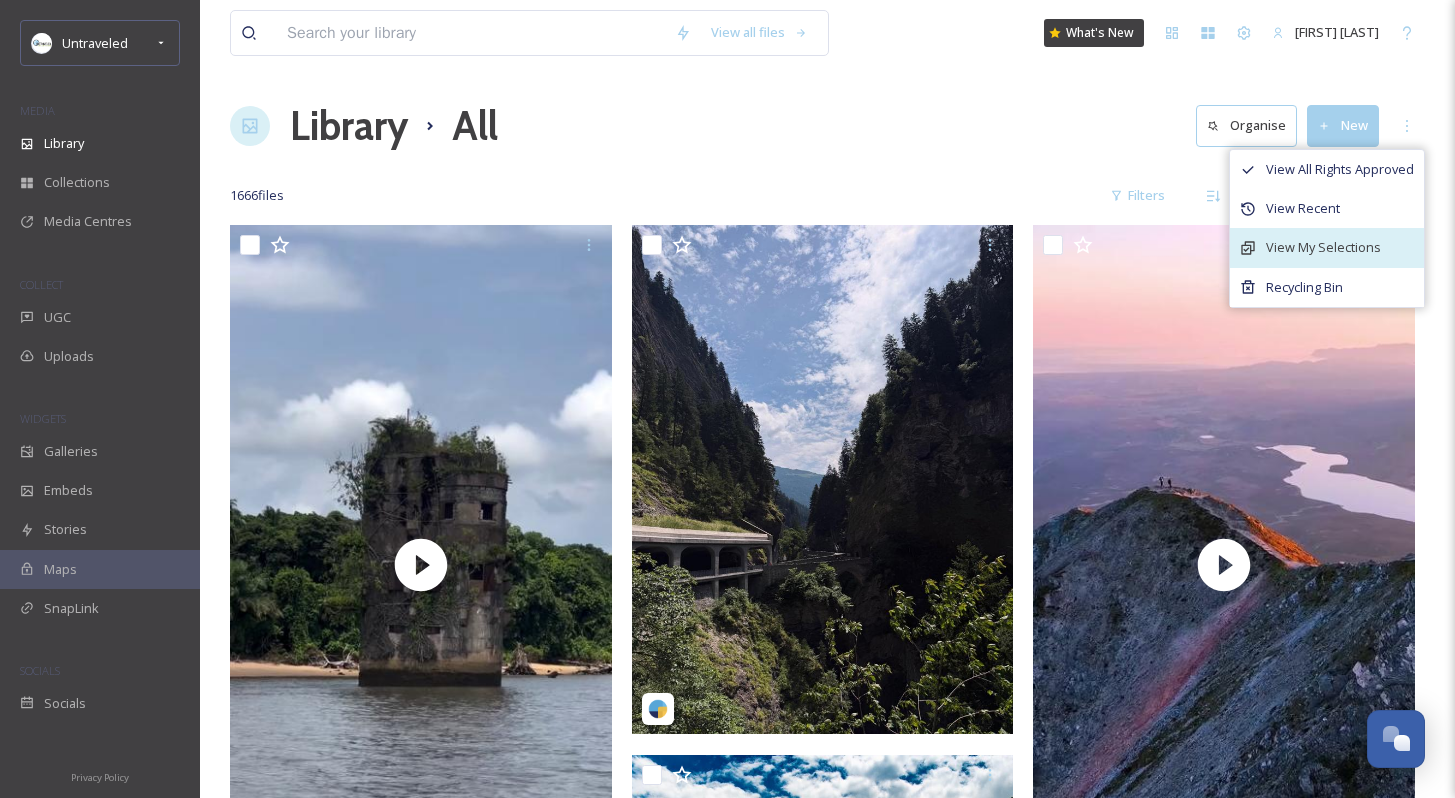 click on "View My Selections" at bounding box center (1327, 247) 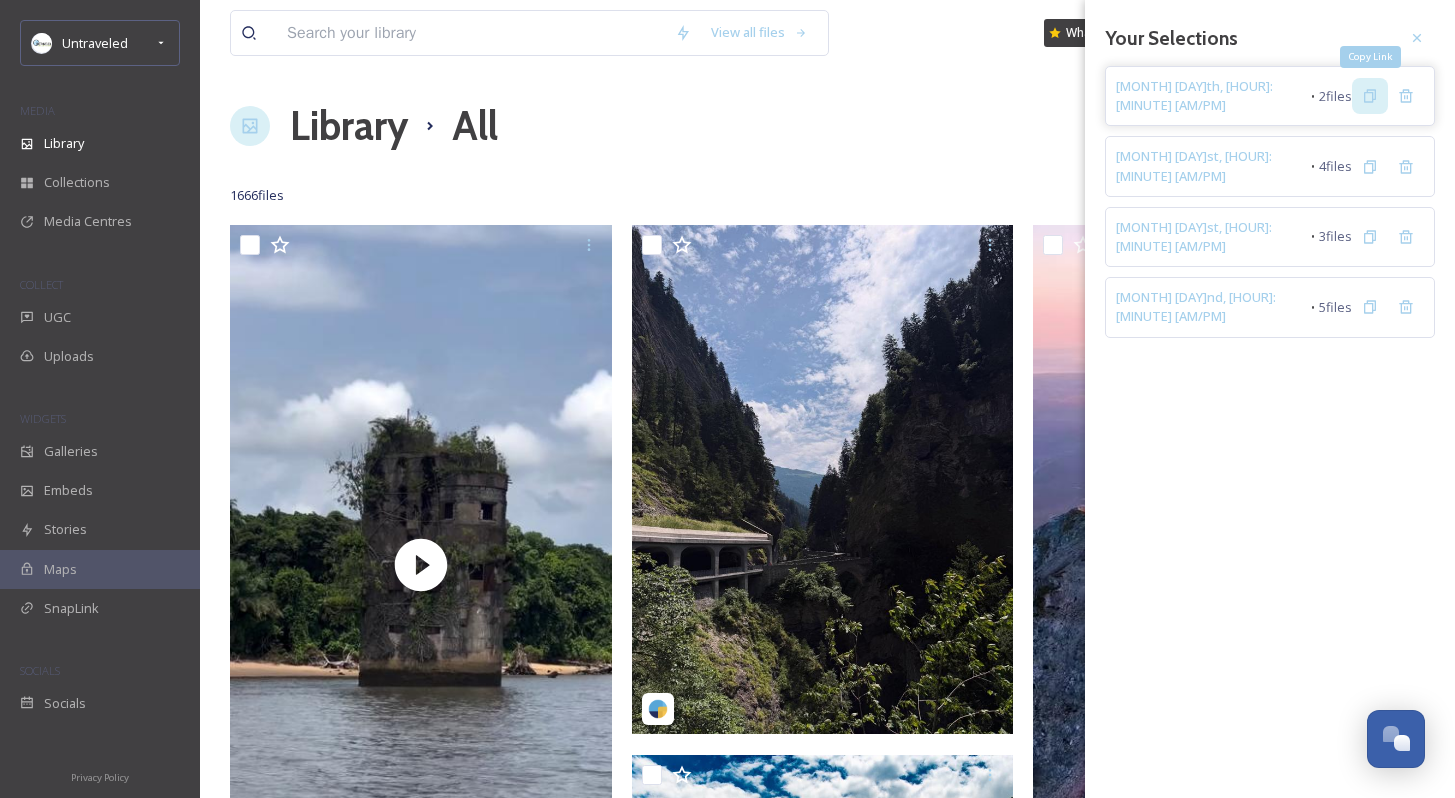 click 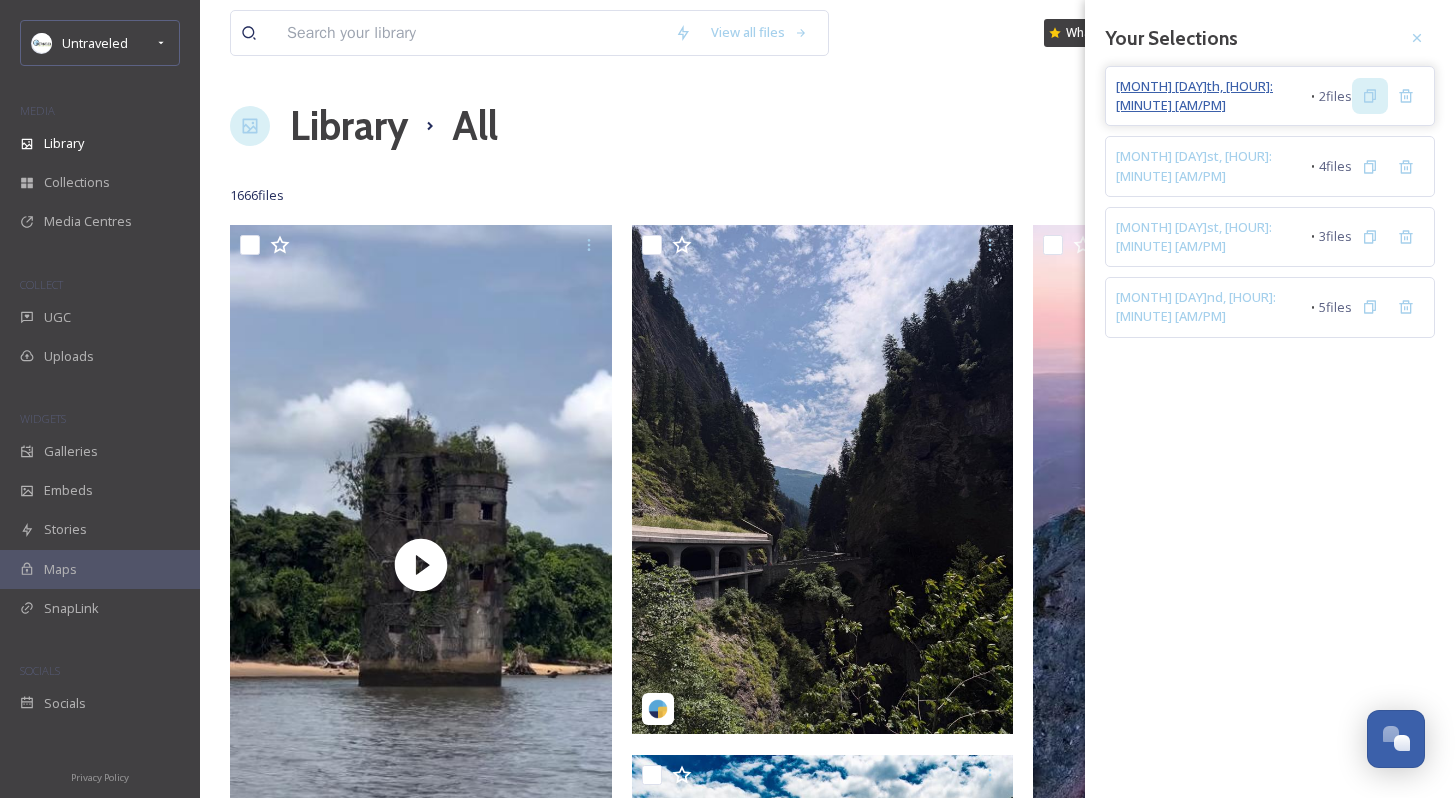 click on "[MONTH] [DAY]th, [HOUR]:[MINUTE] [AM/PM]" at bounding box center (1211, 96) 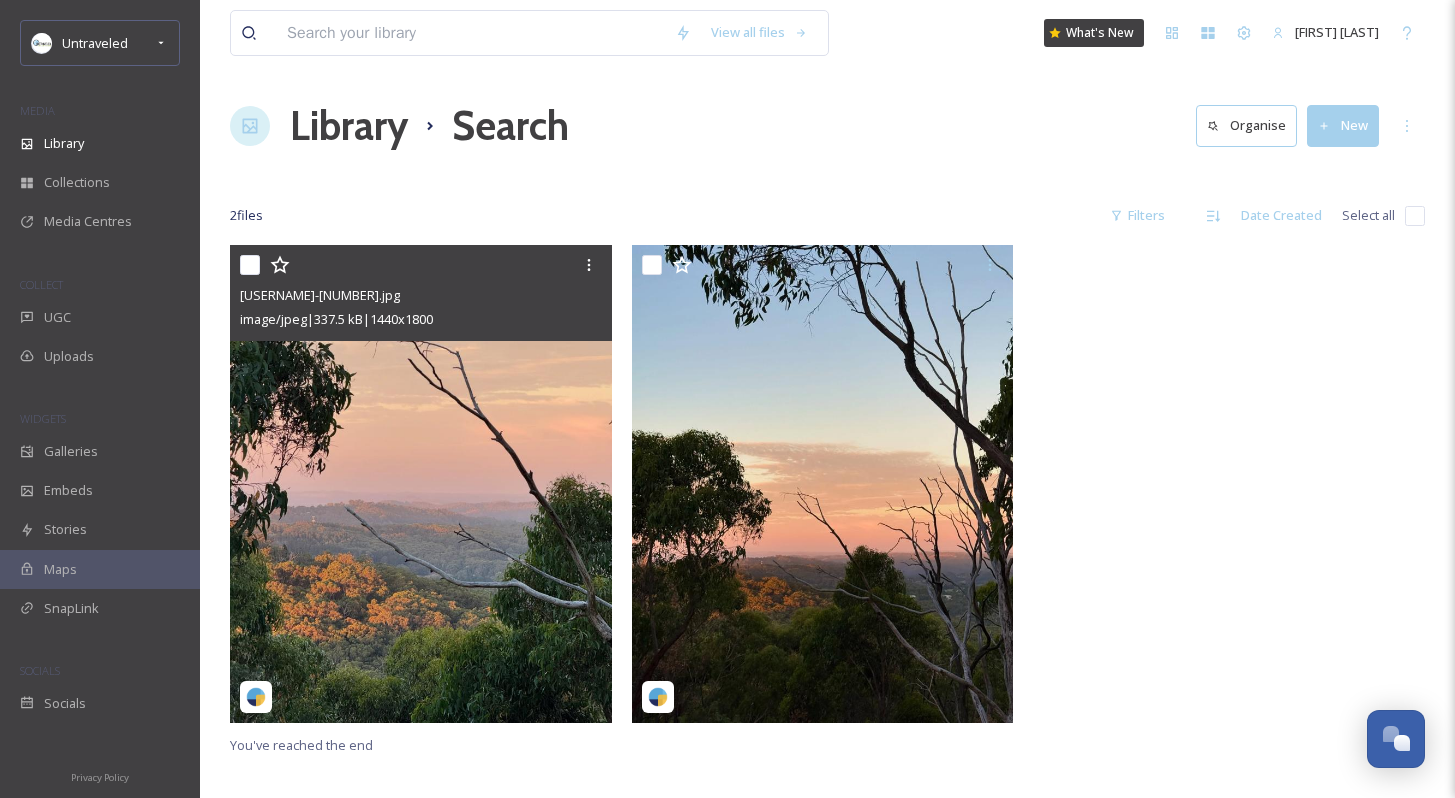 click at bounding box center [421, 484] 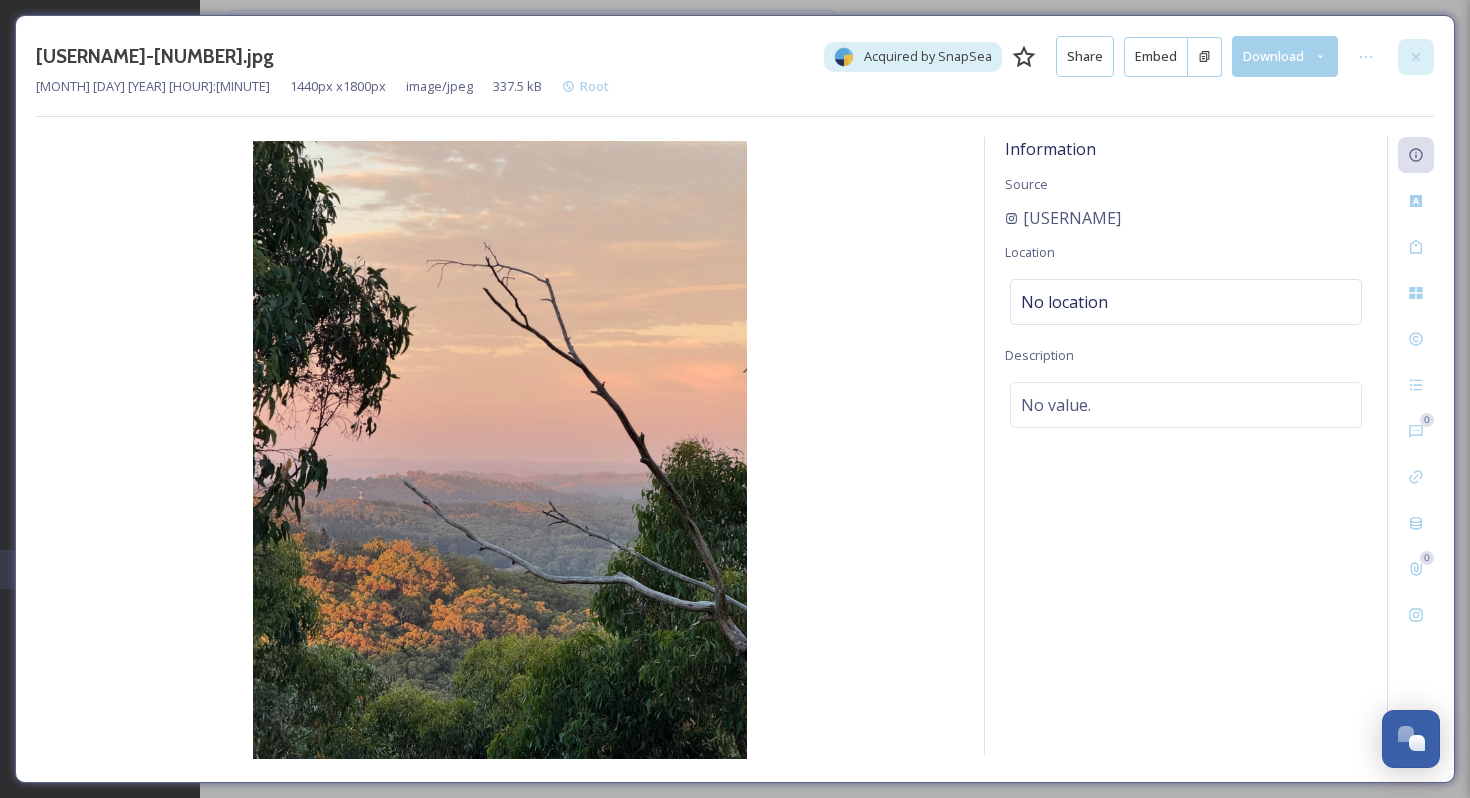 click at bounding box center [1416, 57] 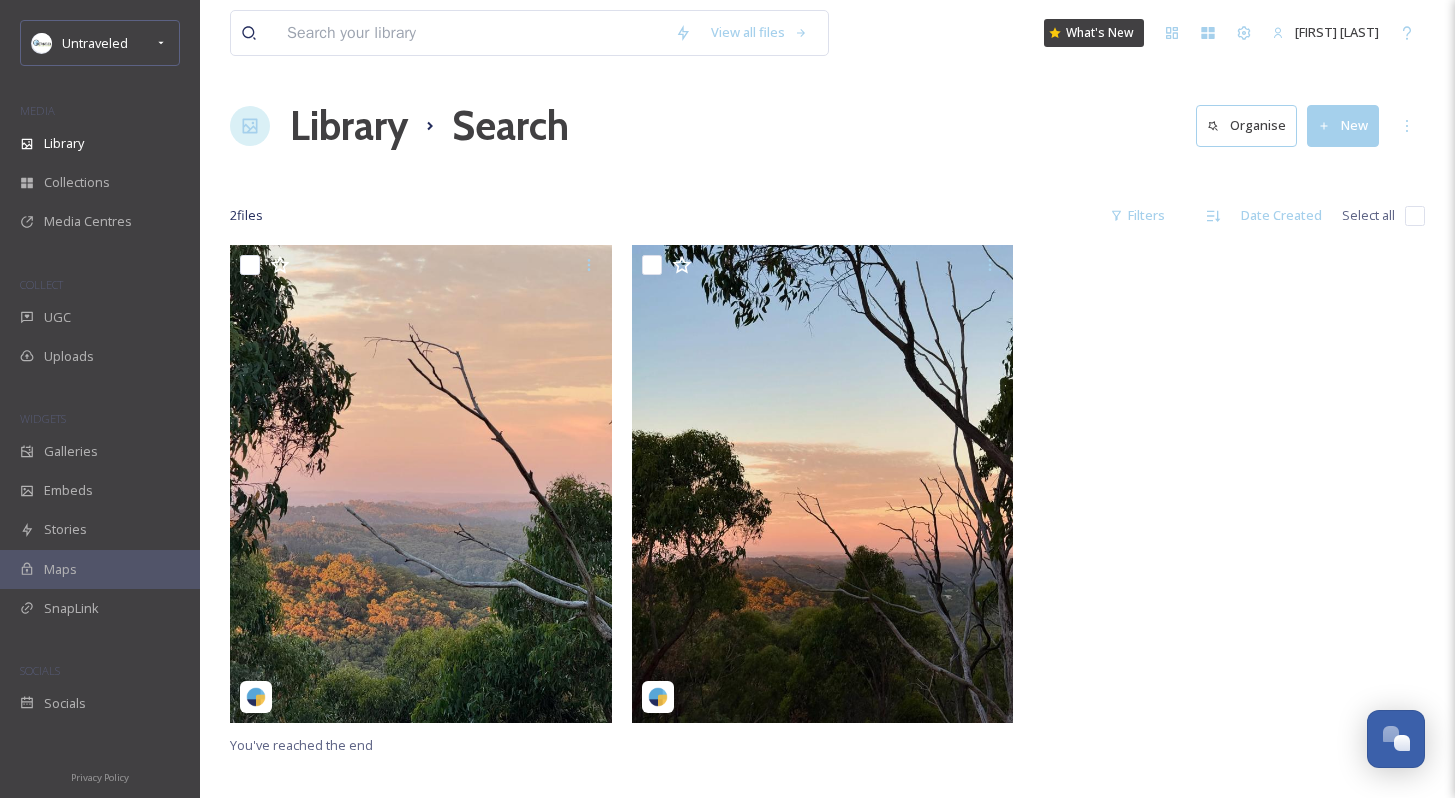 click at bounding box center (1415, 216) 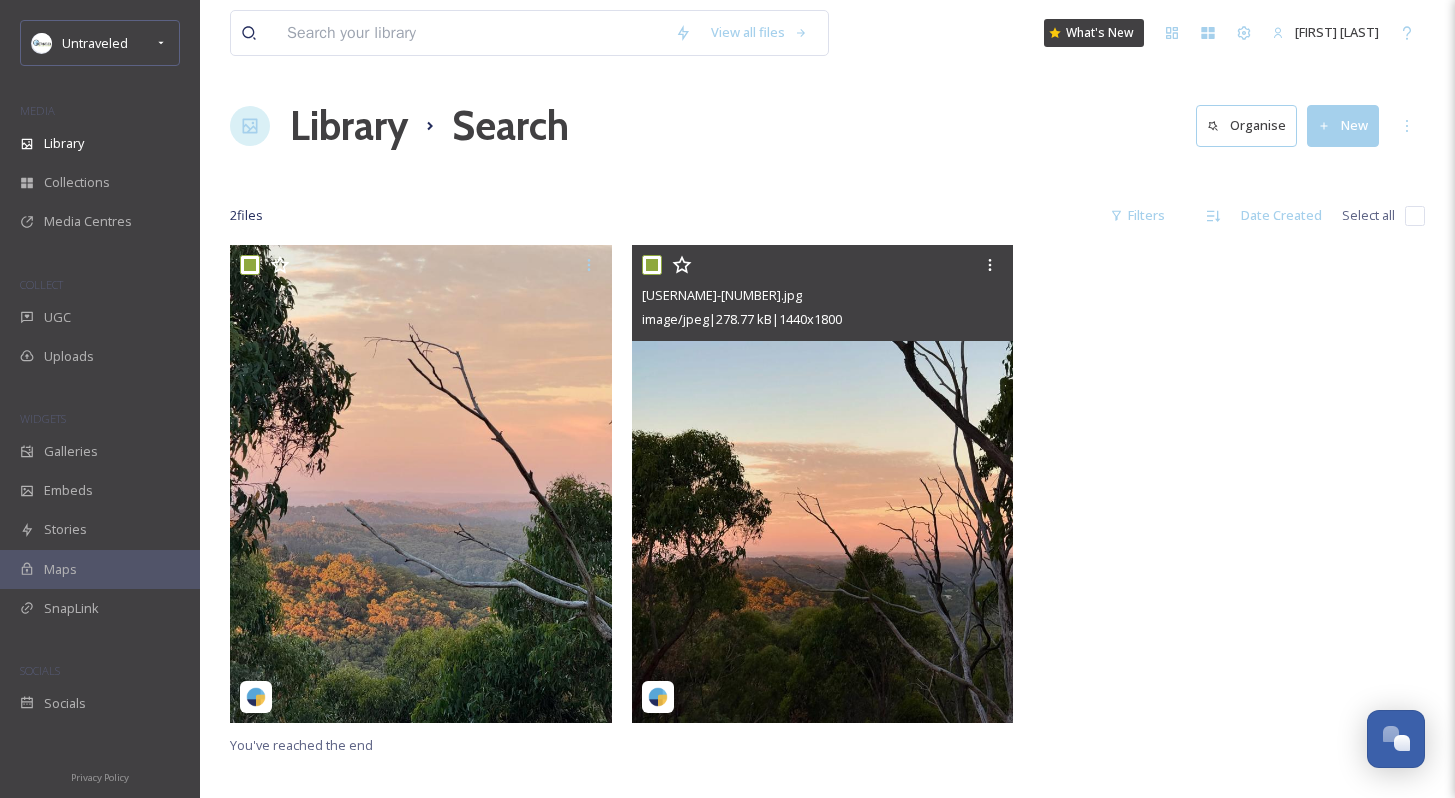 checkbox on "true" 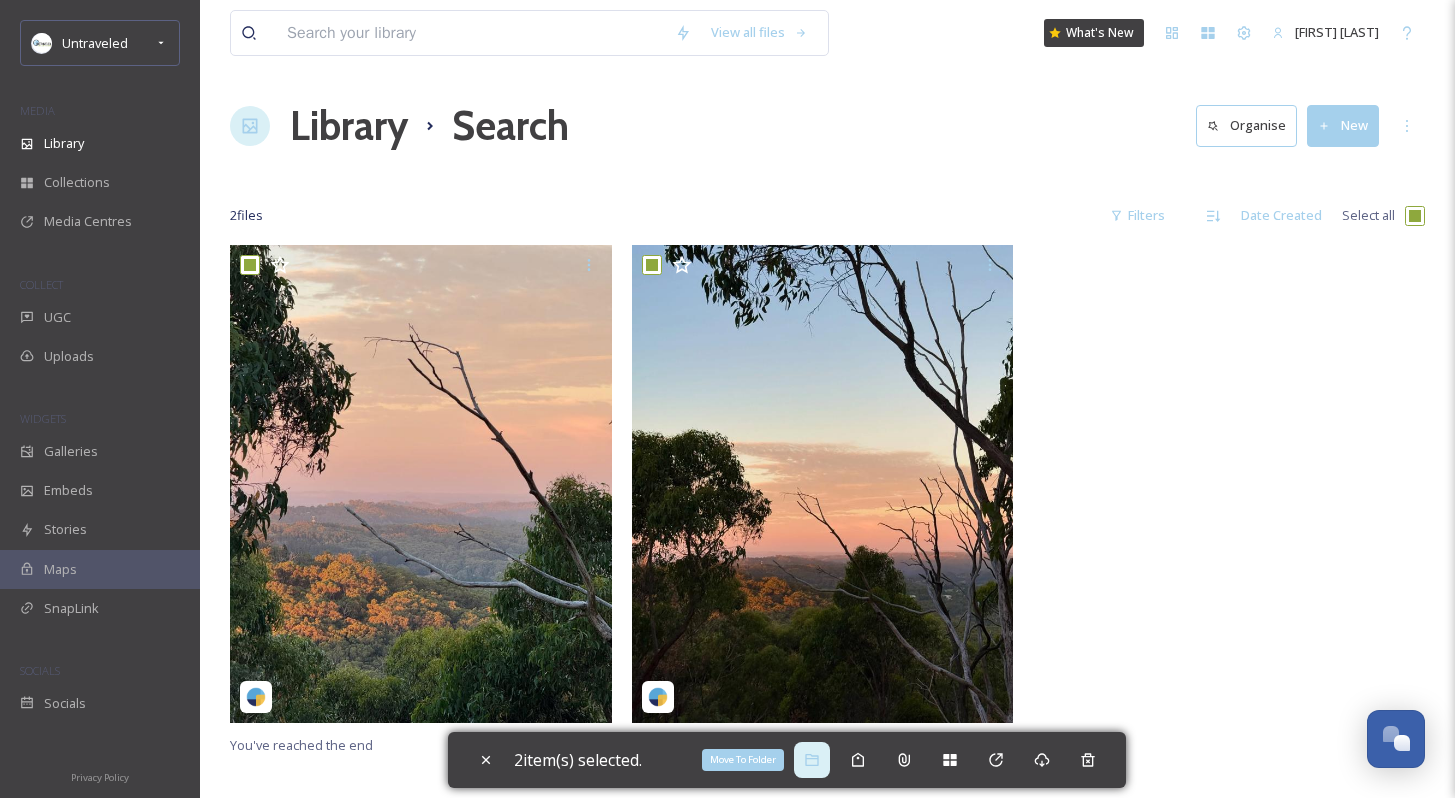 click on "Move To Folder" at bounding box center [812, 760] 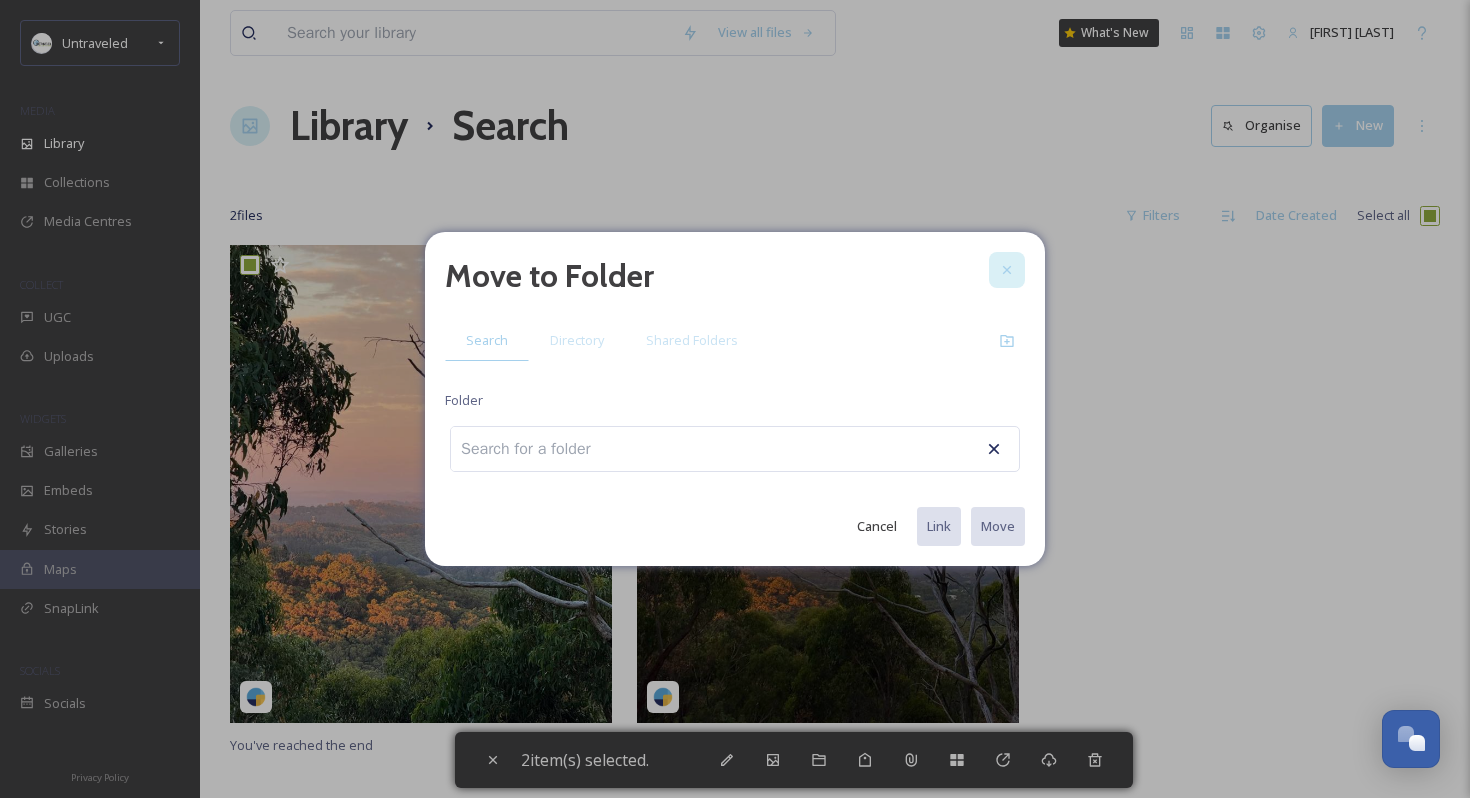 click at bounding box center (1007, 270) 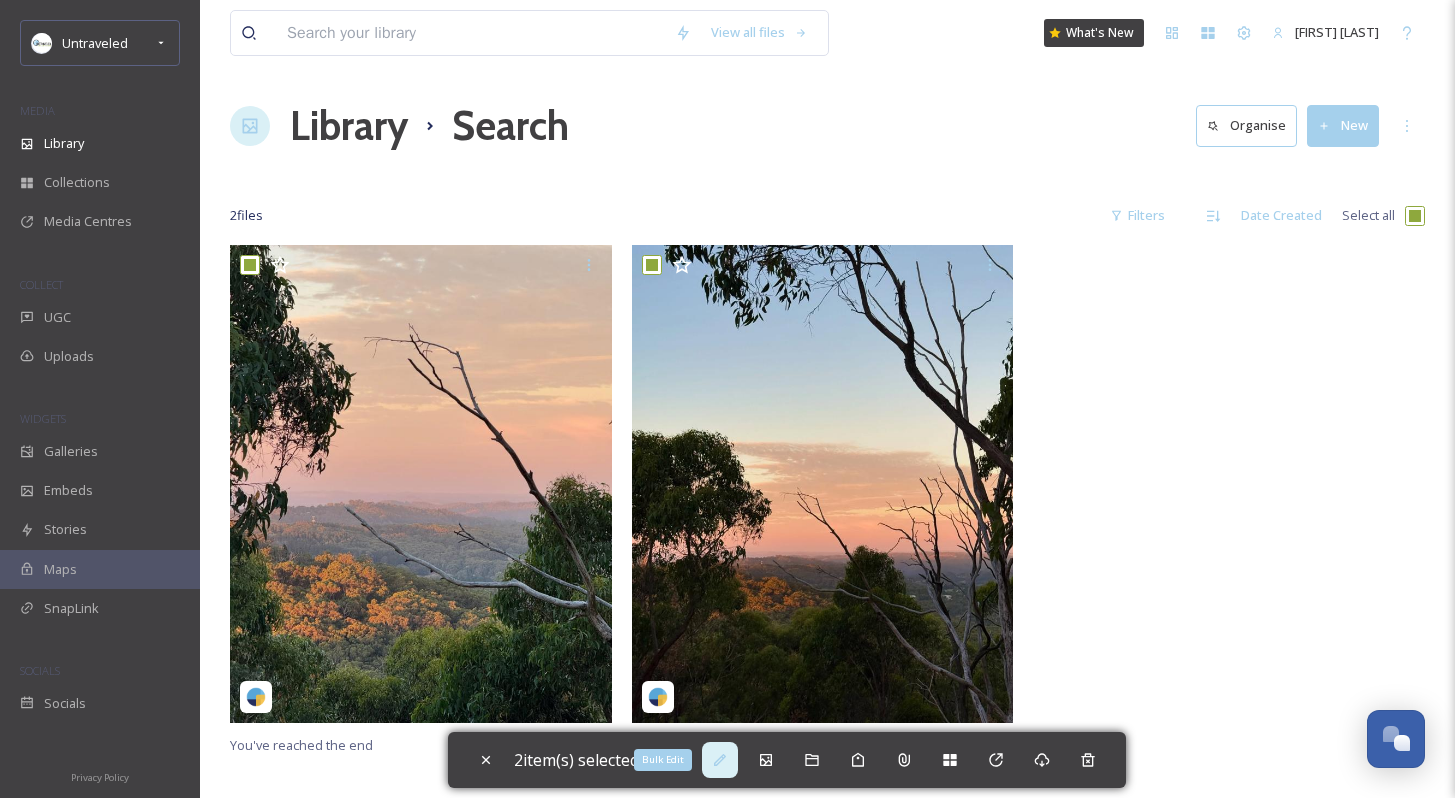 click 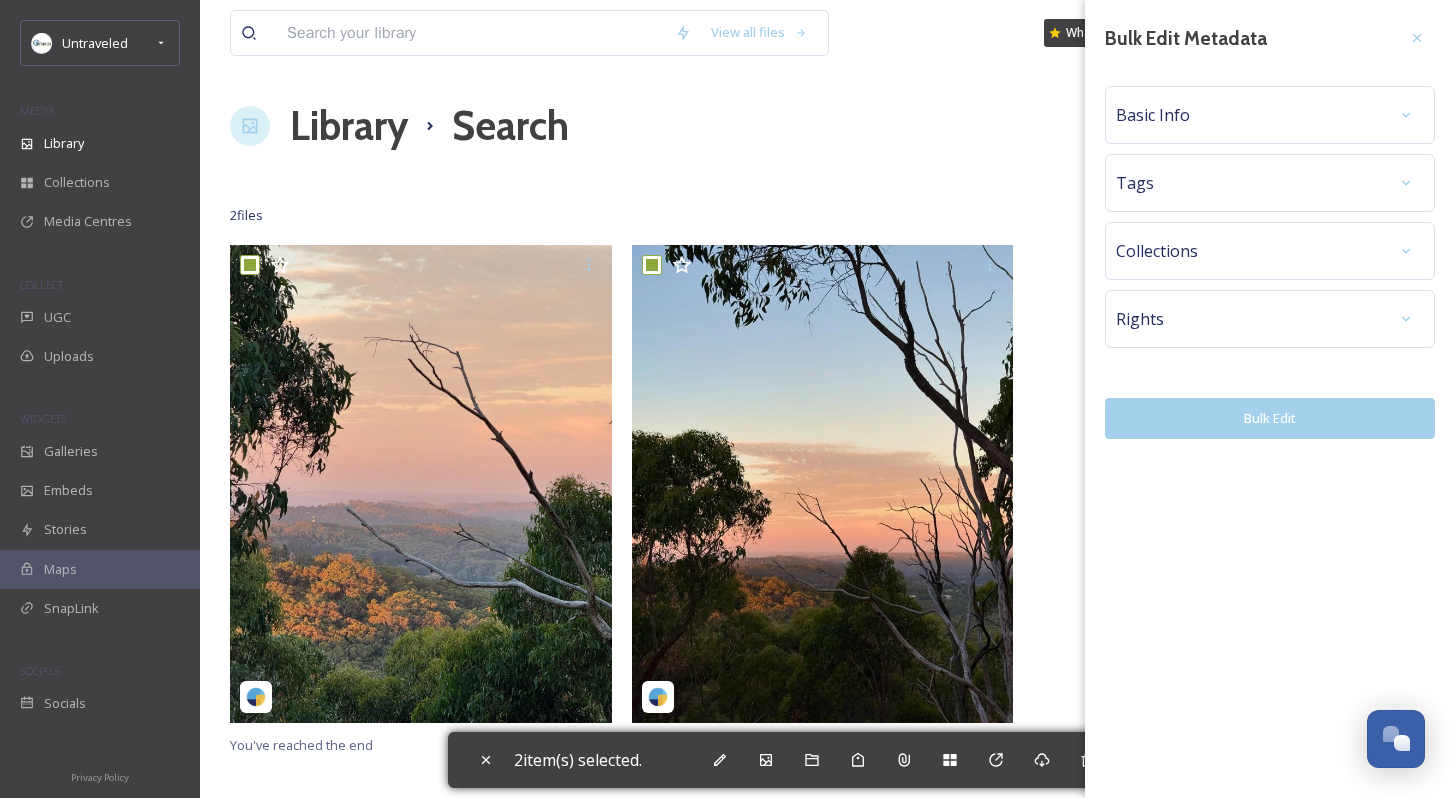 click on "Collections" at bounding box center (1270, 251) 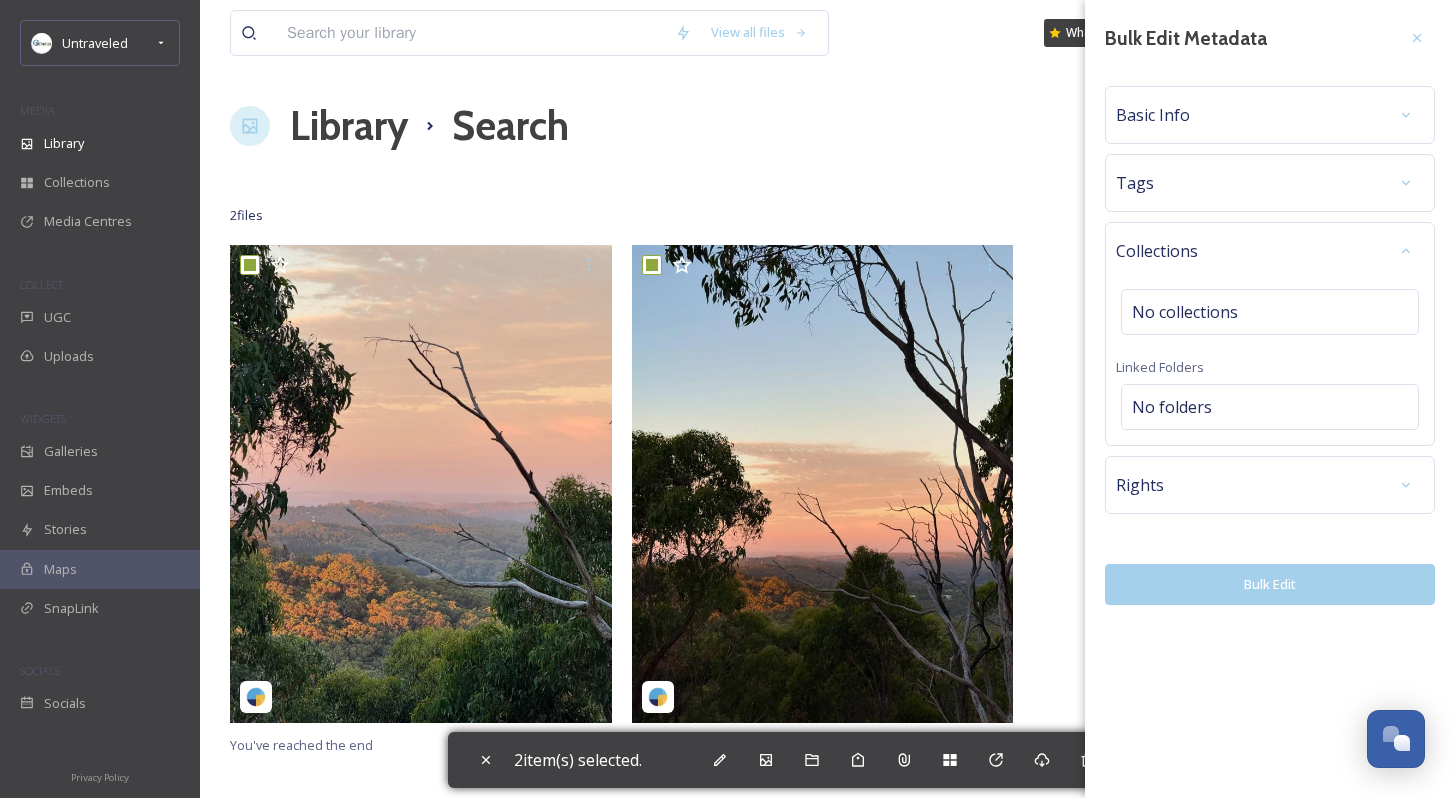 click on "Collections" at bounding box center (1270, 251) 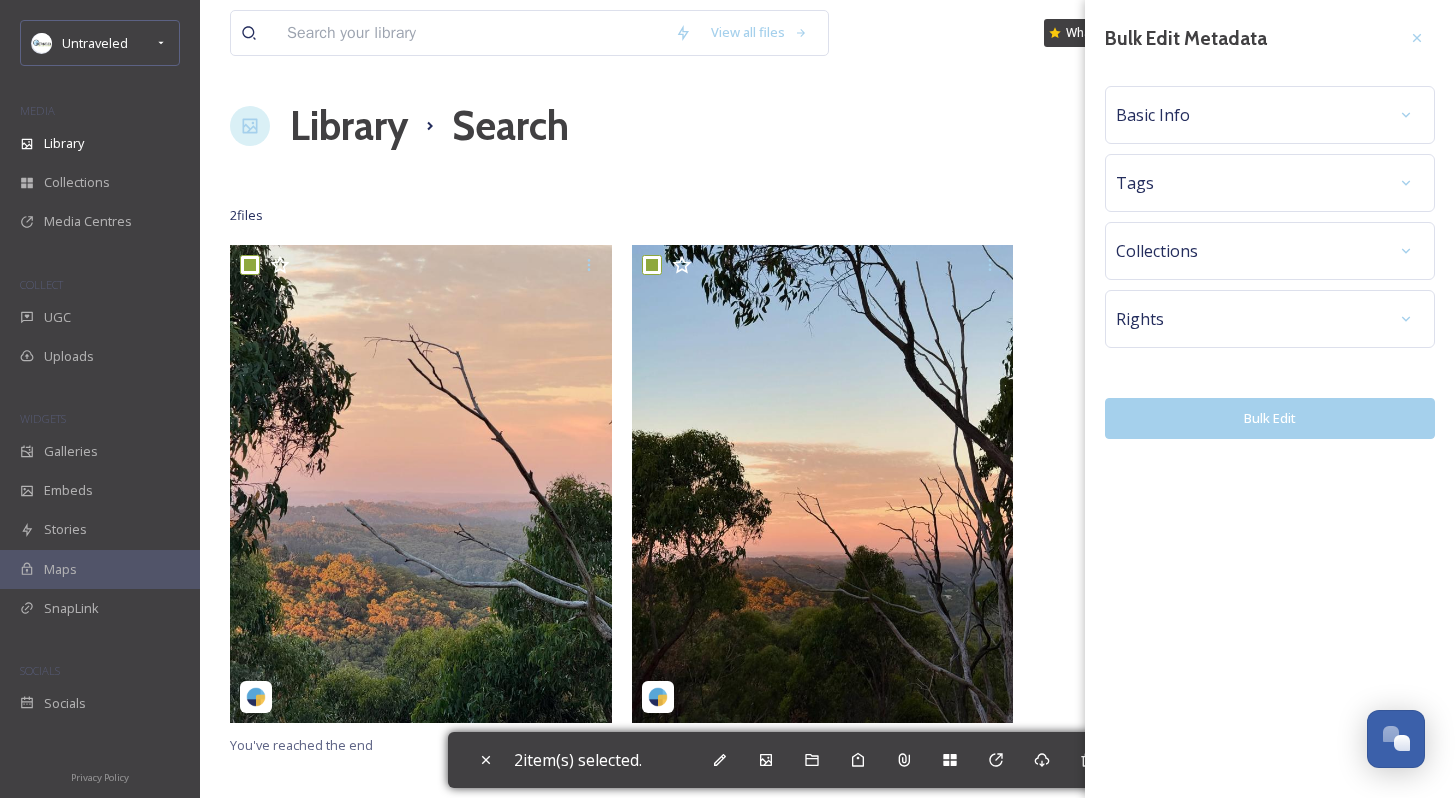 click on "Rights" at bounding box center (1270, 319) 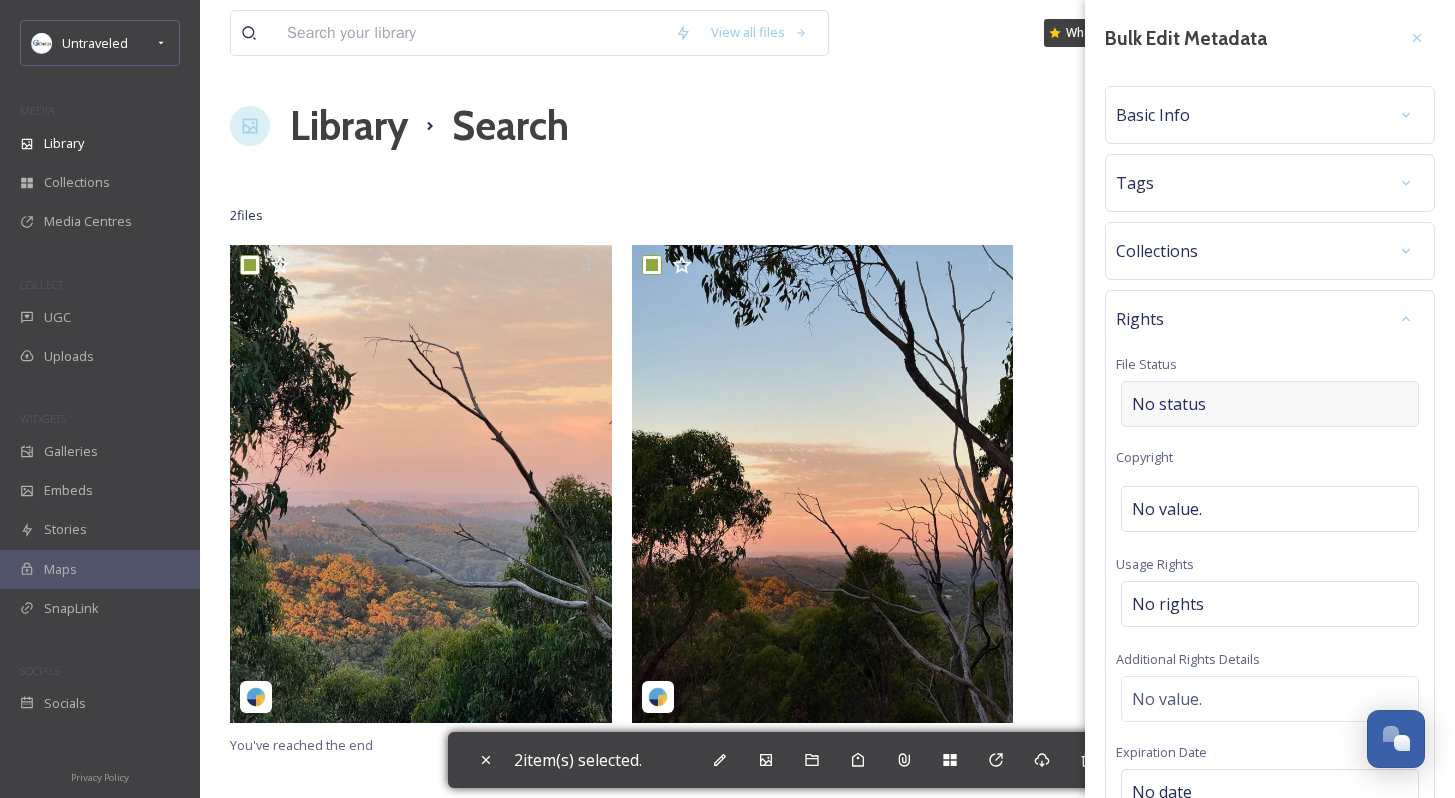 click on "No status" at bounding box center [1270, 404] 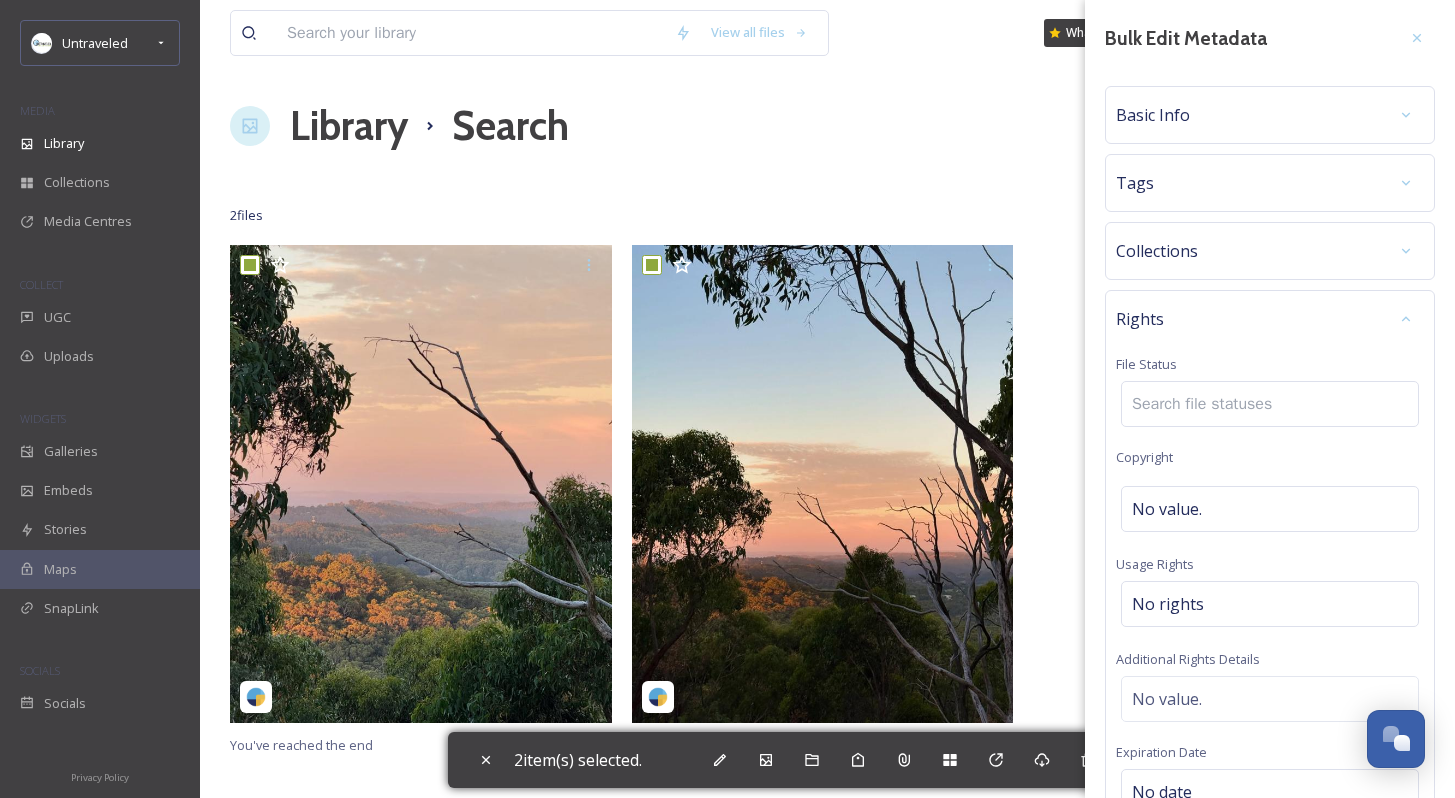 click at bounding box center [1208, 404] 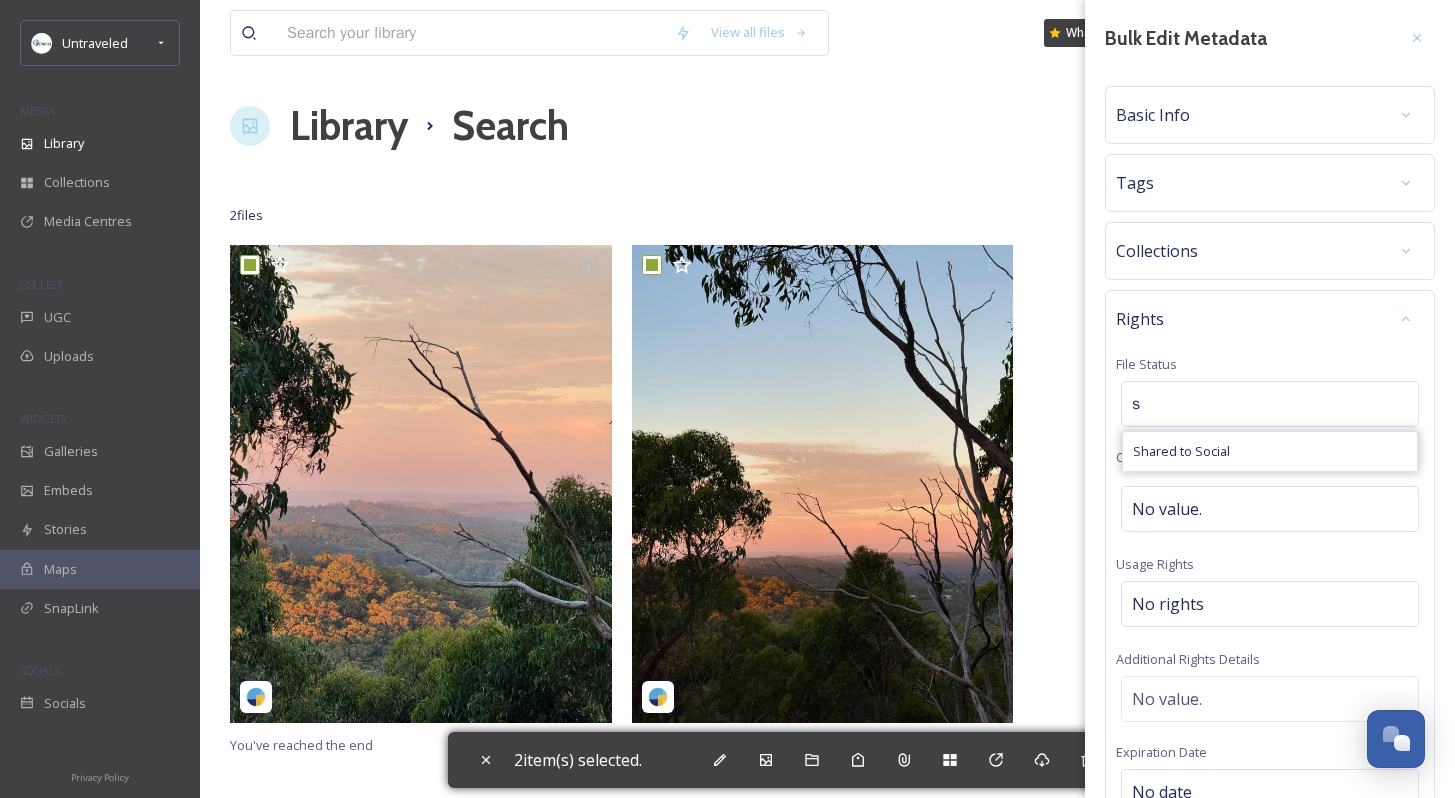 type on "s" 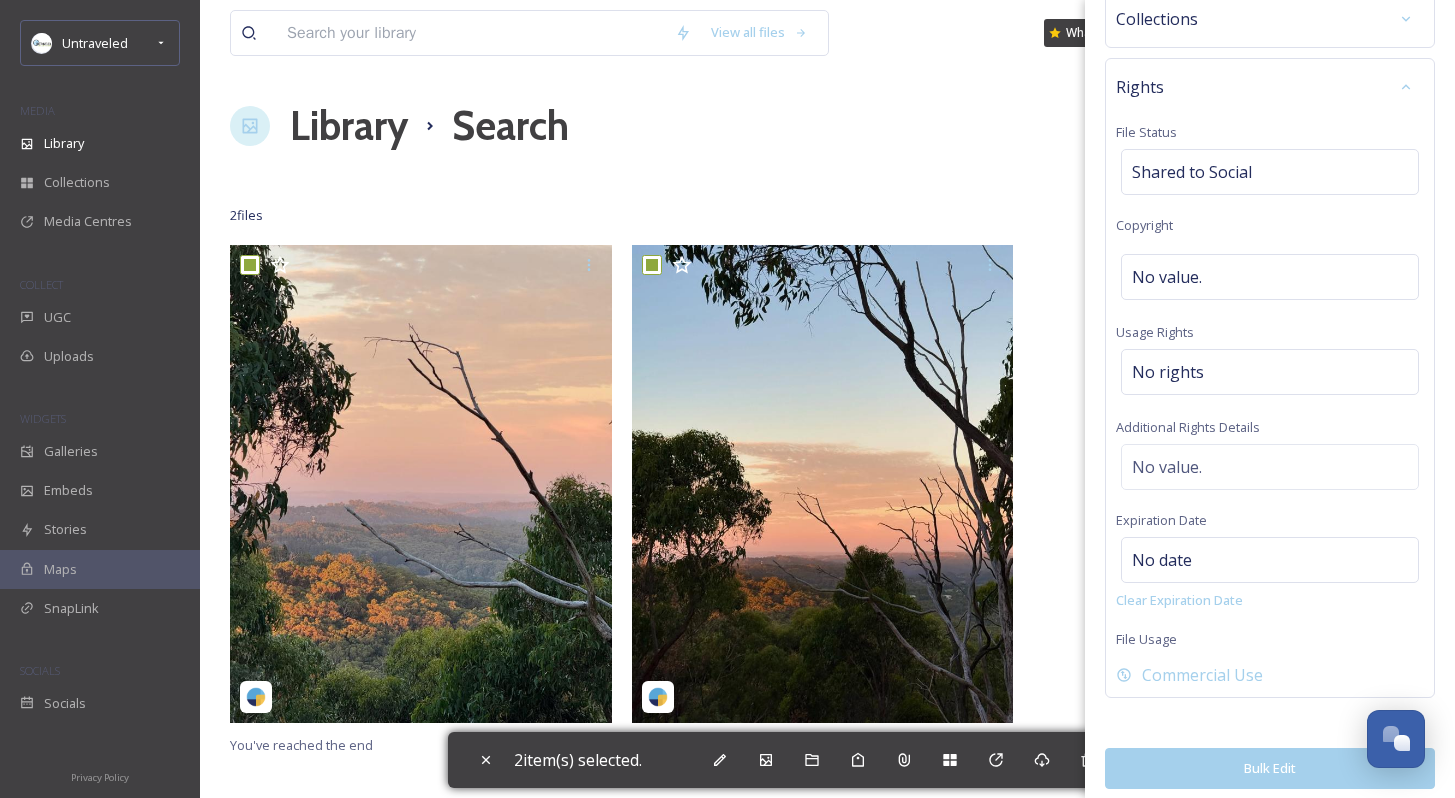 scroll, scrollTop: 242, scrollLeft: 0, axis: vertical 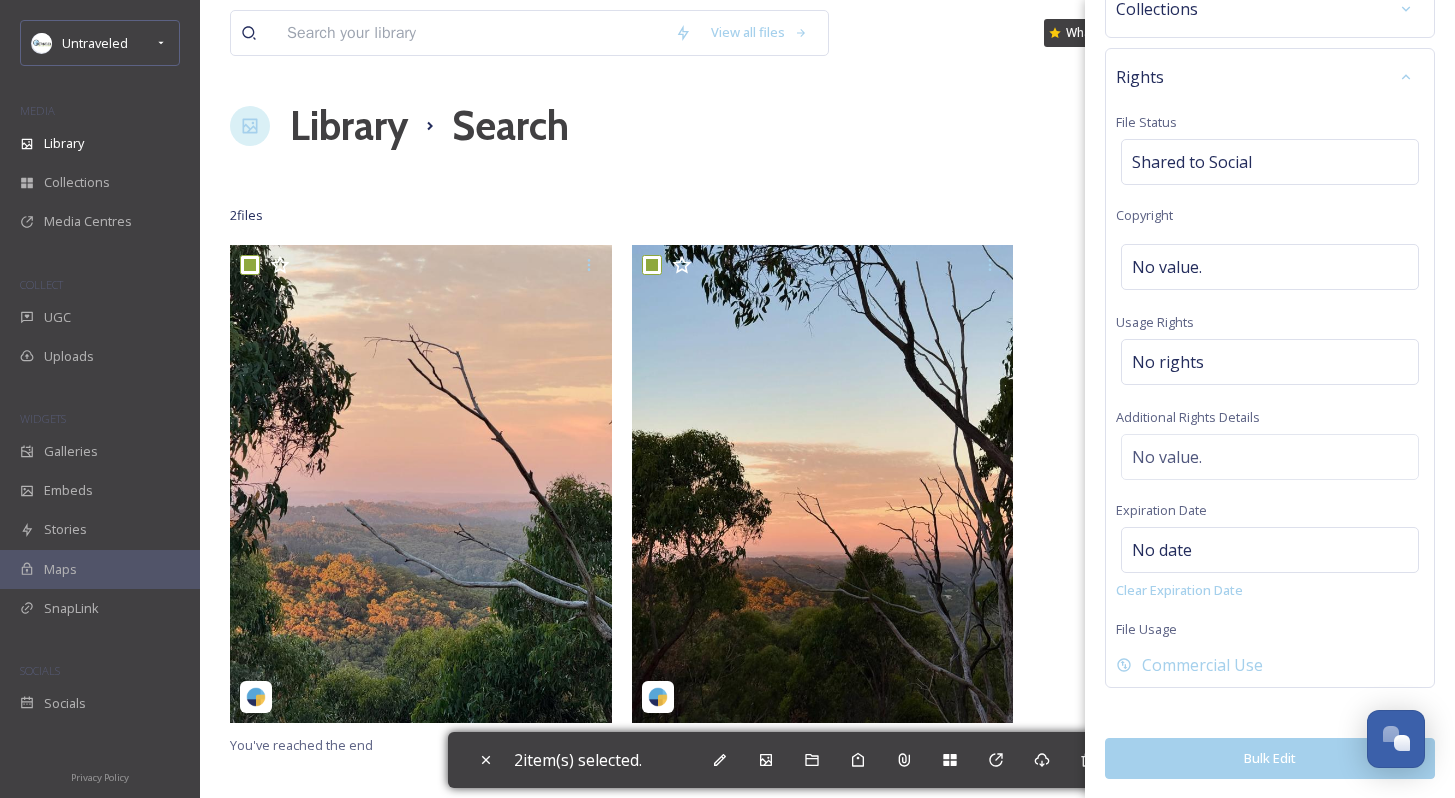 click on "Bulk Edit" at bounding box center (1270, 758) 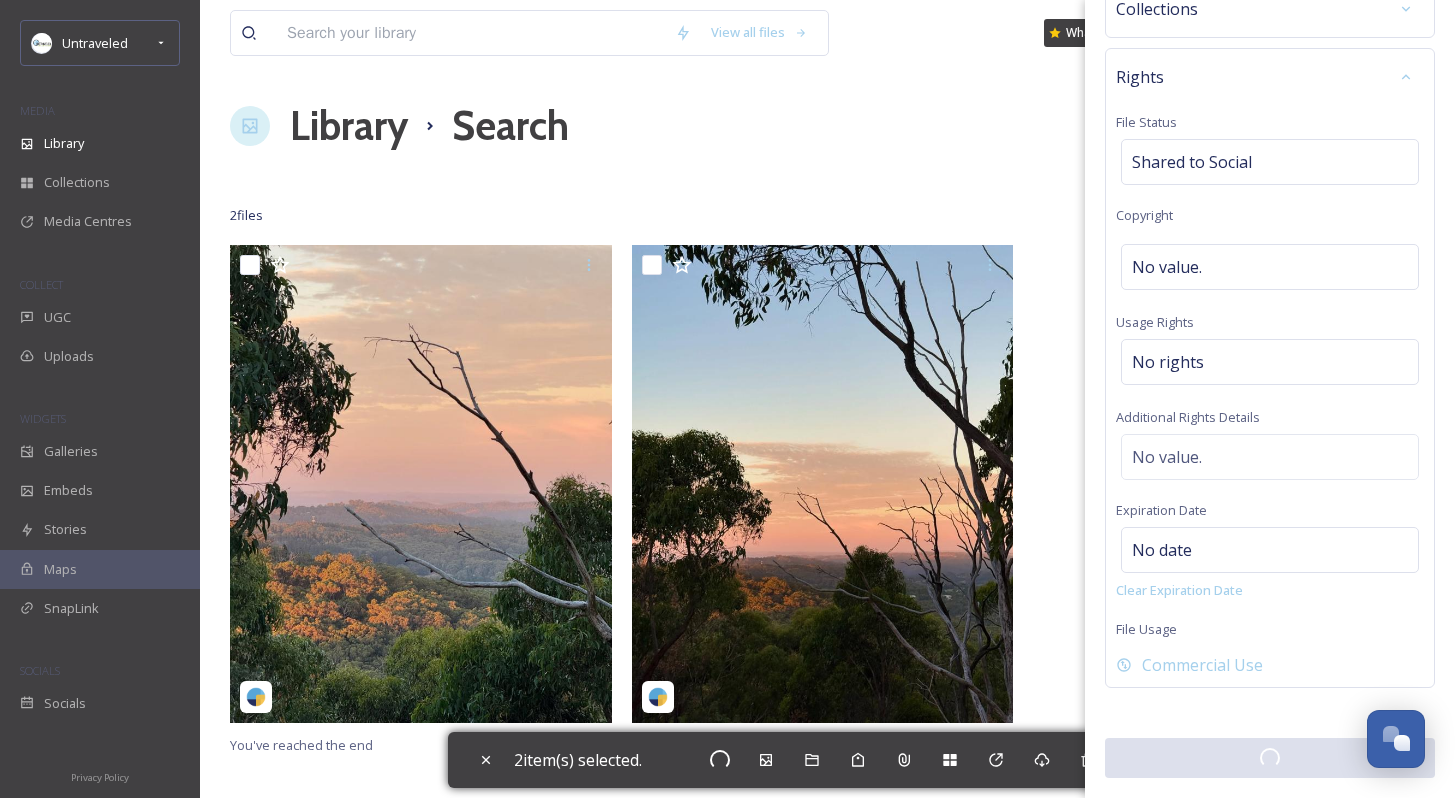 checkbox on "false" 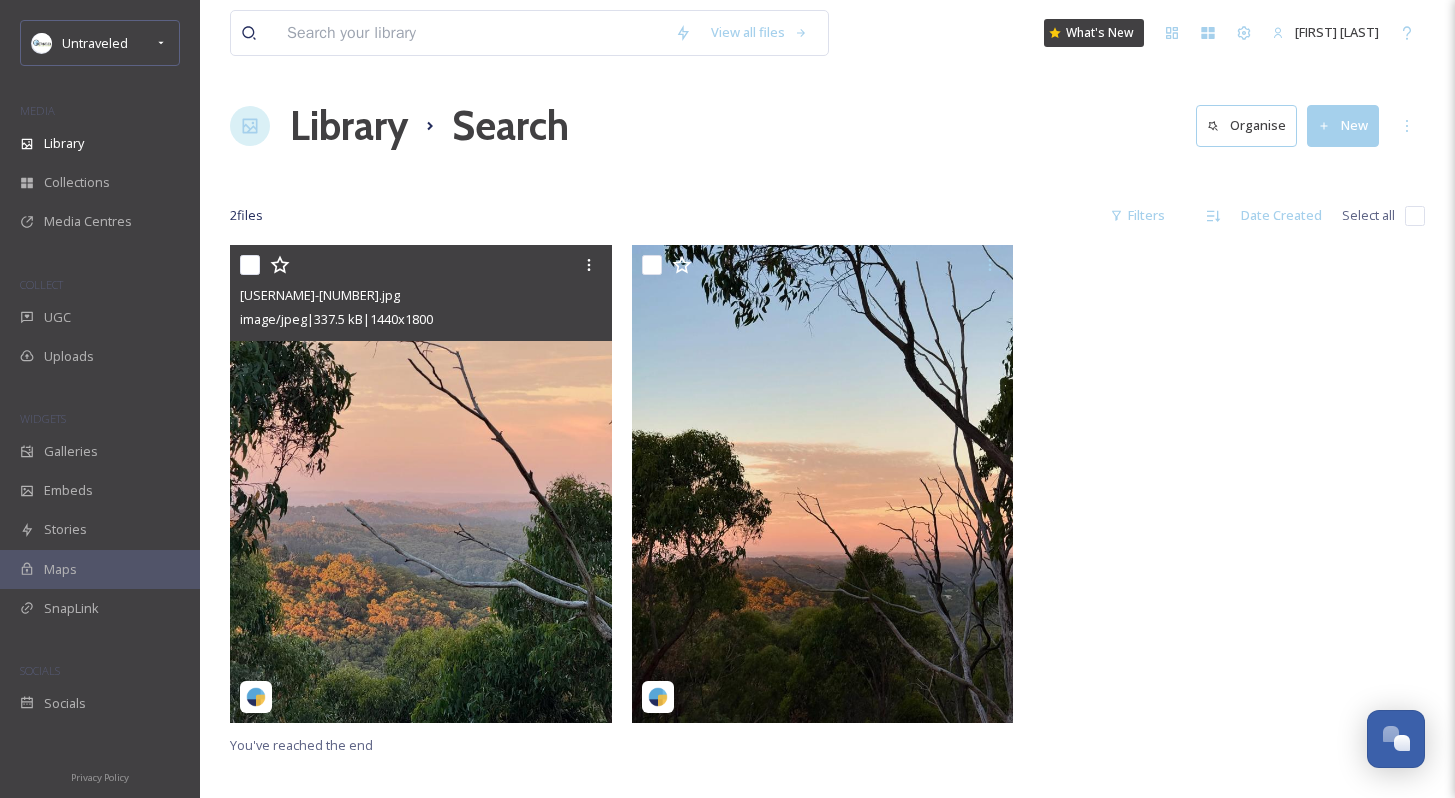 click at bounding box center [250, 265] 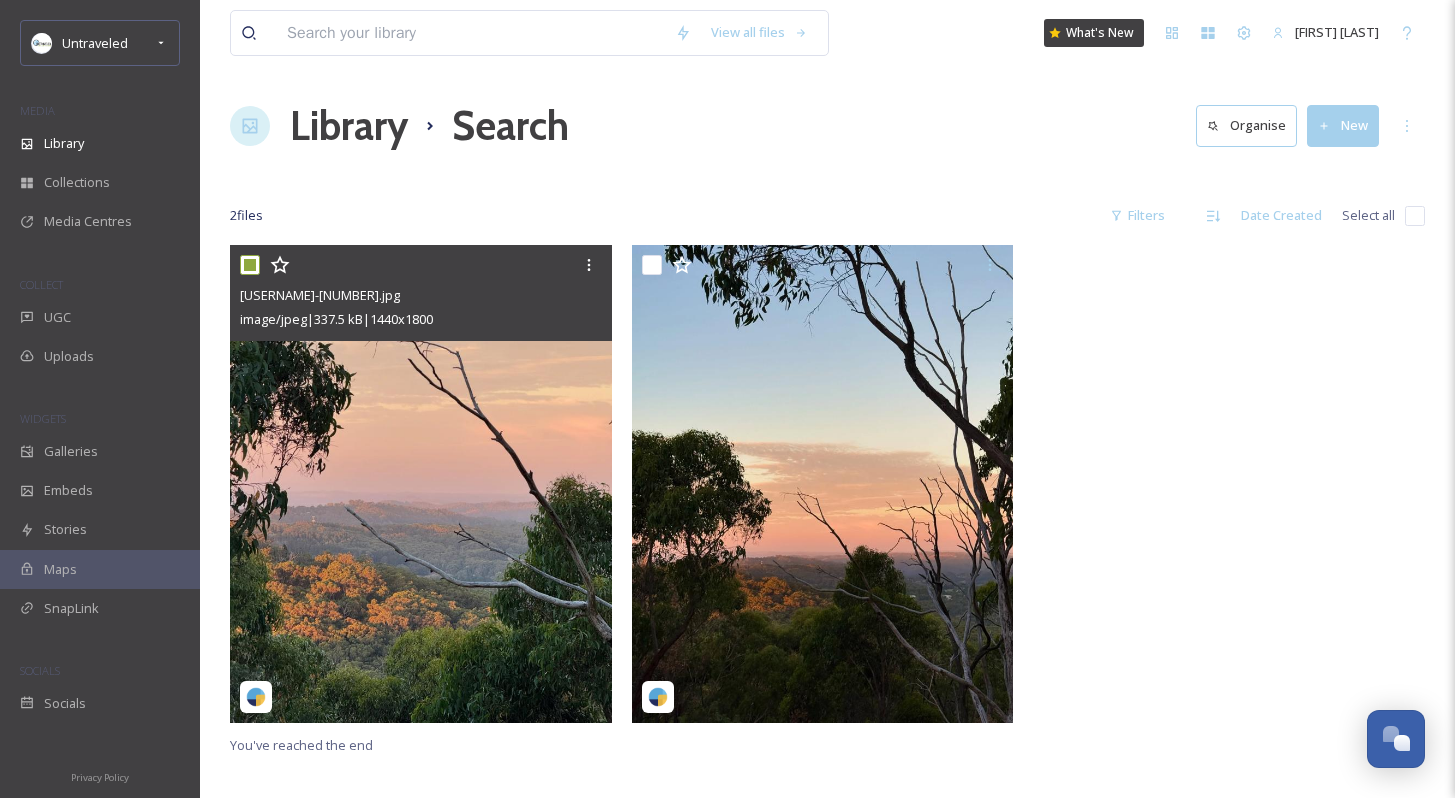 checkbox on "true" 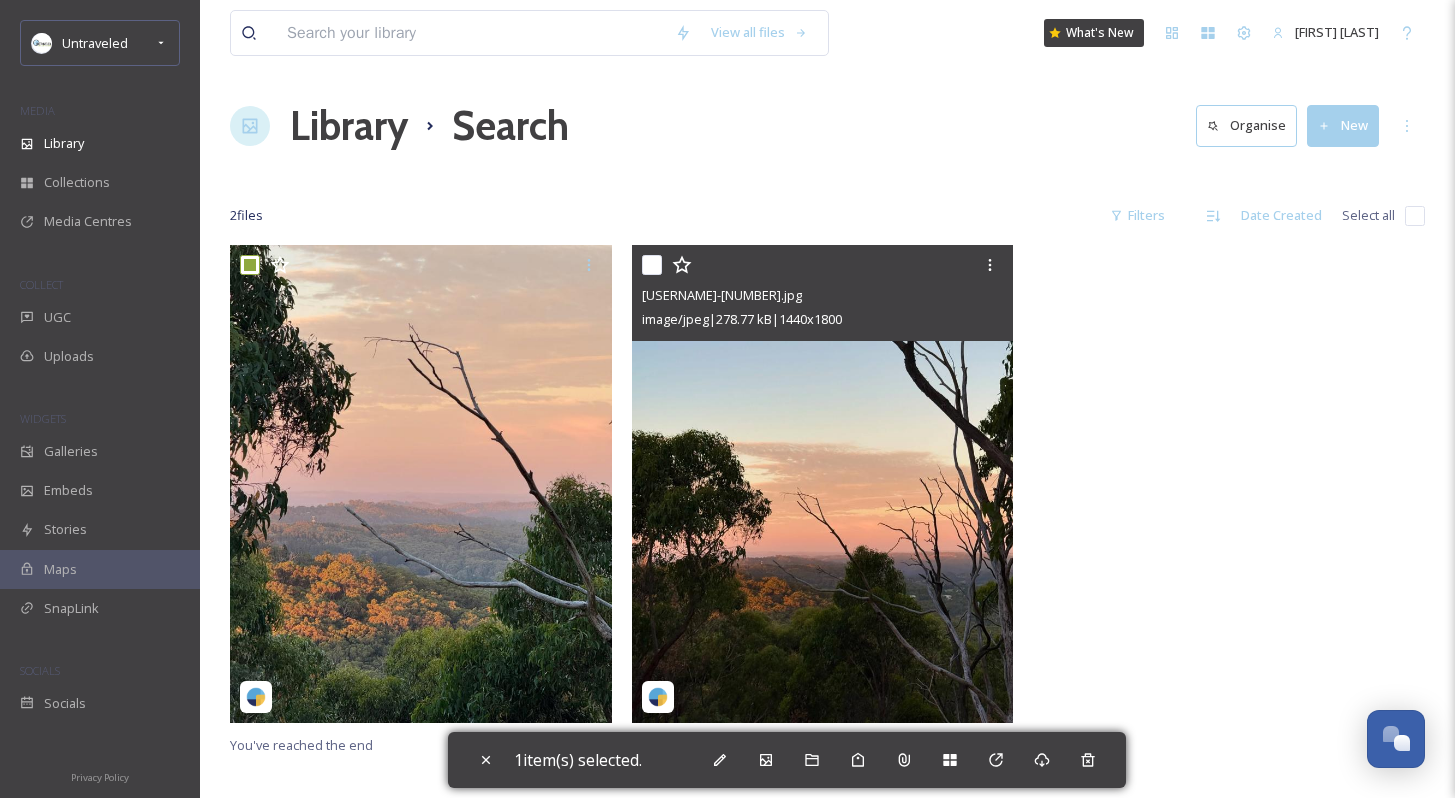 click at bounding box center (652, 265) 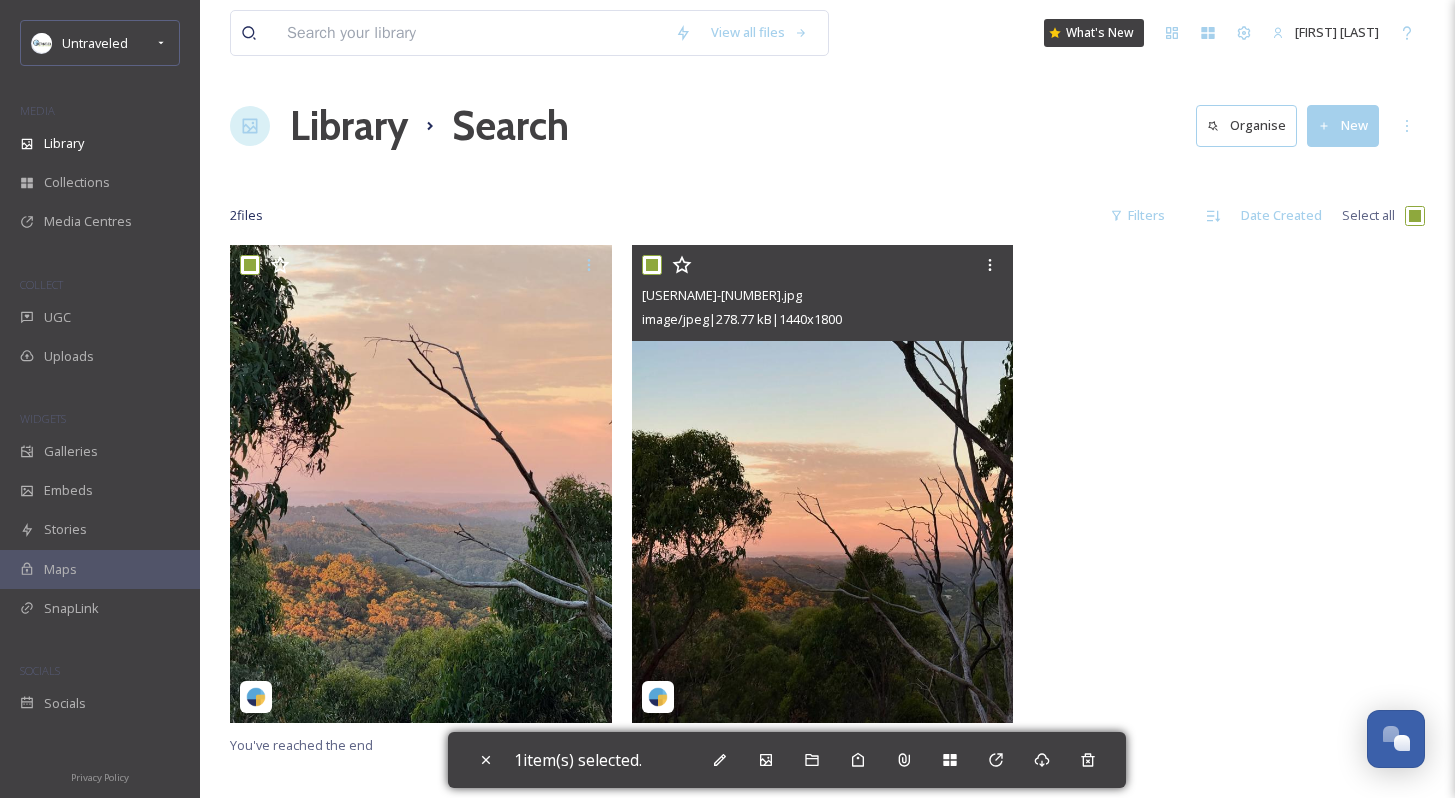 checkbox on "true" 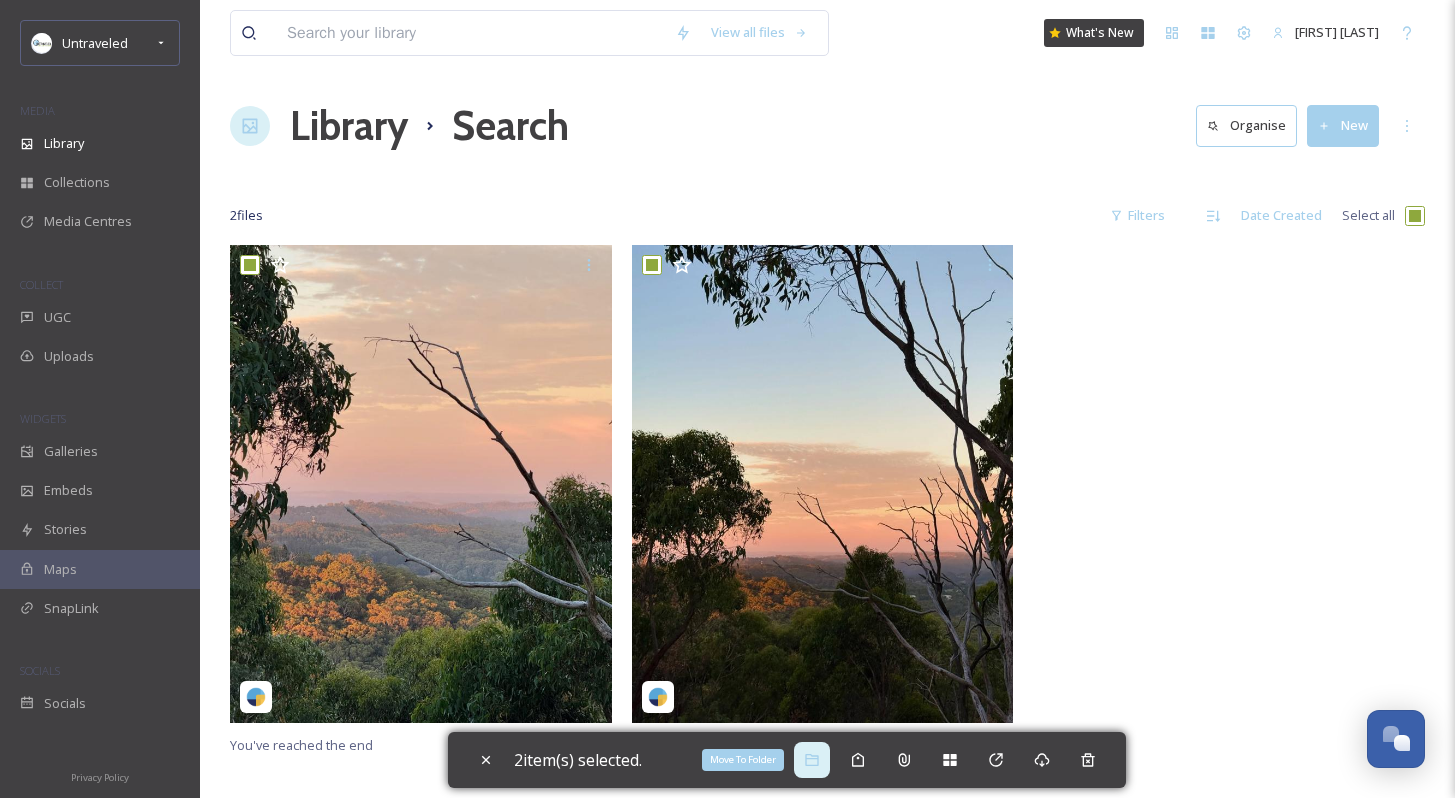 click on "Move To Folder" at bounding box center [812, 760] 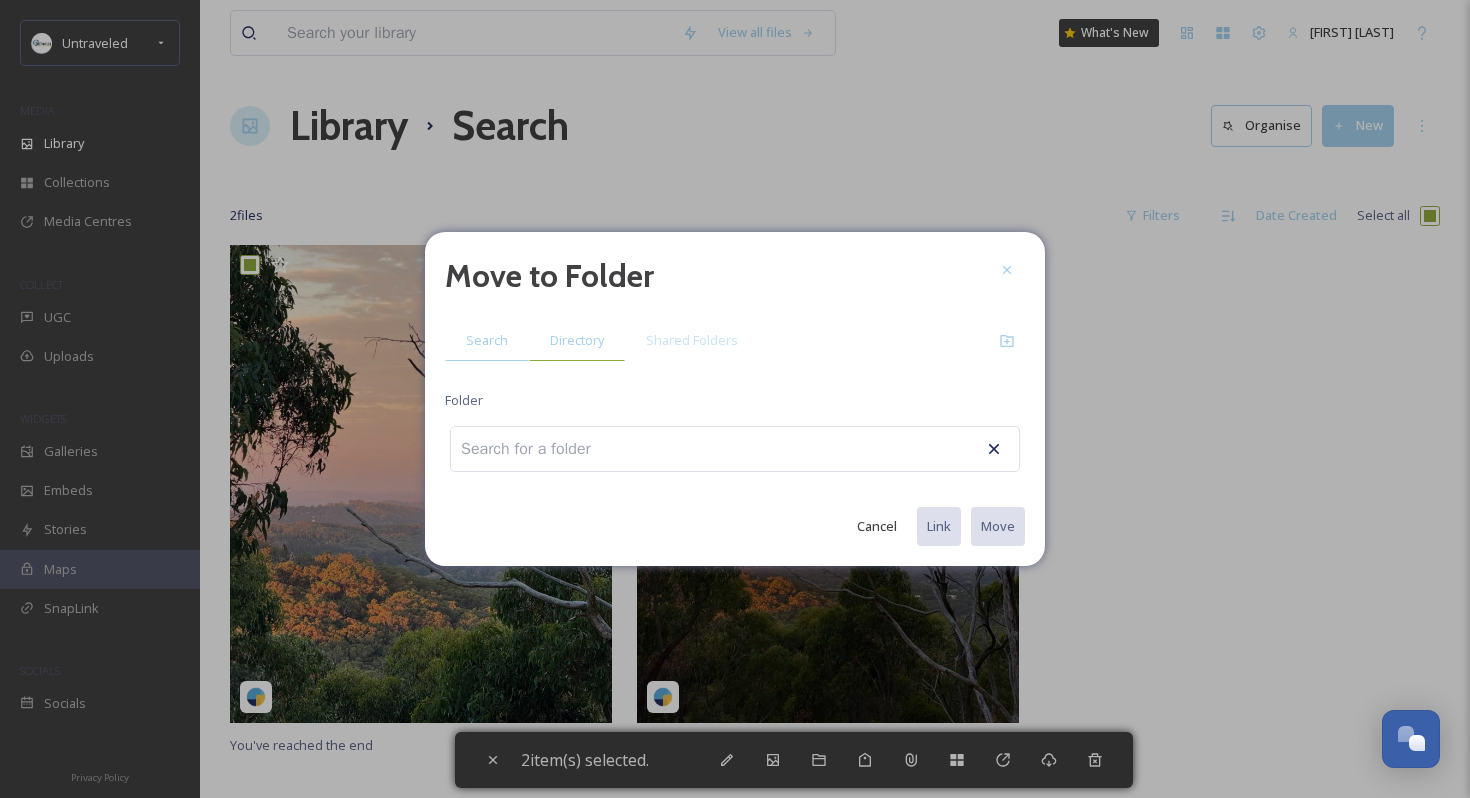 click on "Directory" at bounding box center (577, 340) 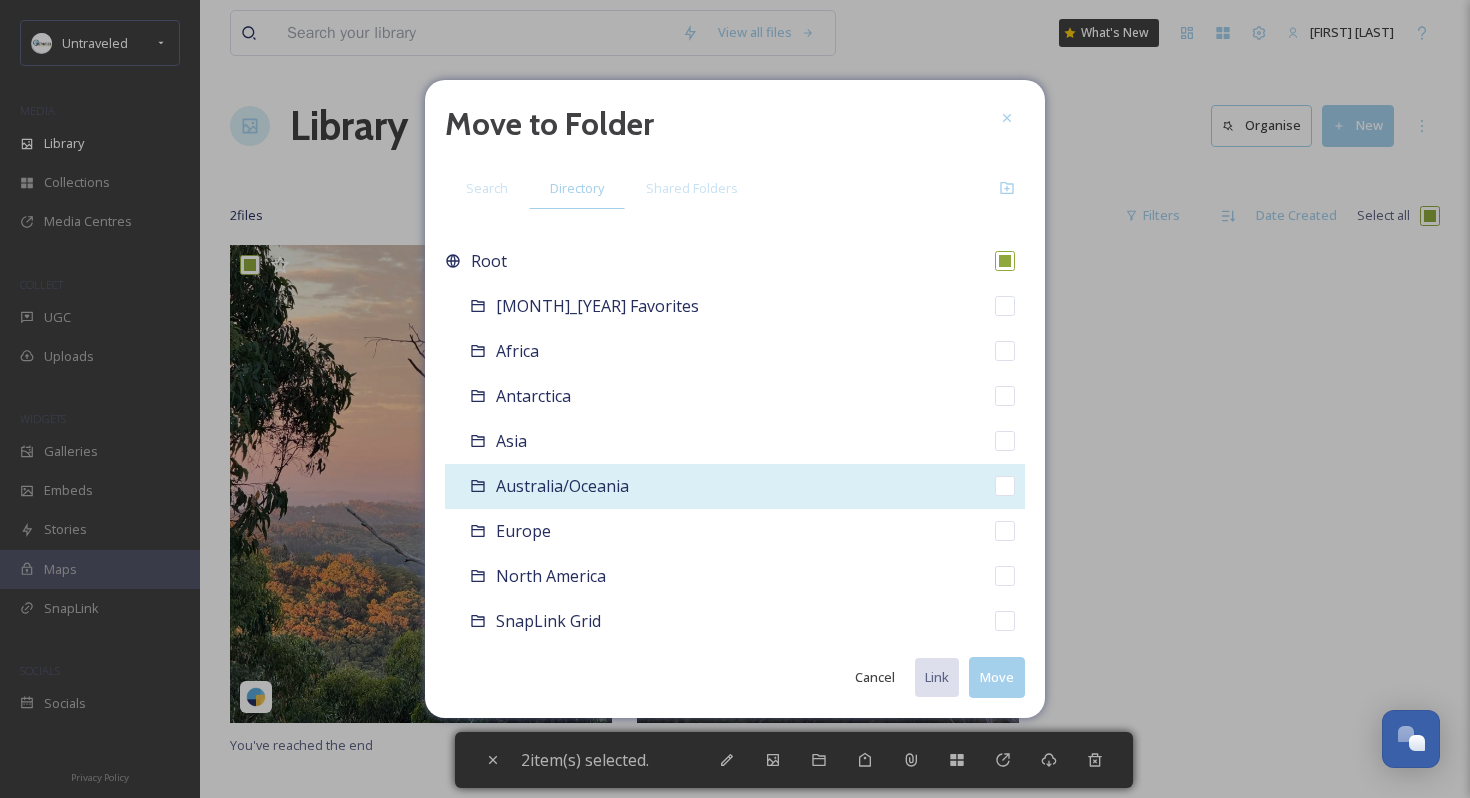 click on "Australia/Oceania" at bounding box center [735, 486] 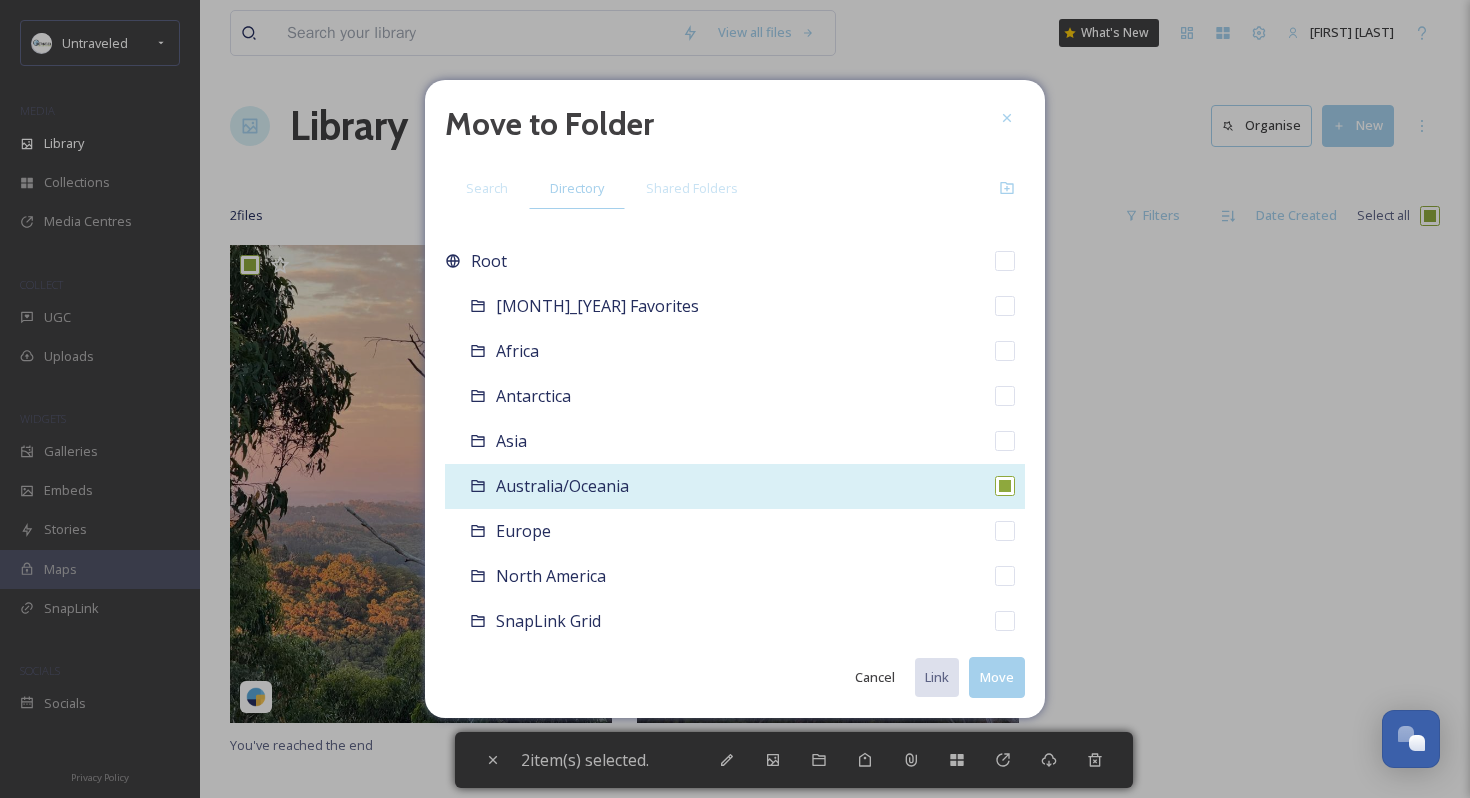 checkbox on "false" 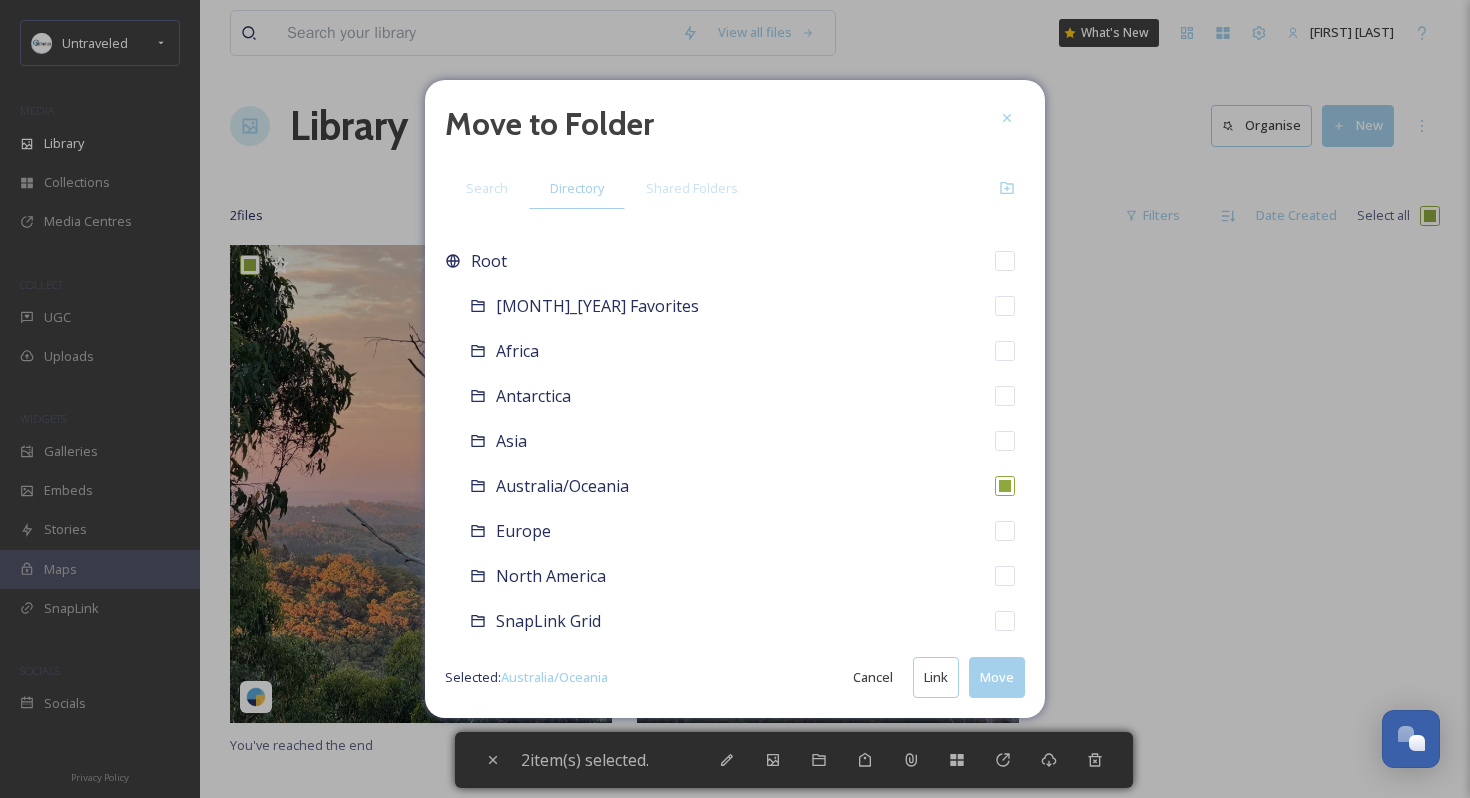 click on "Move" at bounding box center (997, 677) 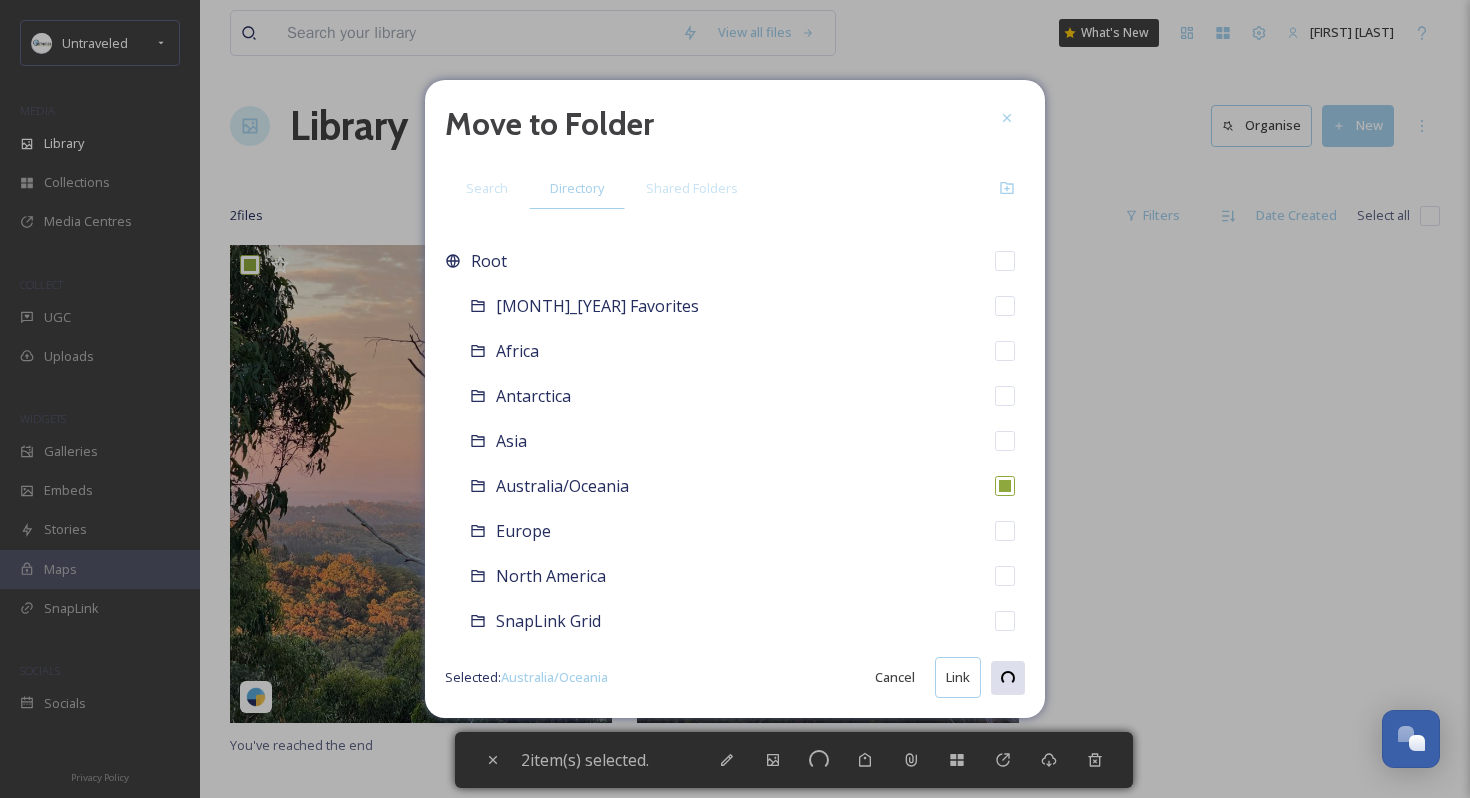 checkbox on "false" 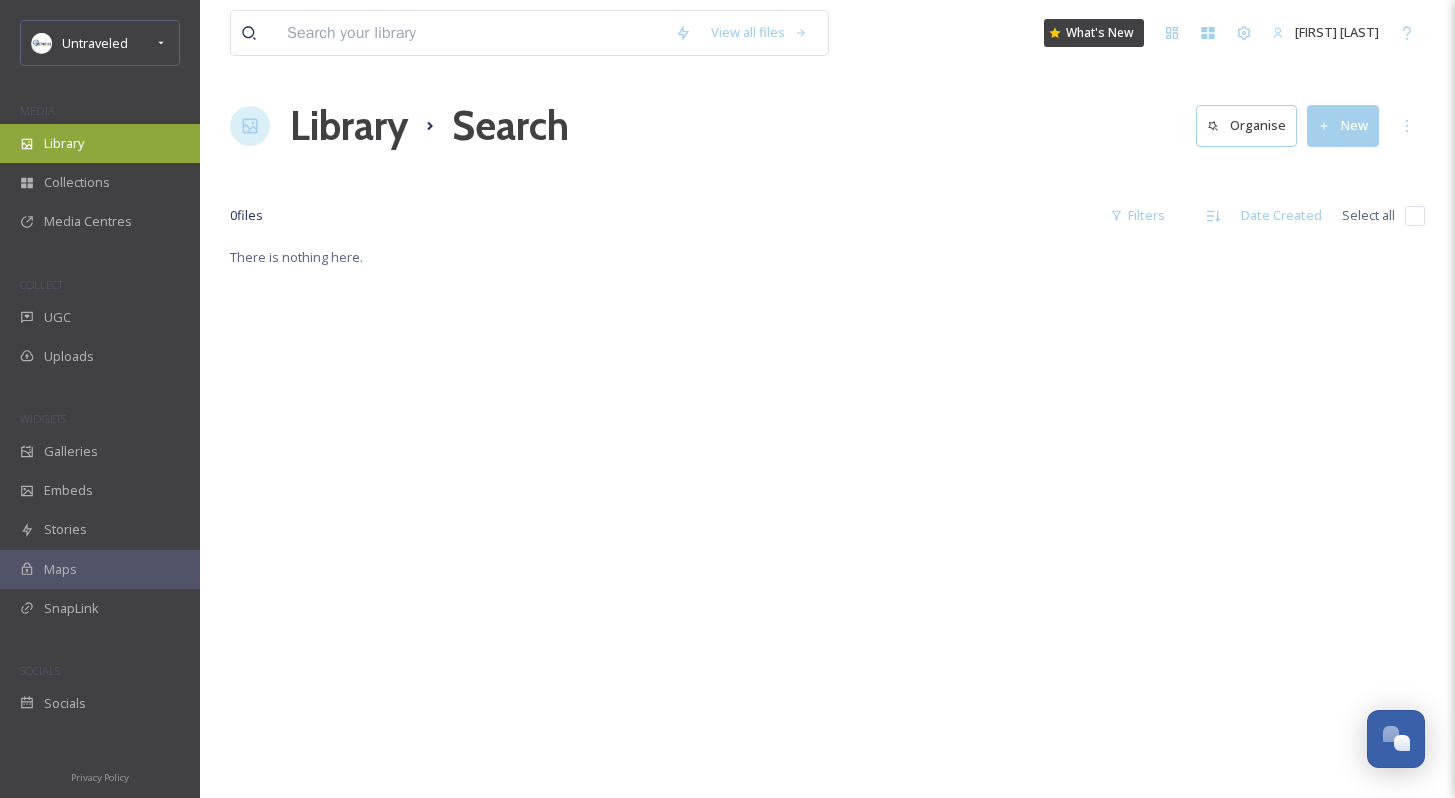 click on "Library" at bounding box center (100, 143) 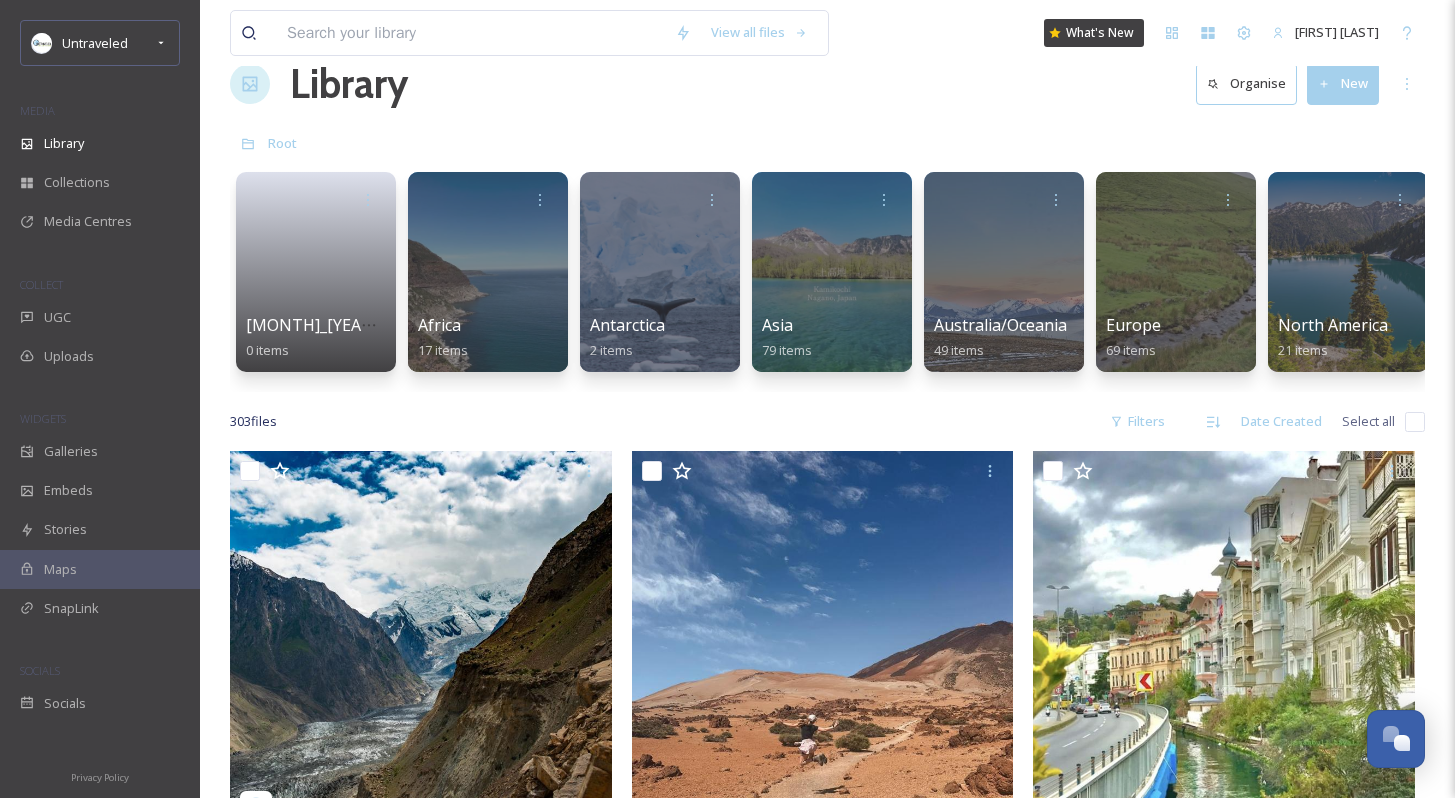 scroll, scrollTop: 0, scrollLeft: 0, axis: both 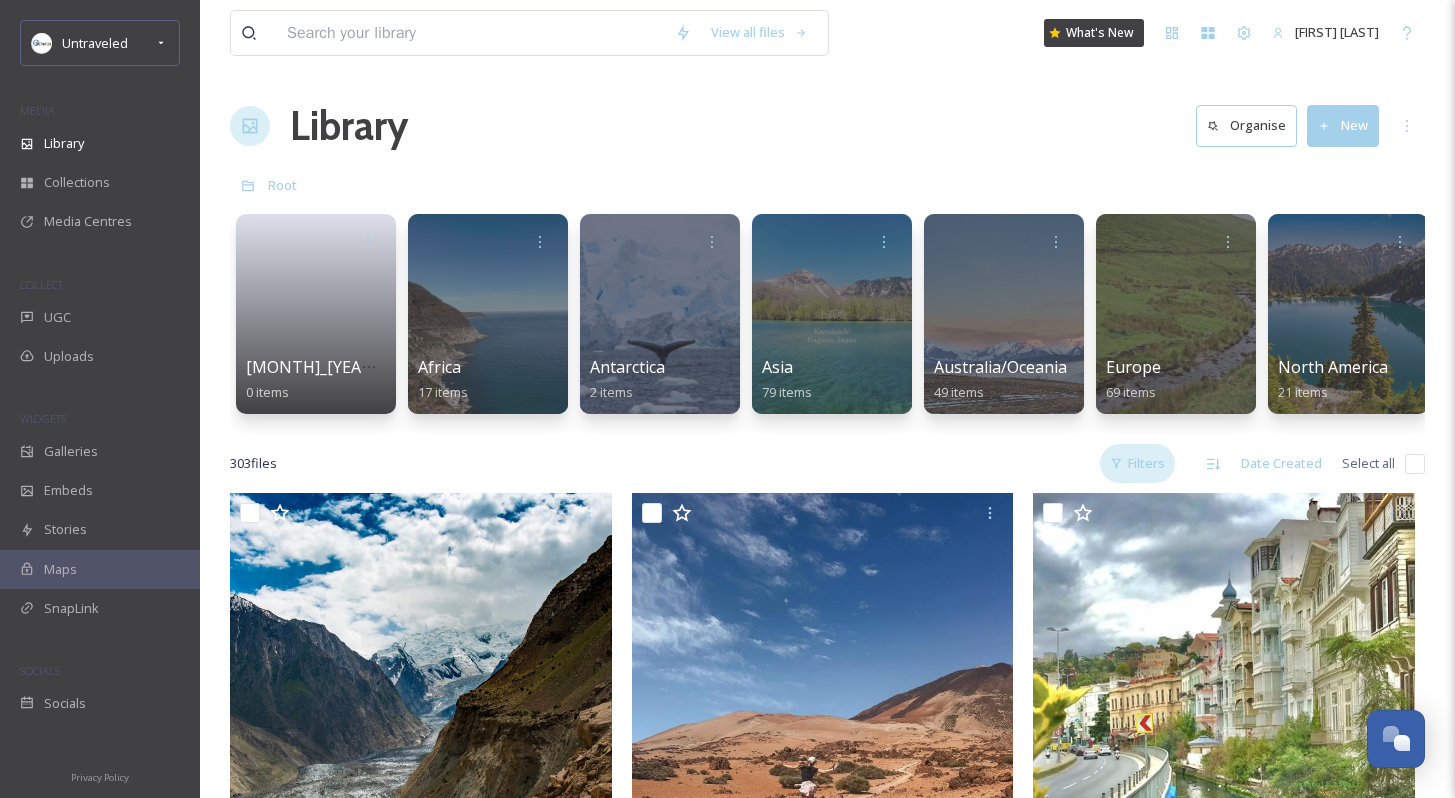 click on "Filters" at bounding box center [1137, 463] 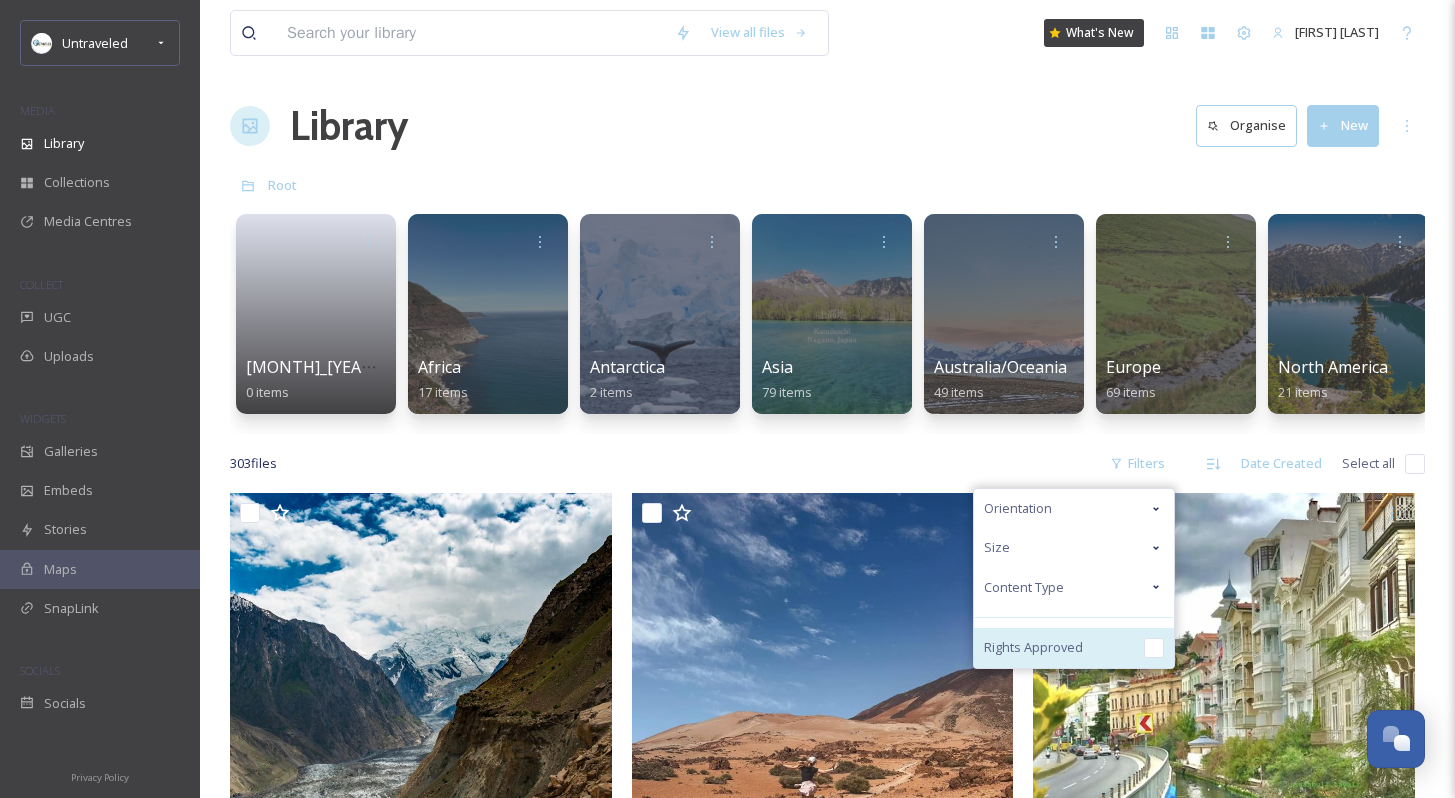 click on "Rights Approved" at bounding box center (1074, 648) 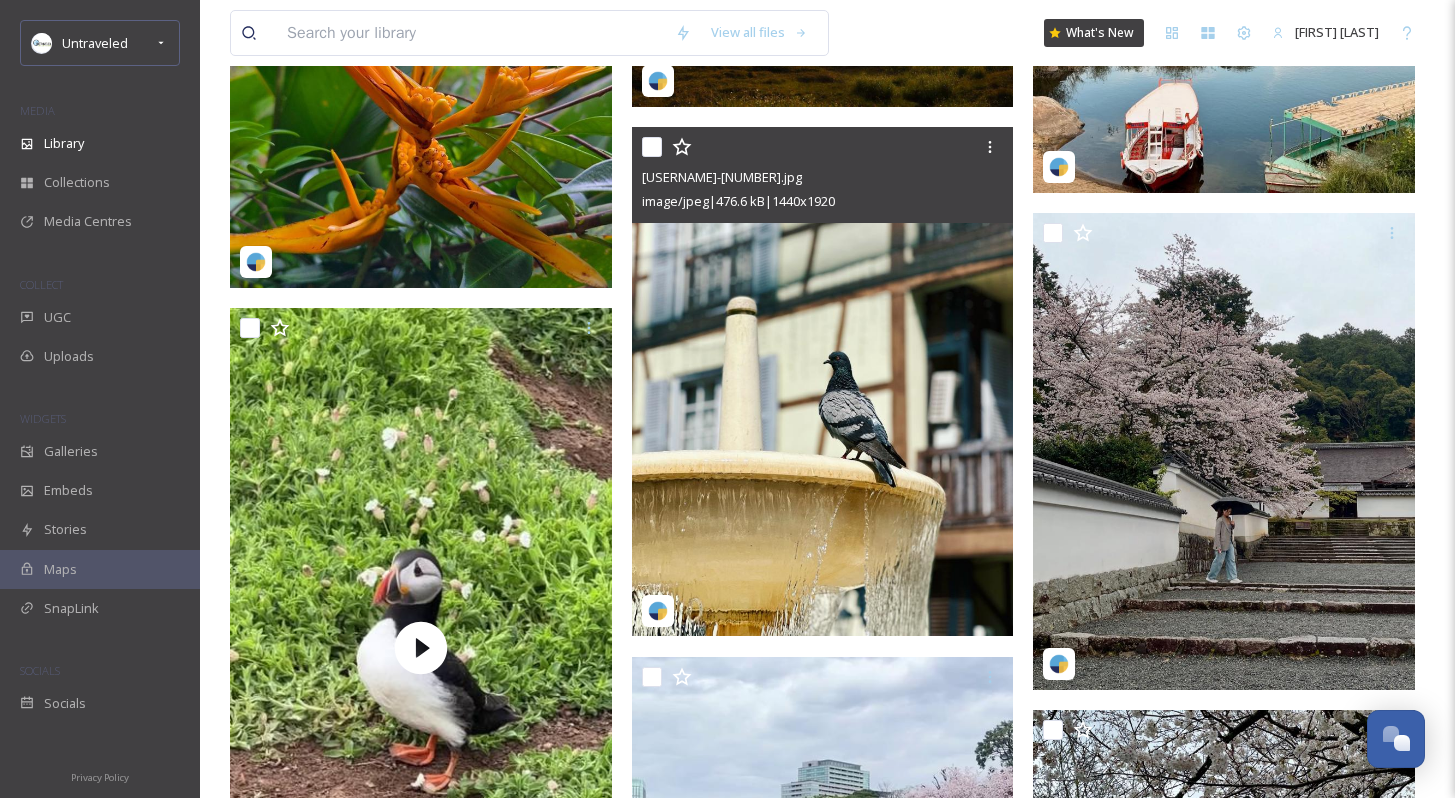 scroll, scrollTop: 1487, scrollLeft: 0, axis: vertical 